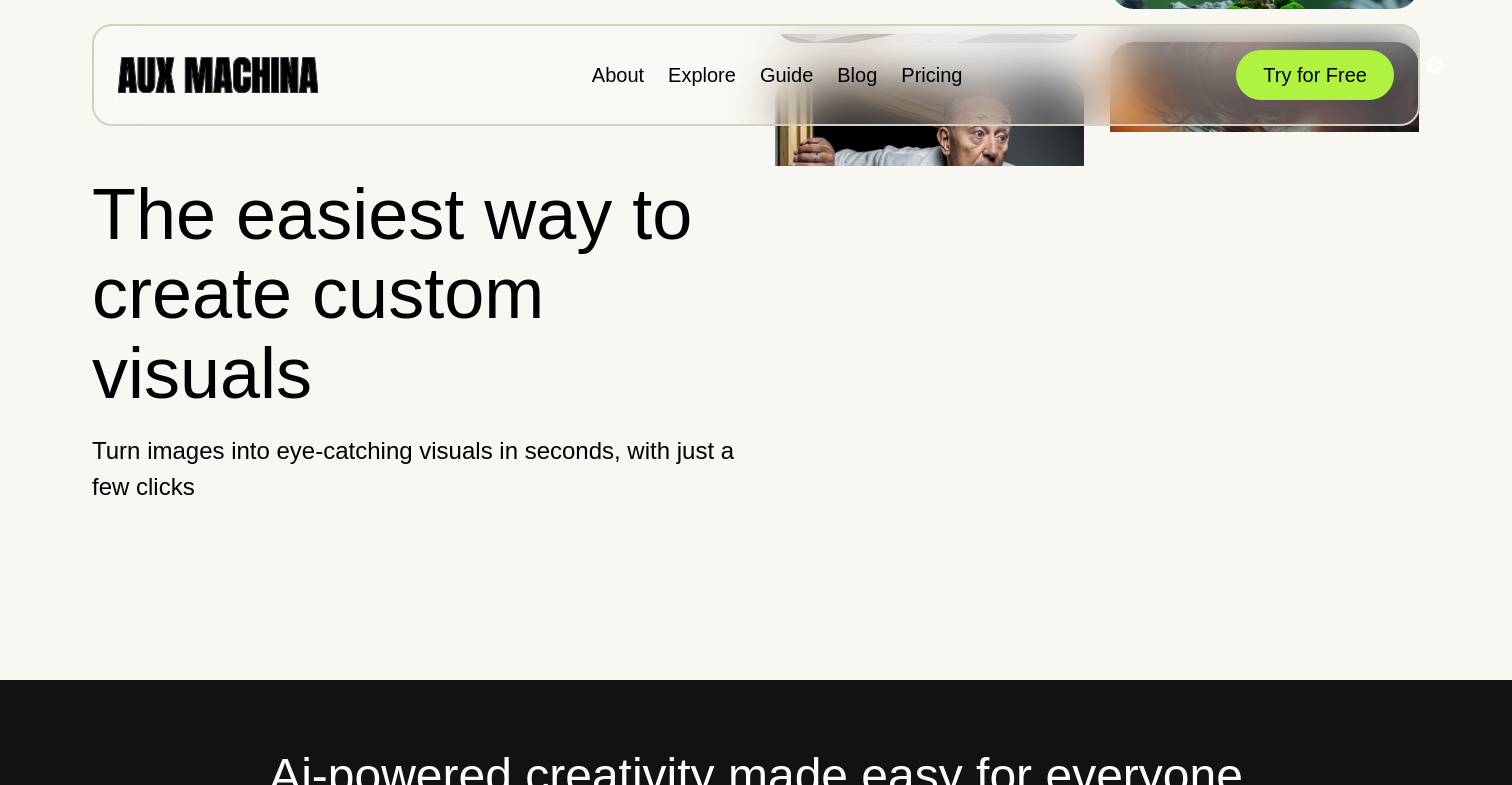 scroll, scrollTop: 0, scrollLeft: 0, axis: both 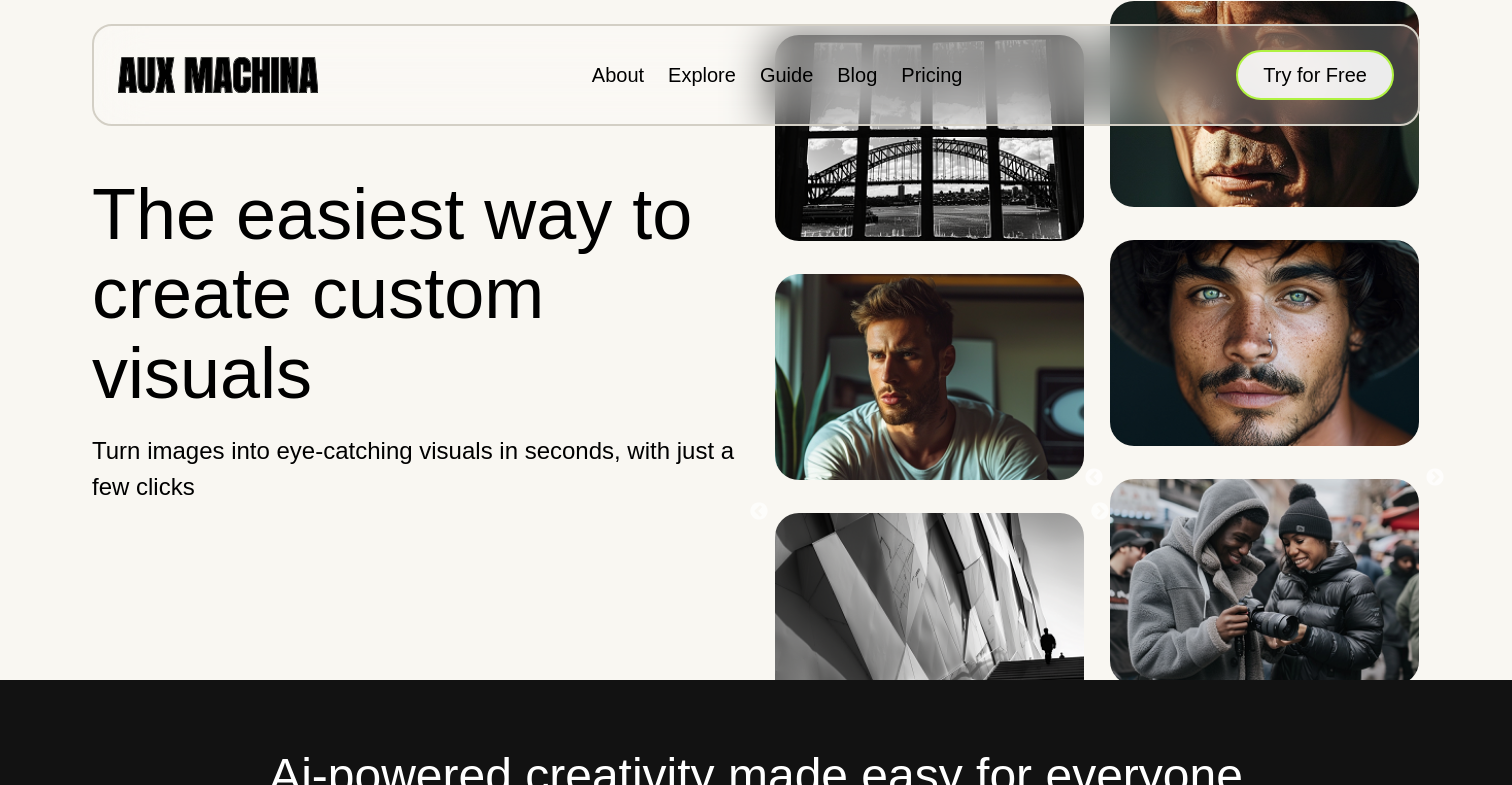 click on "Try for Free" at bounding box center (1315, 75) 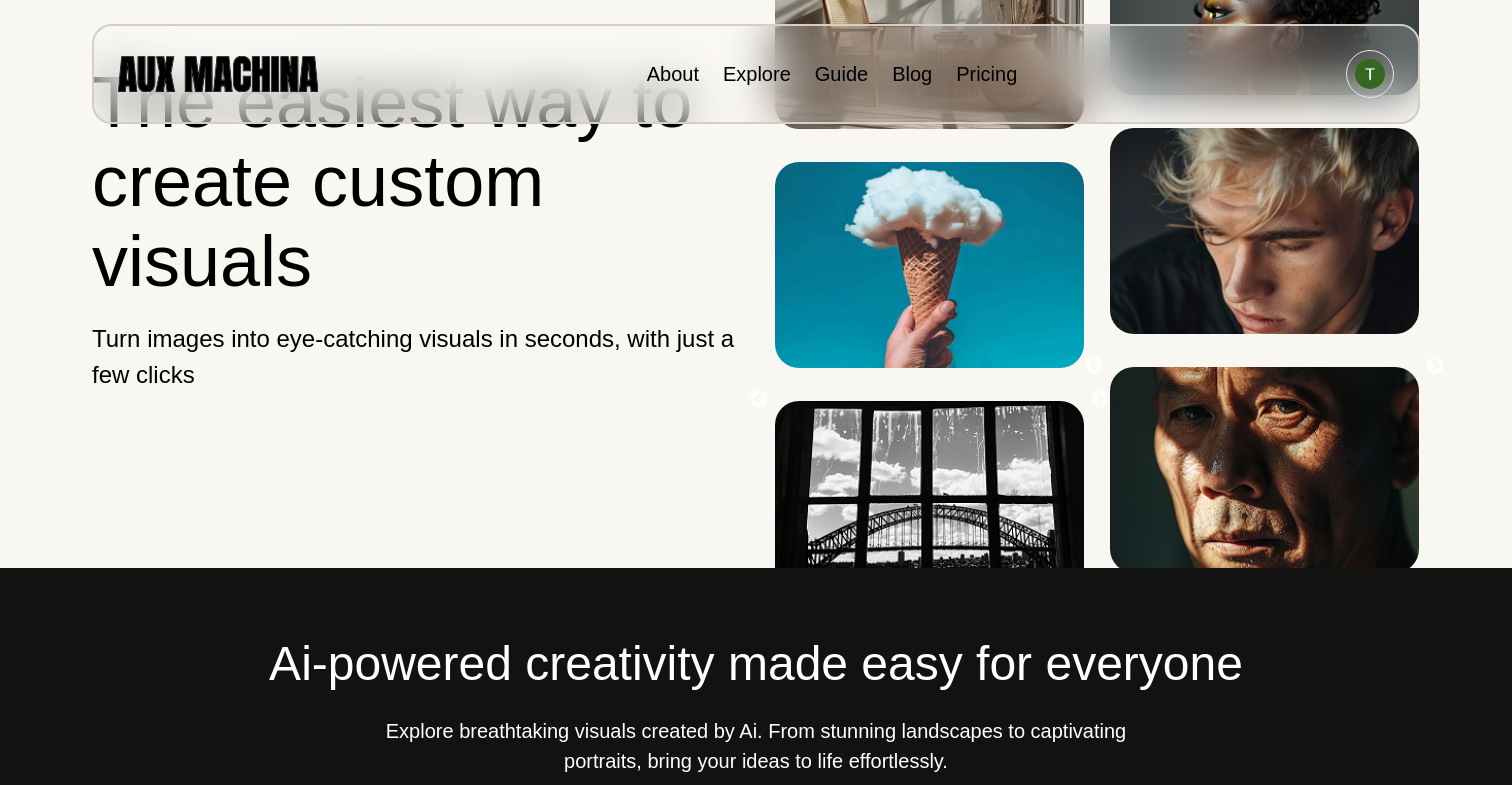 scroll, scrollTop: 124, scrollLeft: 0, axis: vertical 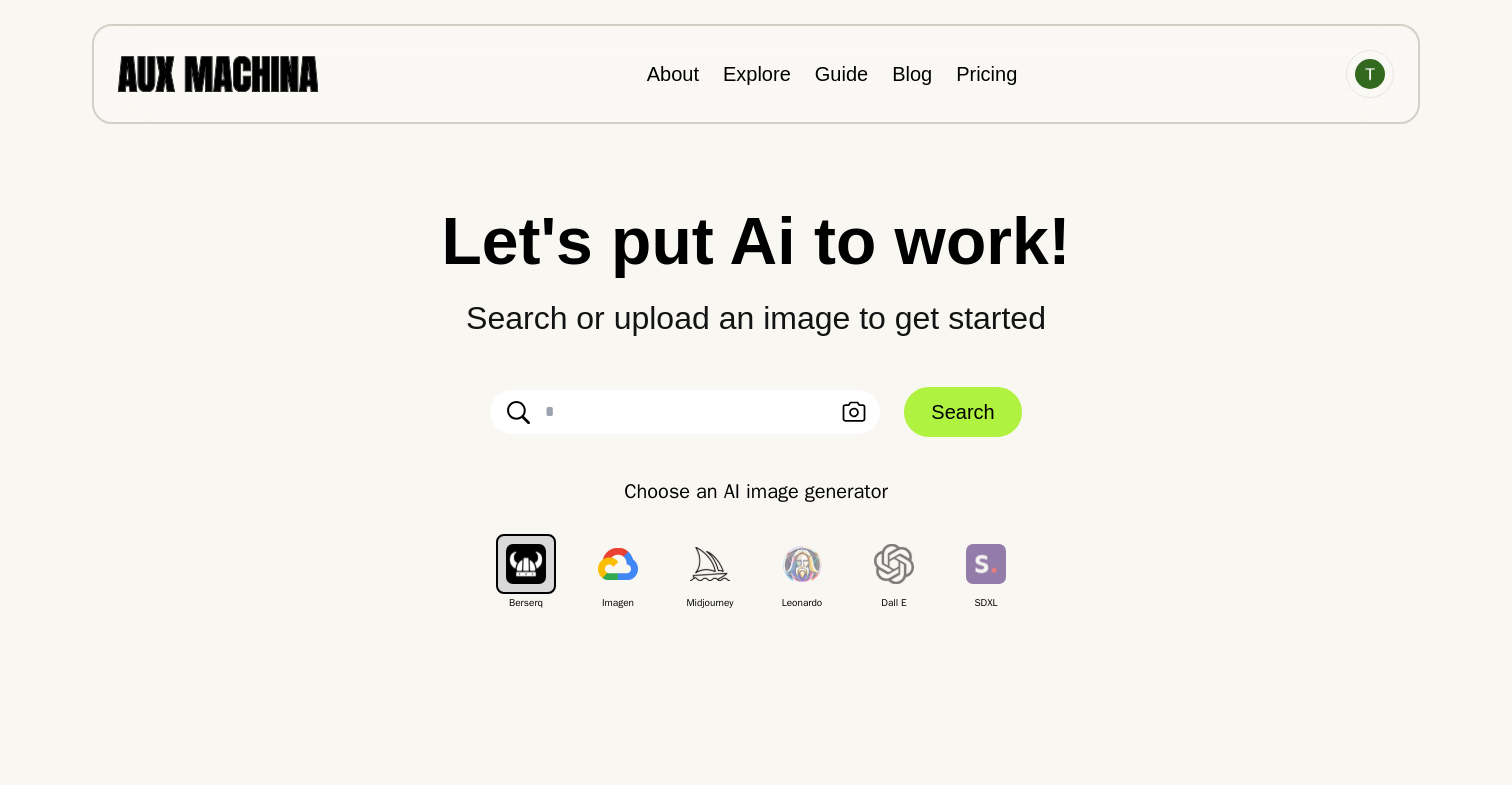 click at bounding box center [685, 412] 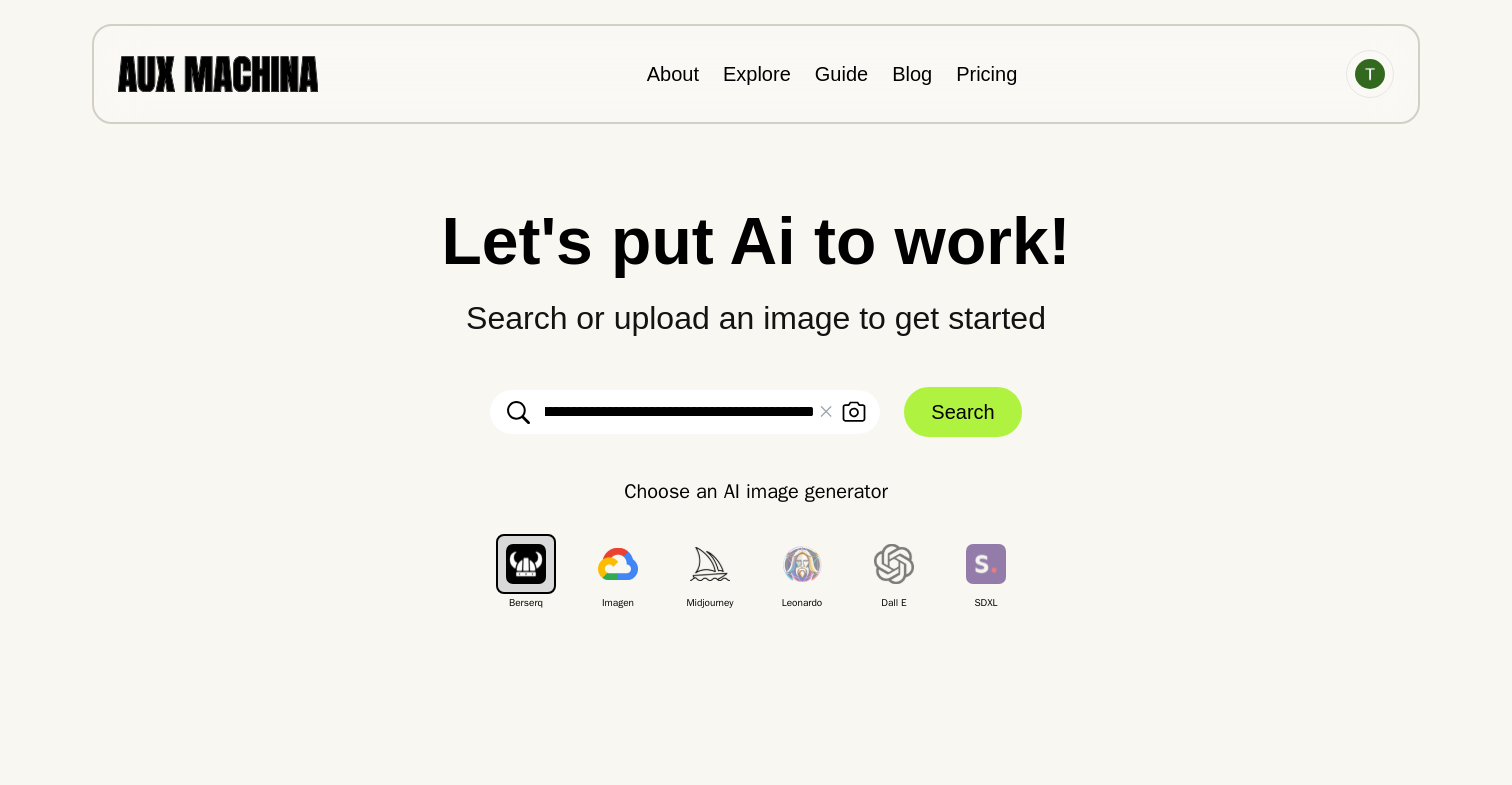 scroll, scrollTop: 0, scrollLeft: 318, axis: horizontal 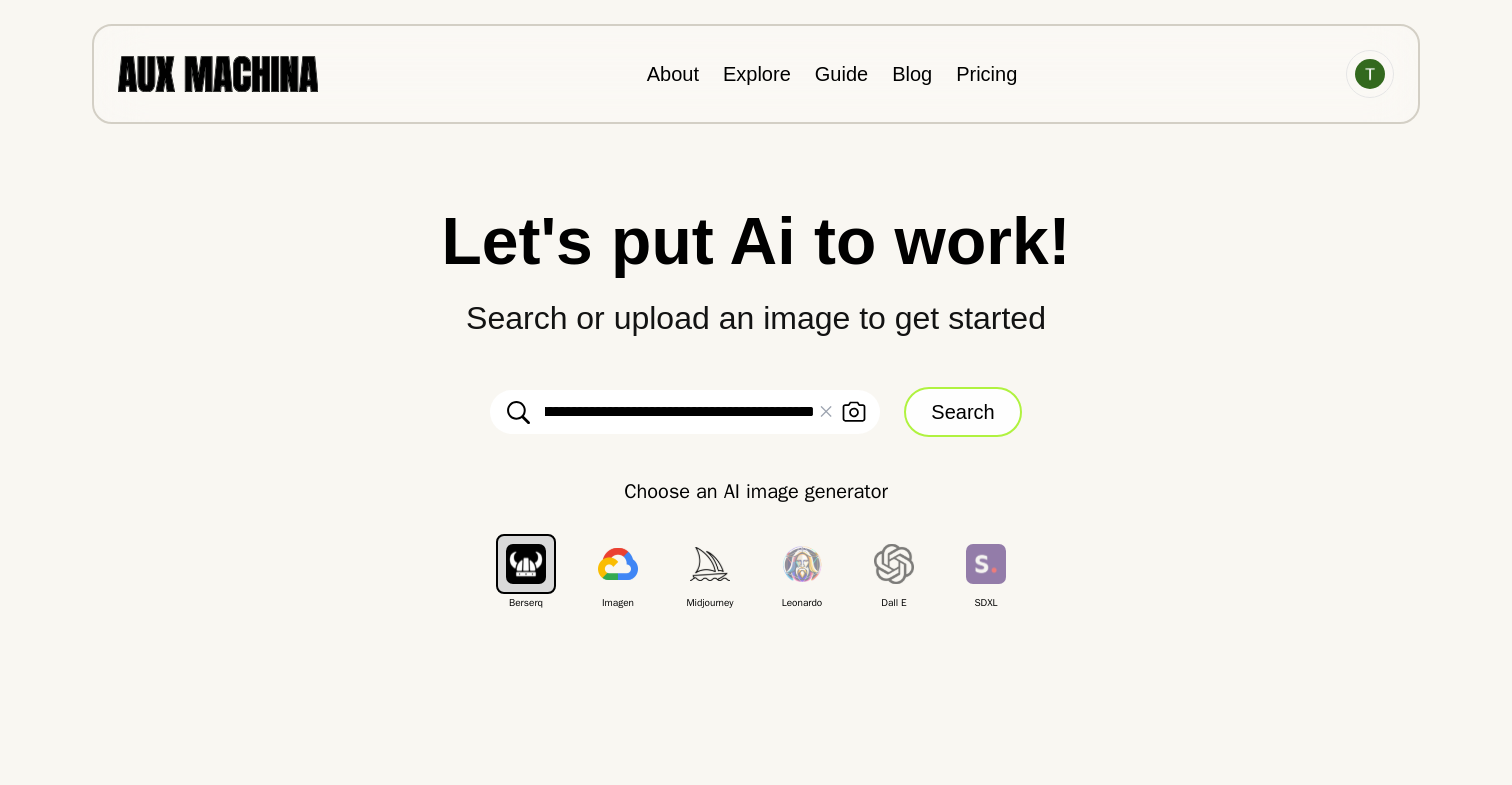 type on "**********" 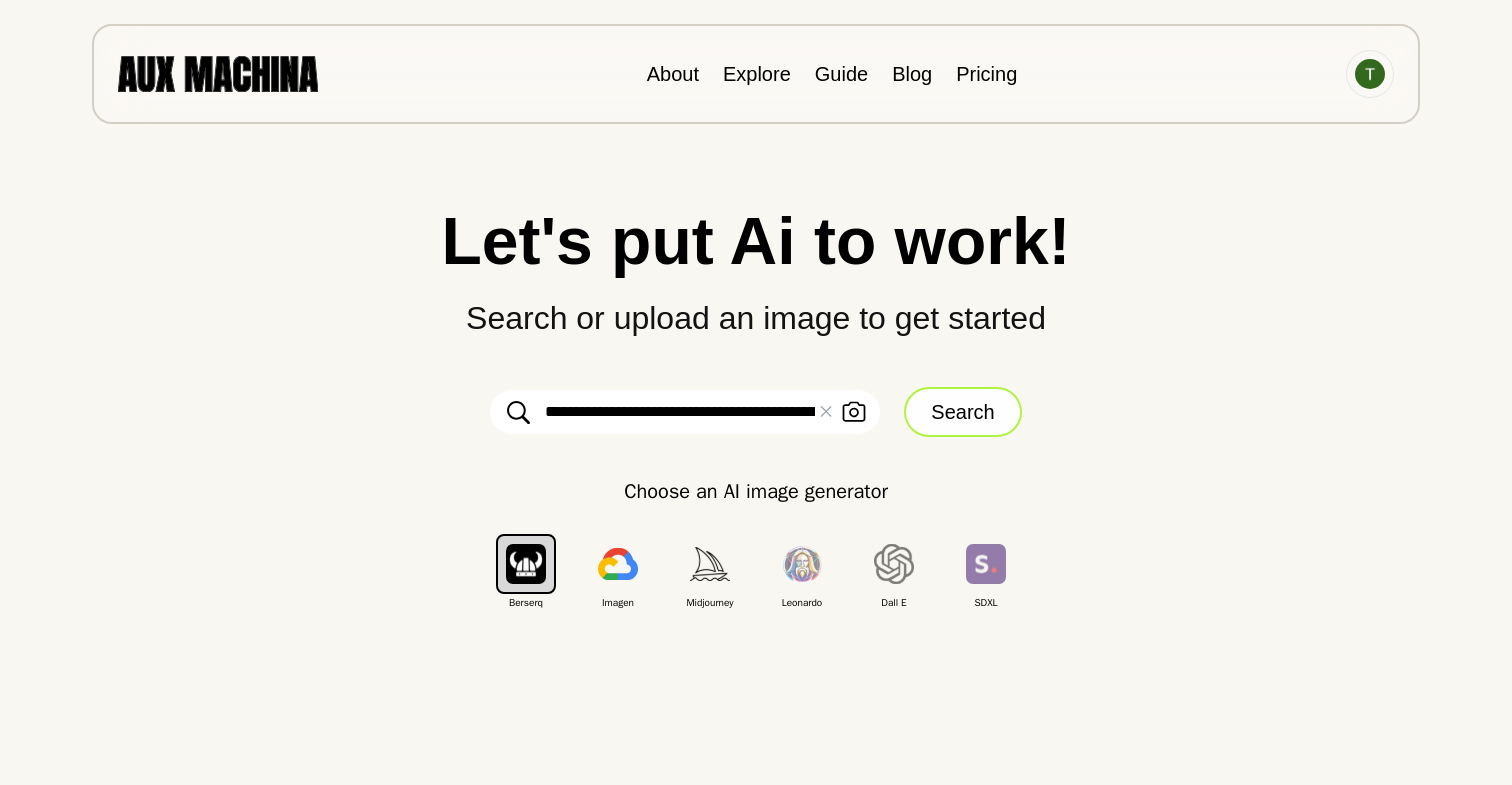 click on "Search" at bounding box center [962, 412] 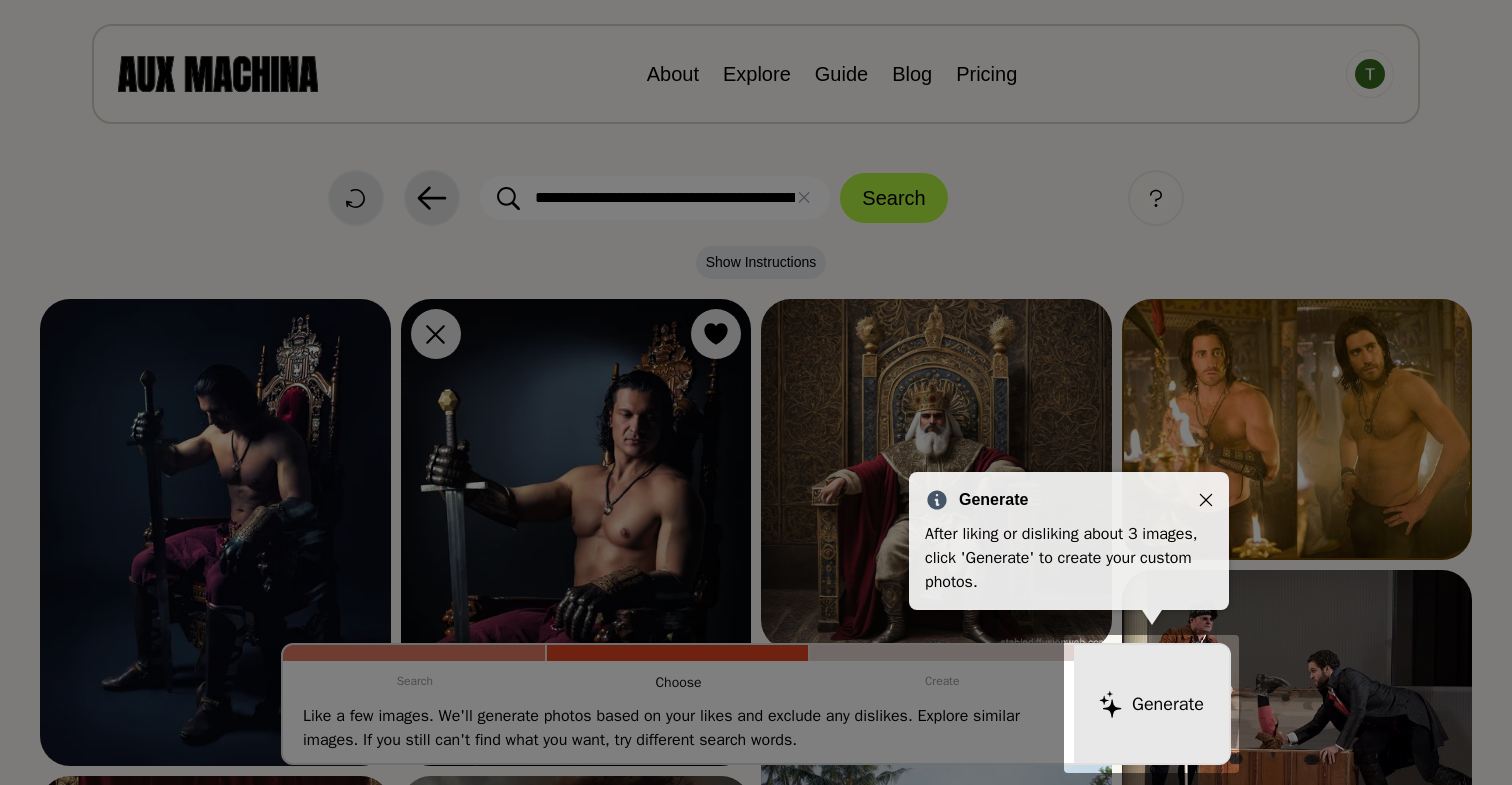 click at bounding box center [1206, 500] 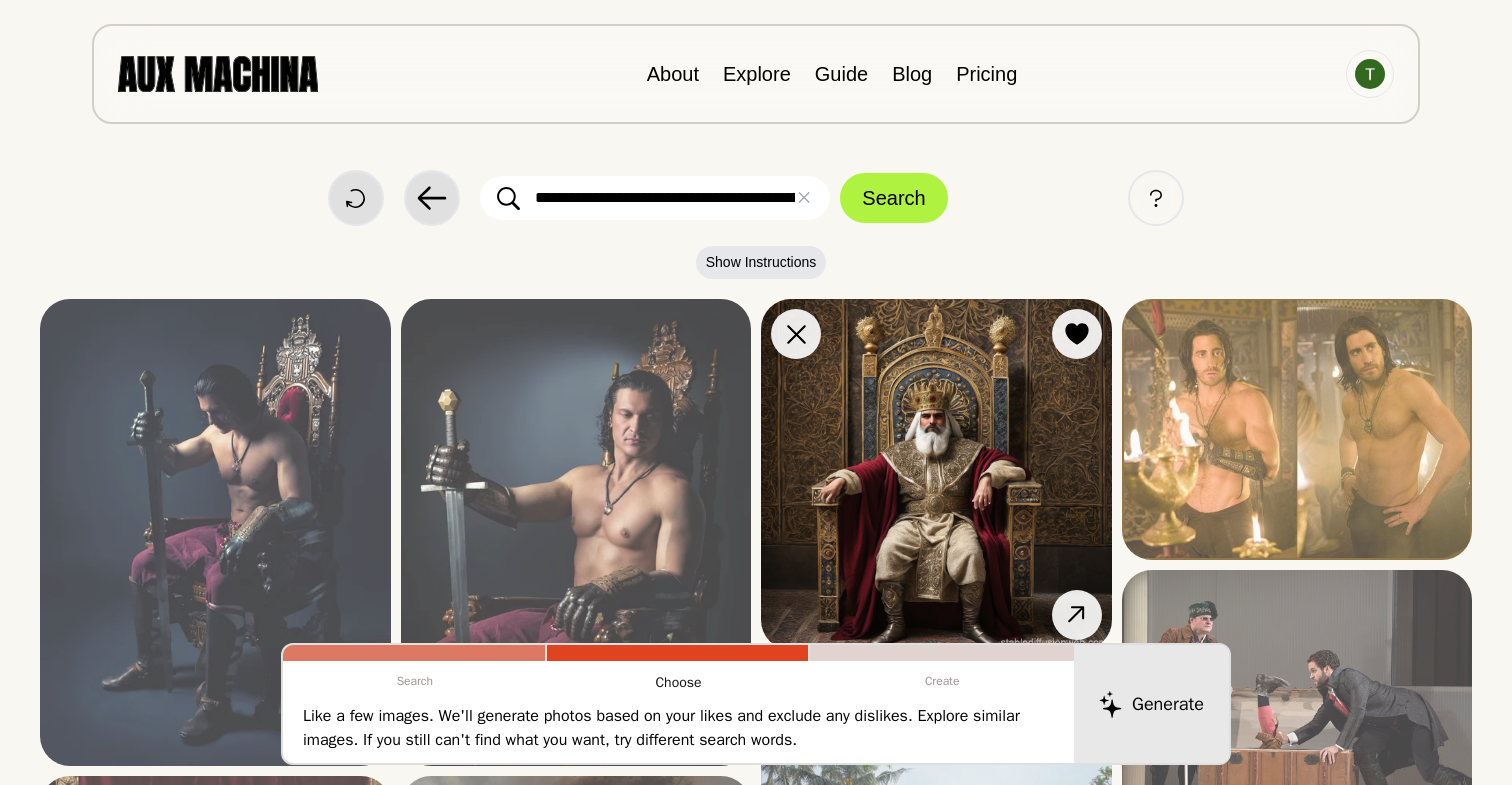 scroll, scrollTop: 0, scrollLeft: 0, axis: both 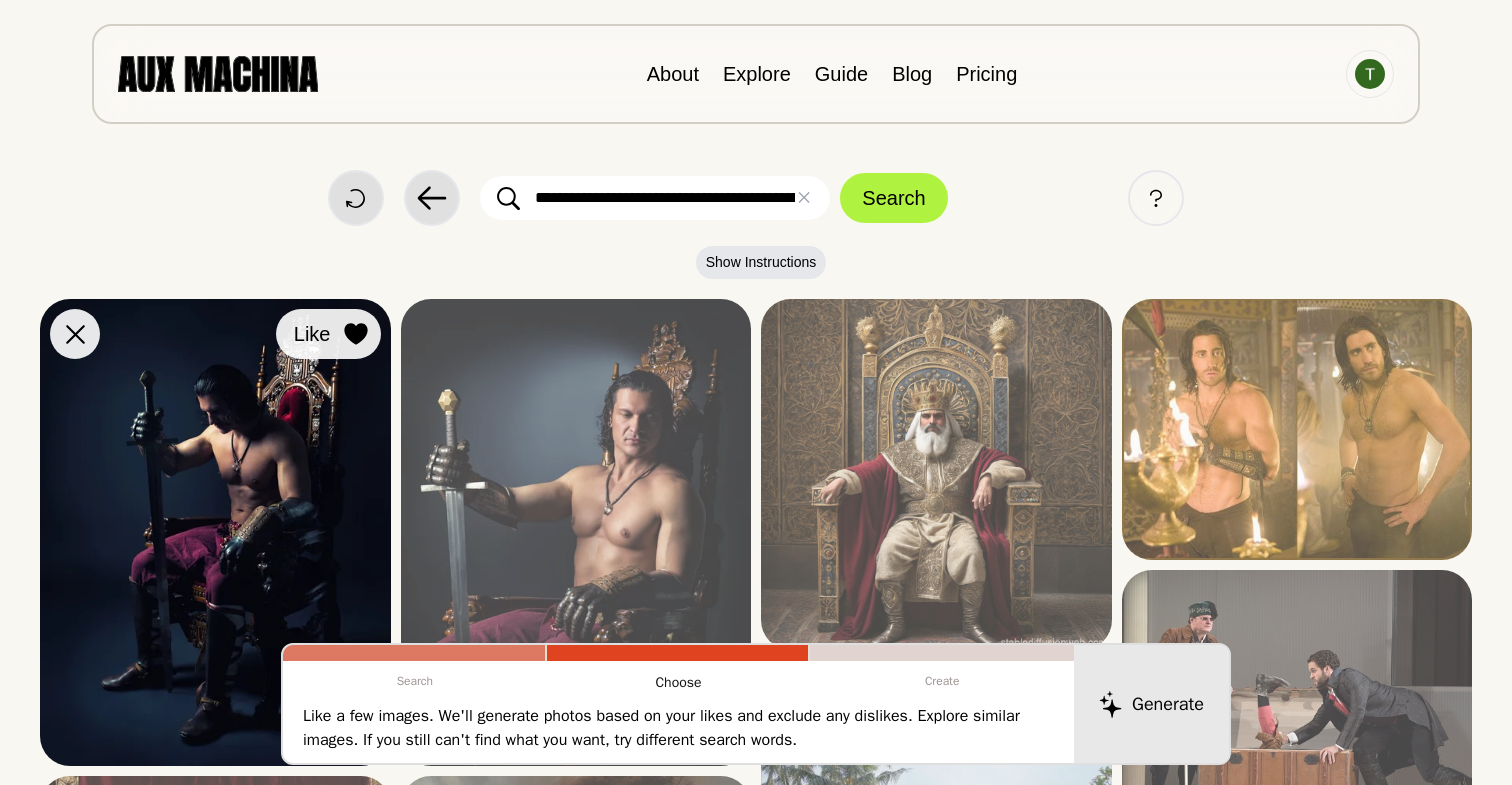 click at bounding box center [355, 334] 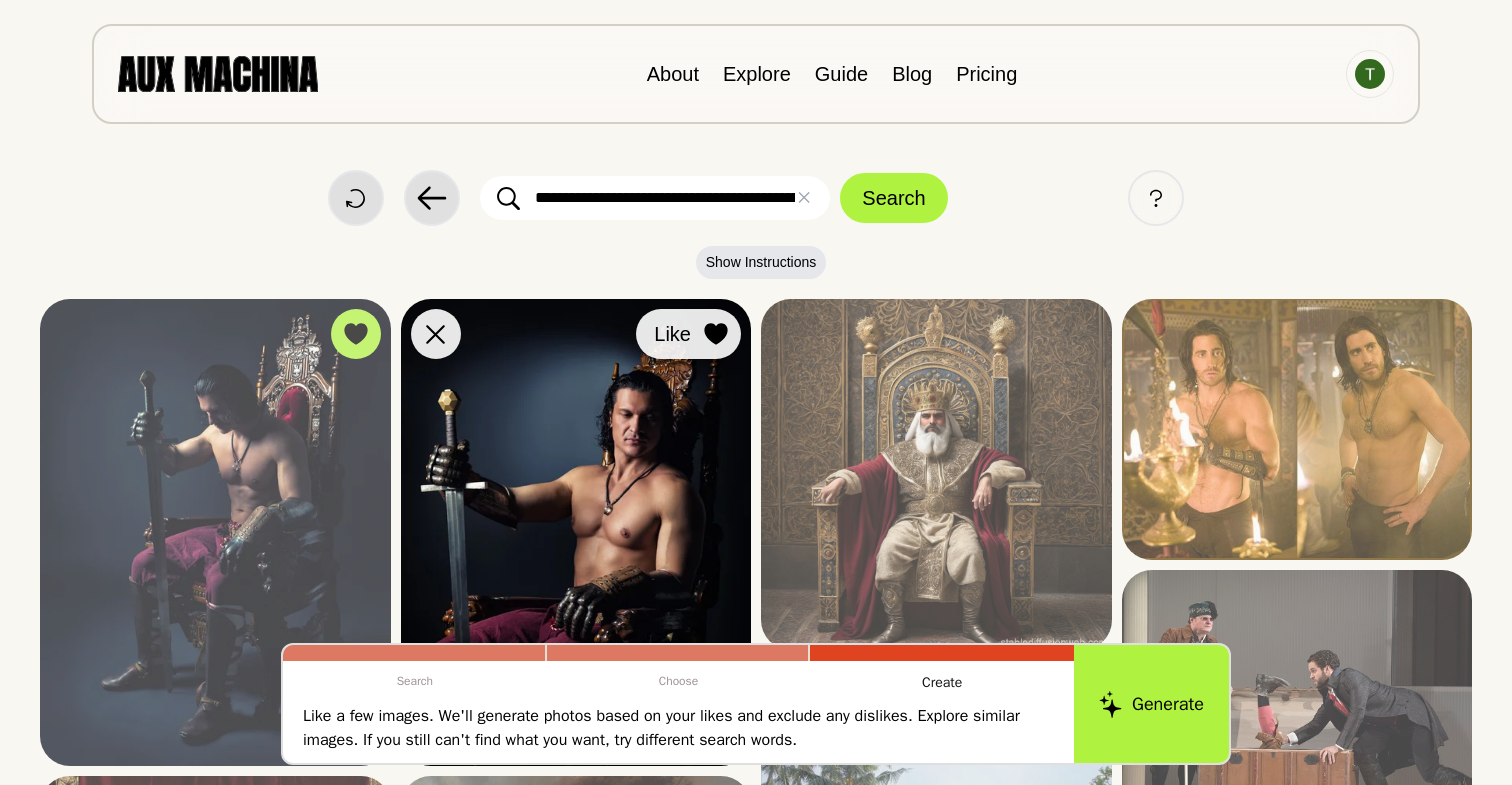 click at bounding box center [0, 0] 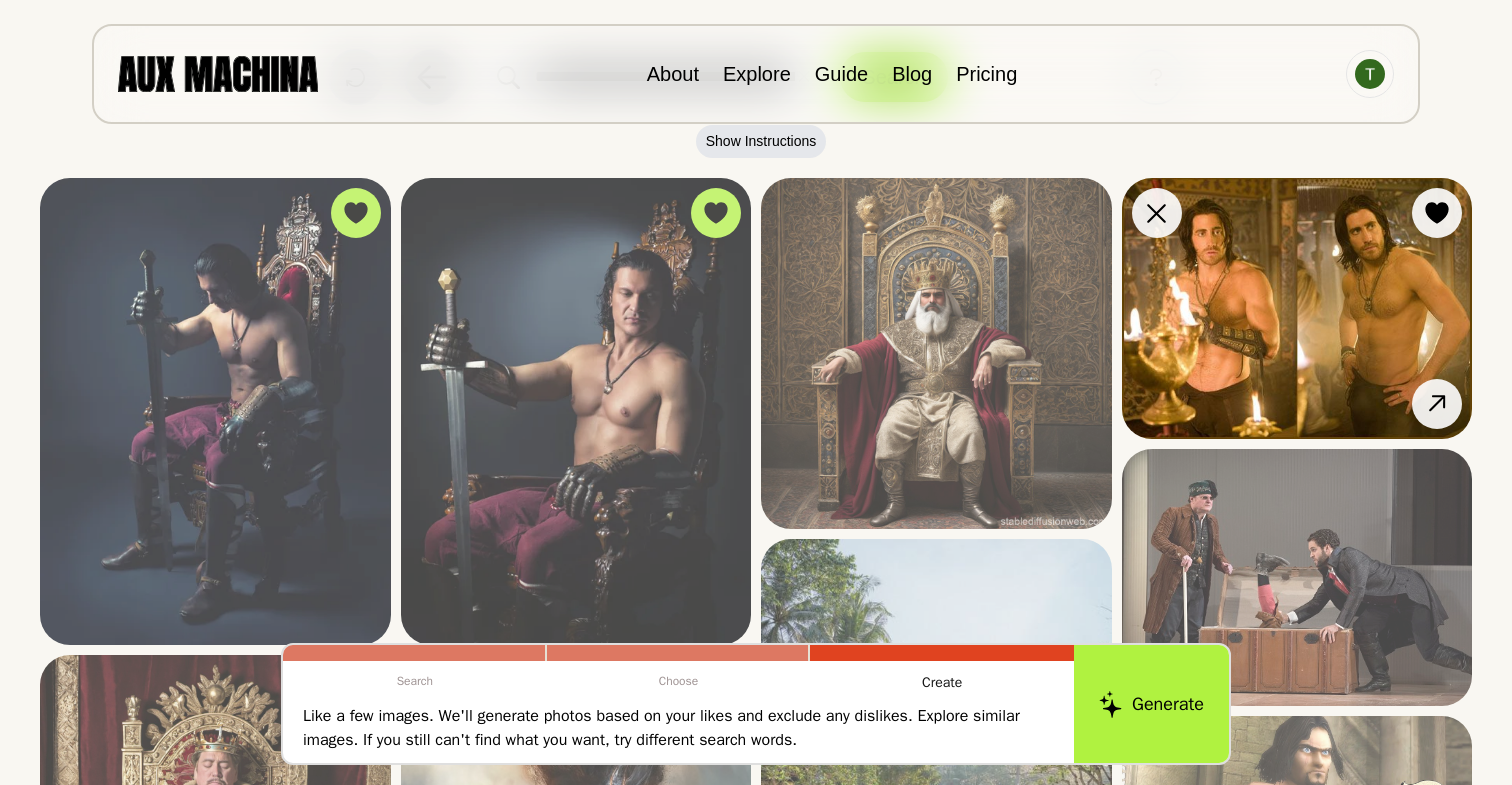 scroll, scrollTop: 142, scrollLeft: 0, axis: vertical 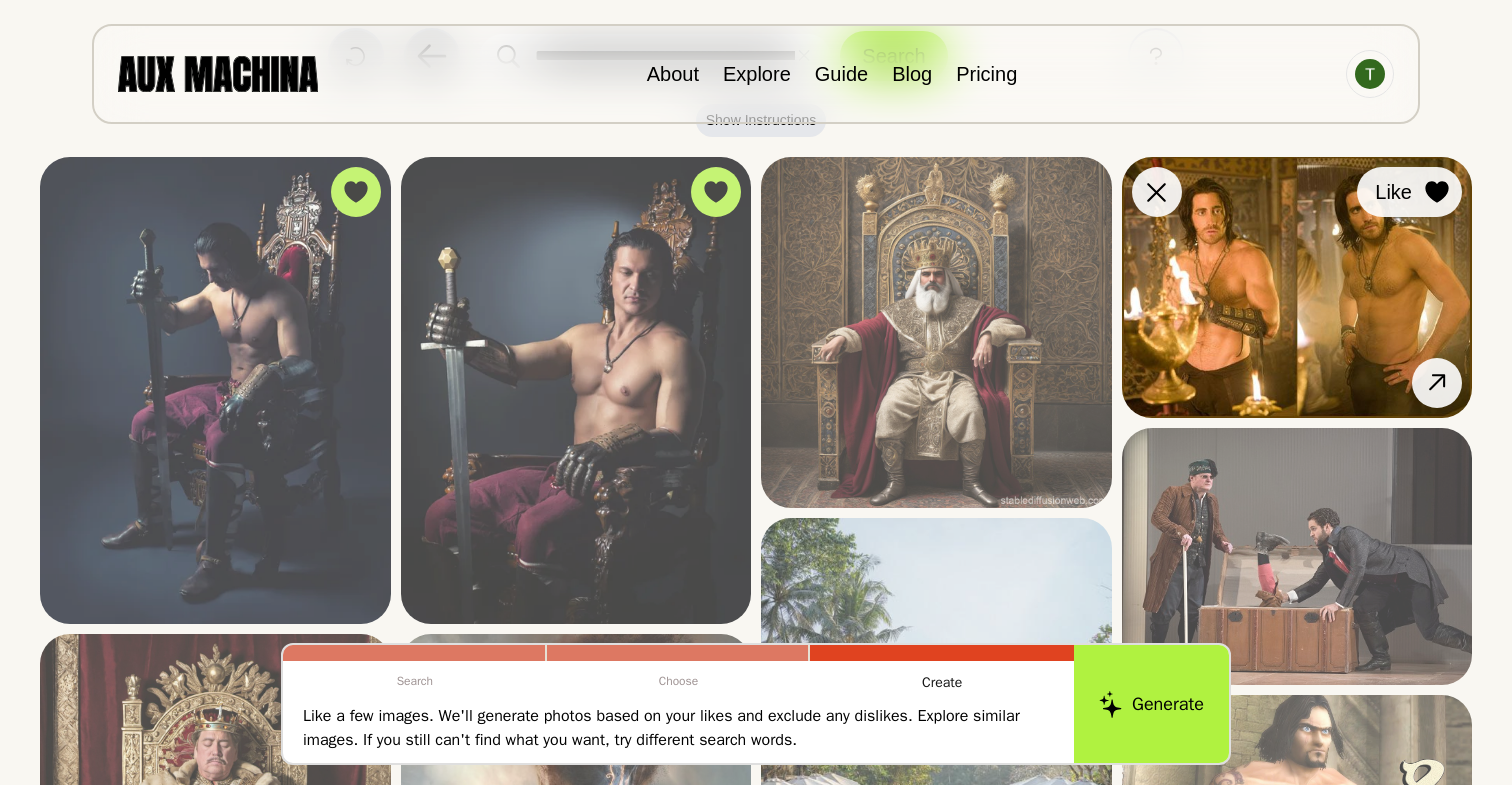 click at bounding box center [0, 0] 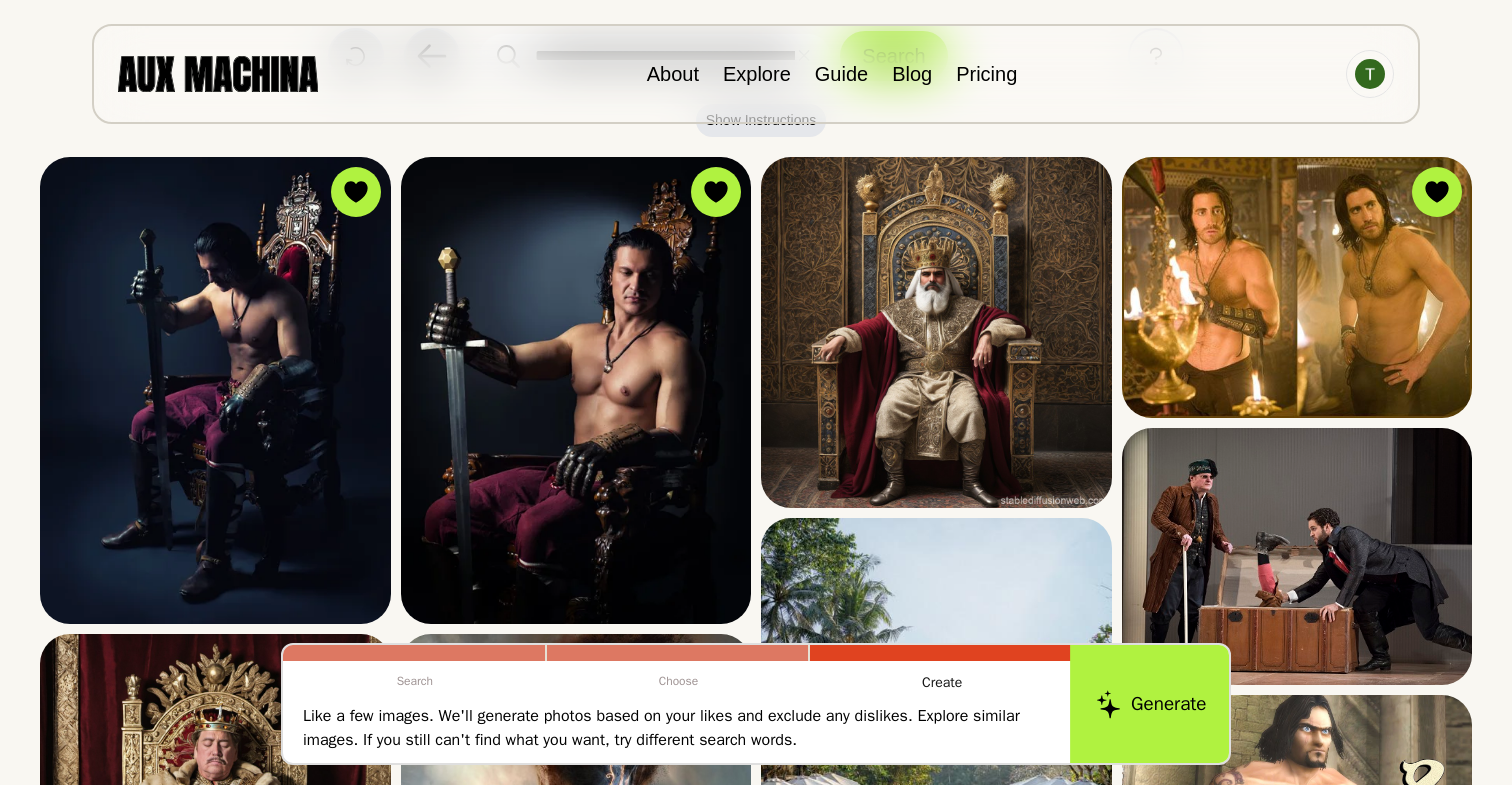 click on "Generate" at bounding box center [1151, 704] 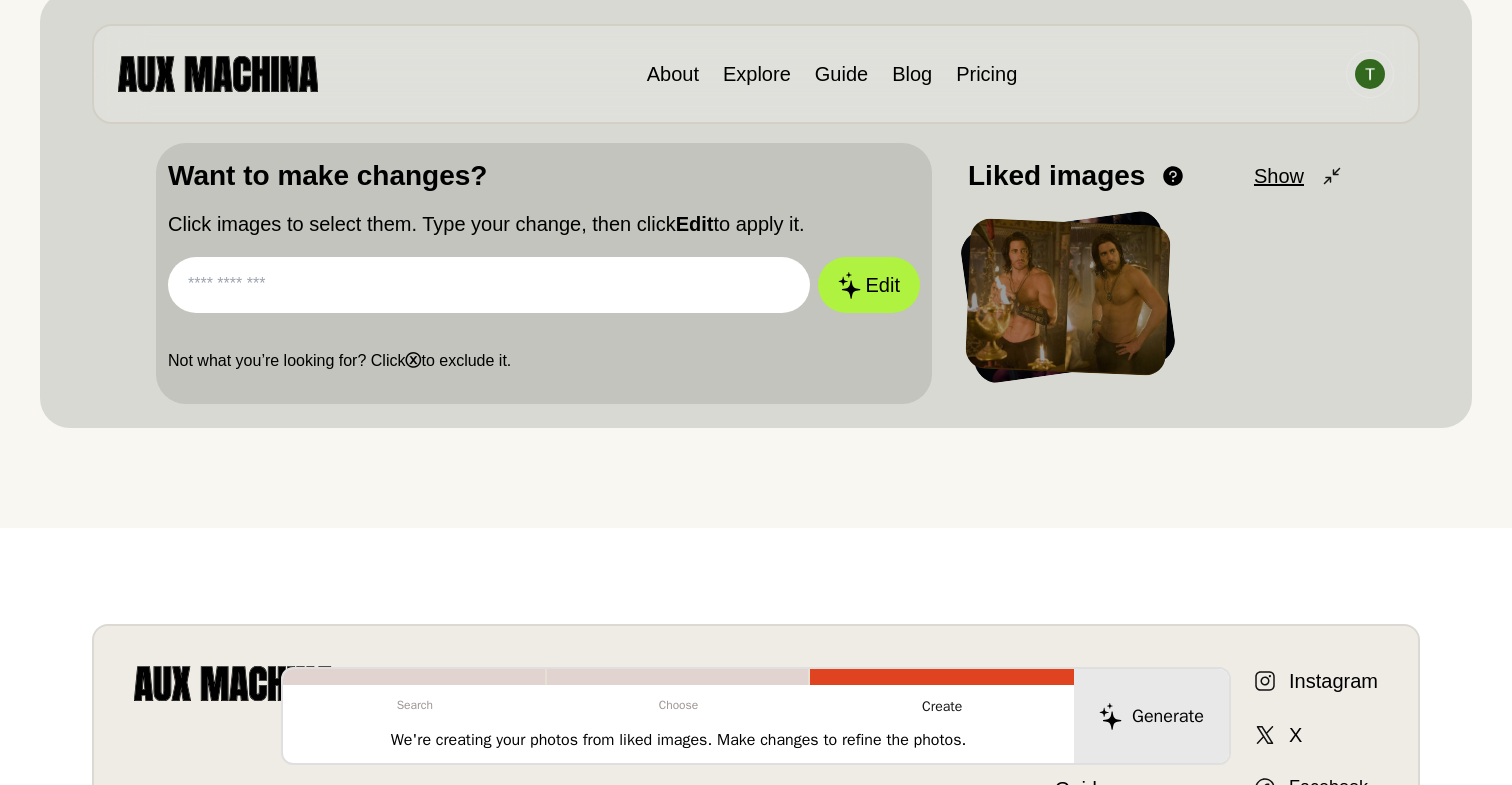 scroll, scrollTop: 289, scrollLeft: 0, axis: vertical 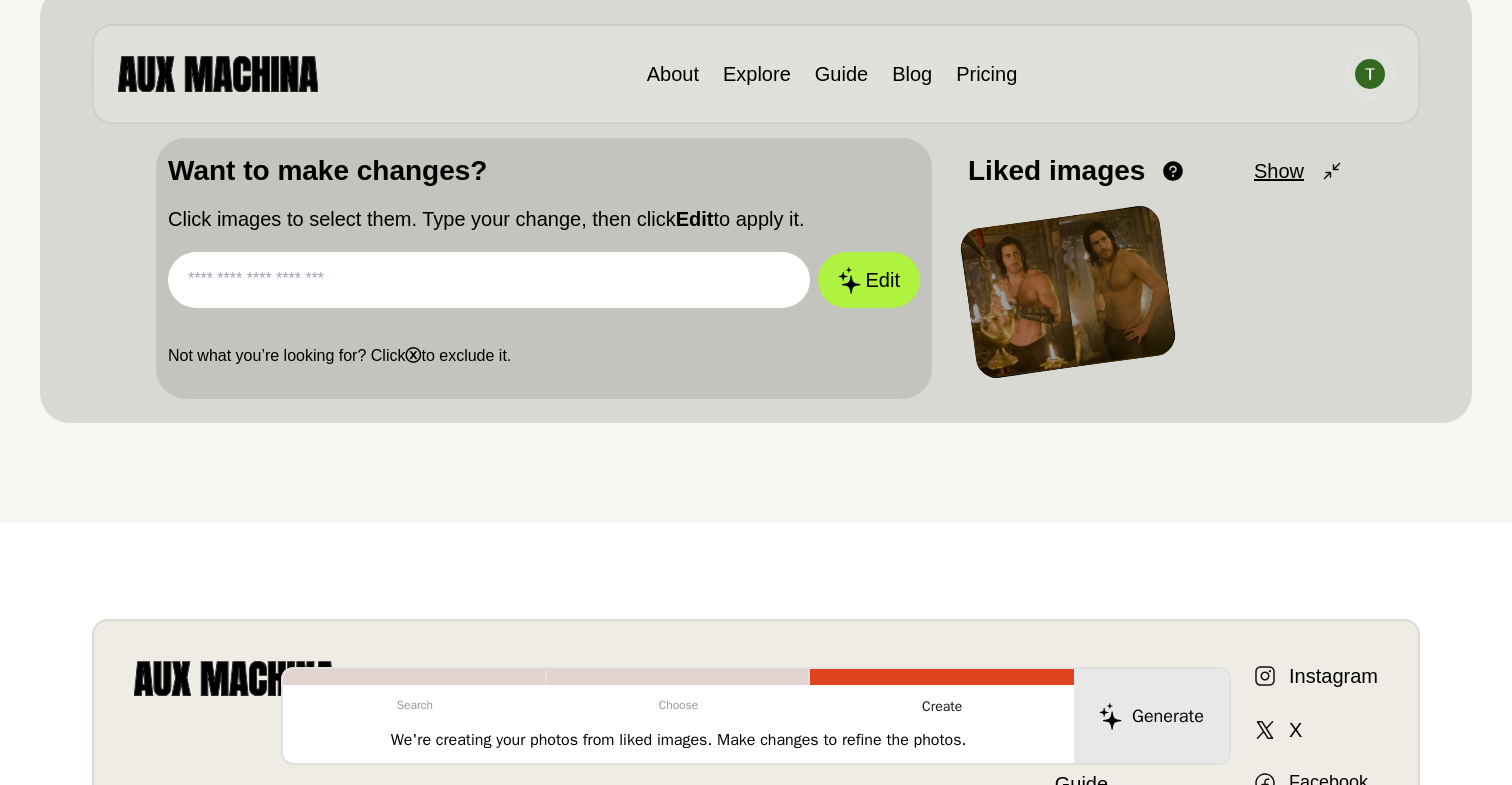 click at bounding box center [489, 280] 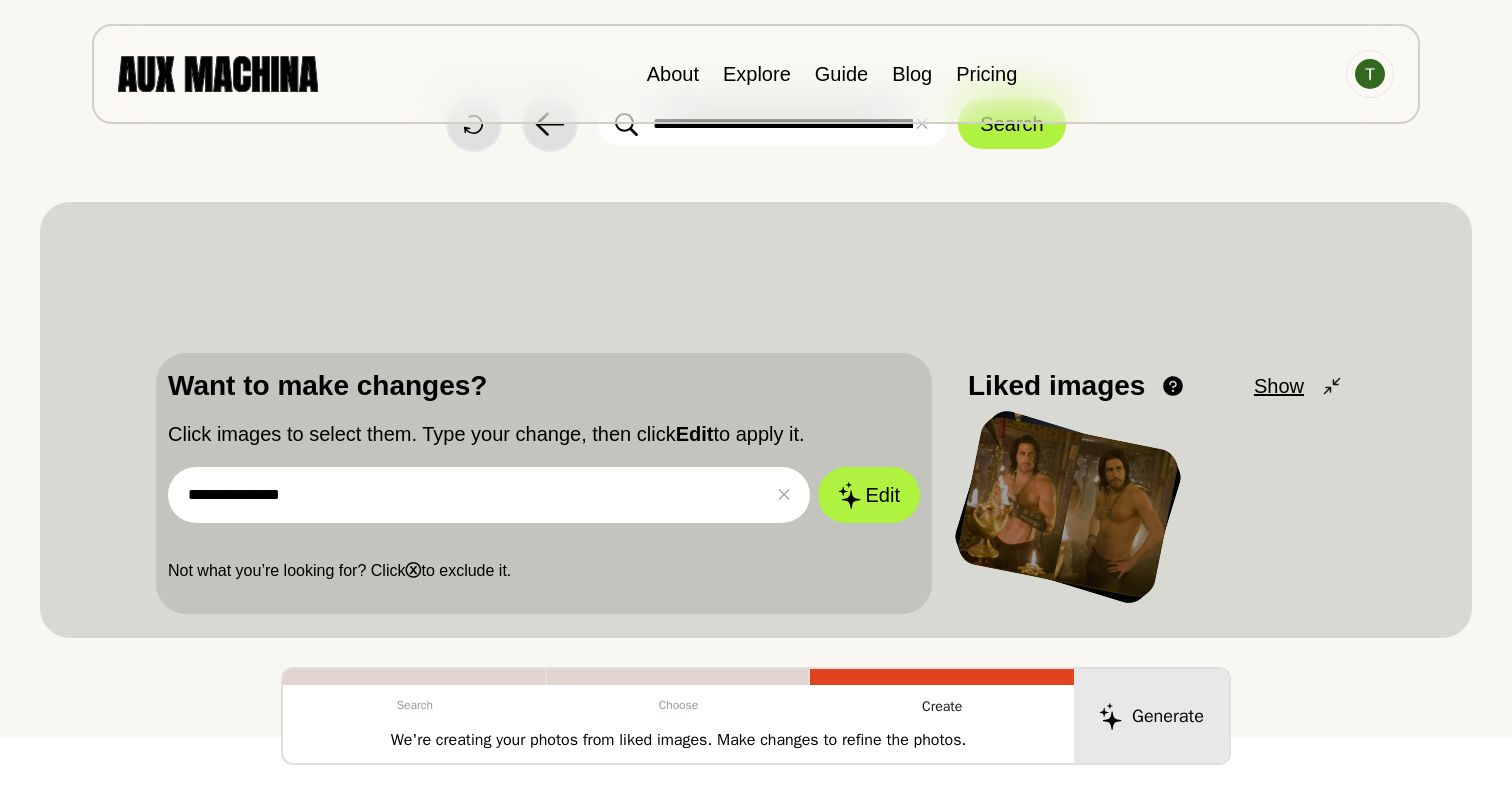 scroll, scrollTop: 34, scrollLeft: 0, axis: vertical 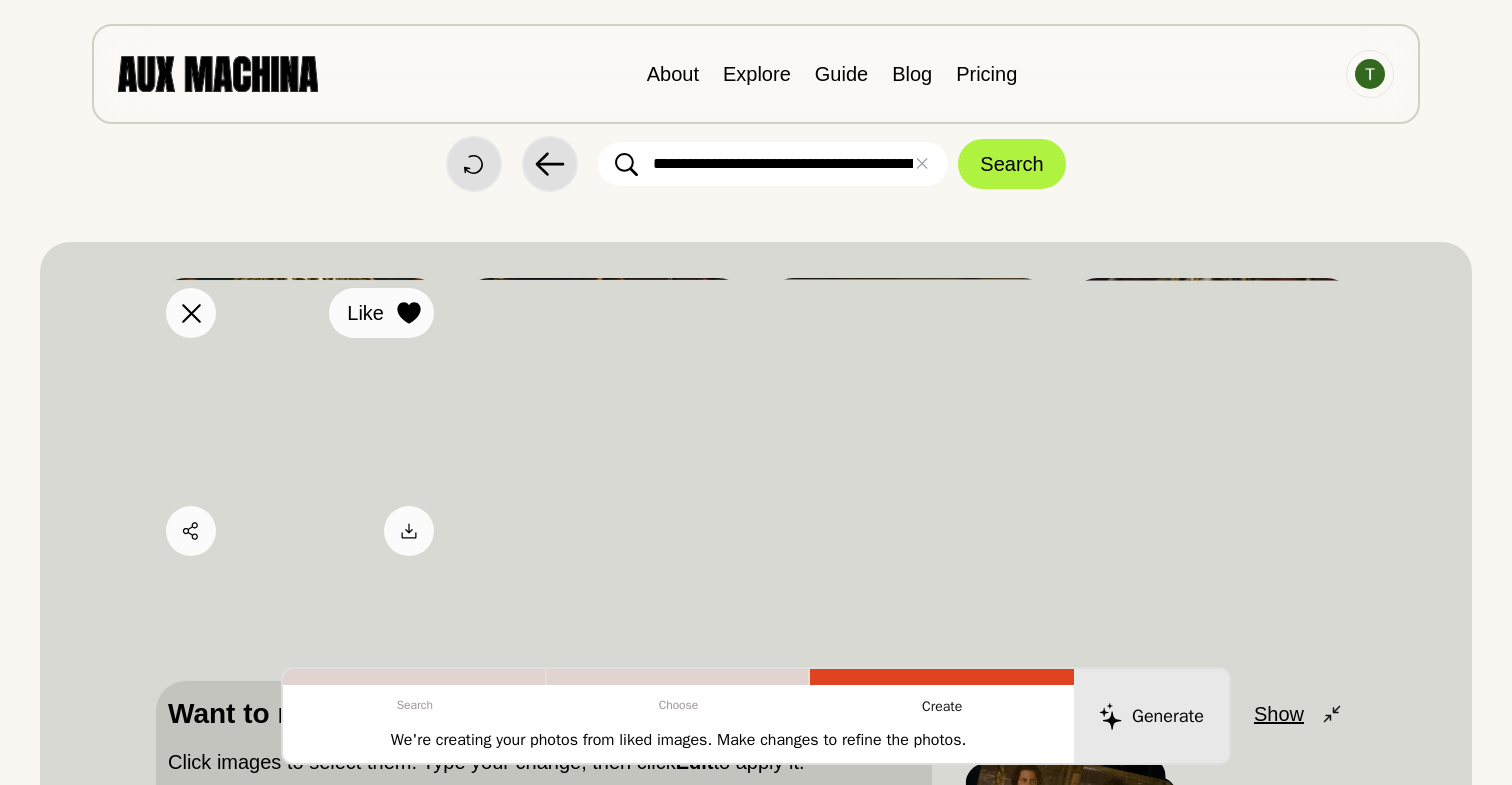 click at bounding box center [408, 313] 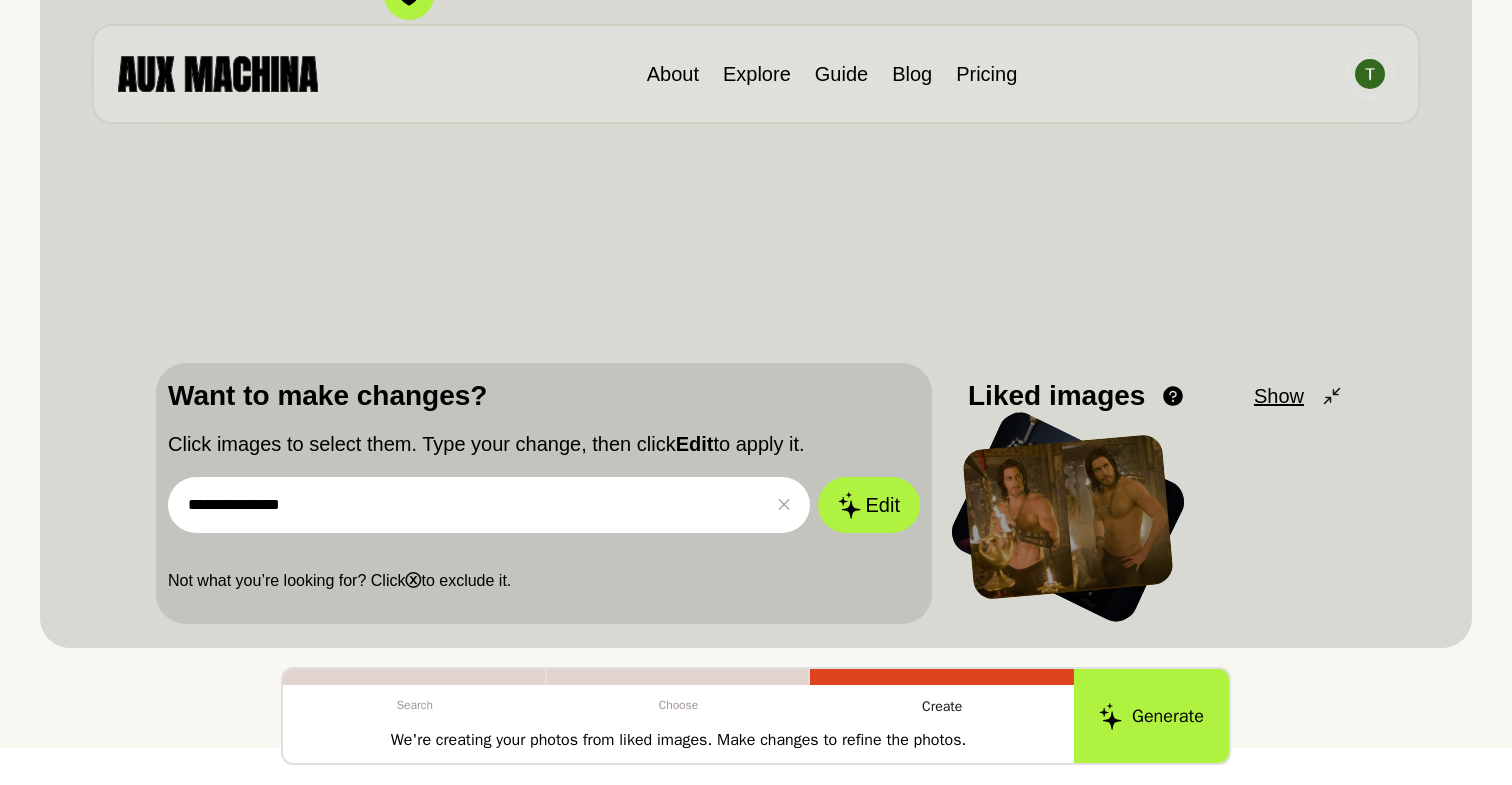 scroll, scrollTop: 371, scrollLeft: 0, axis: vertical 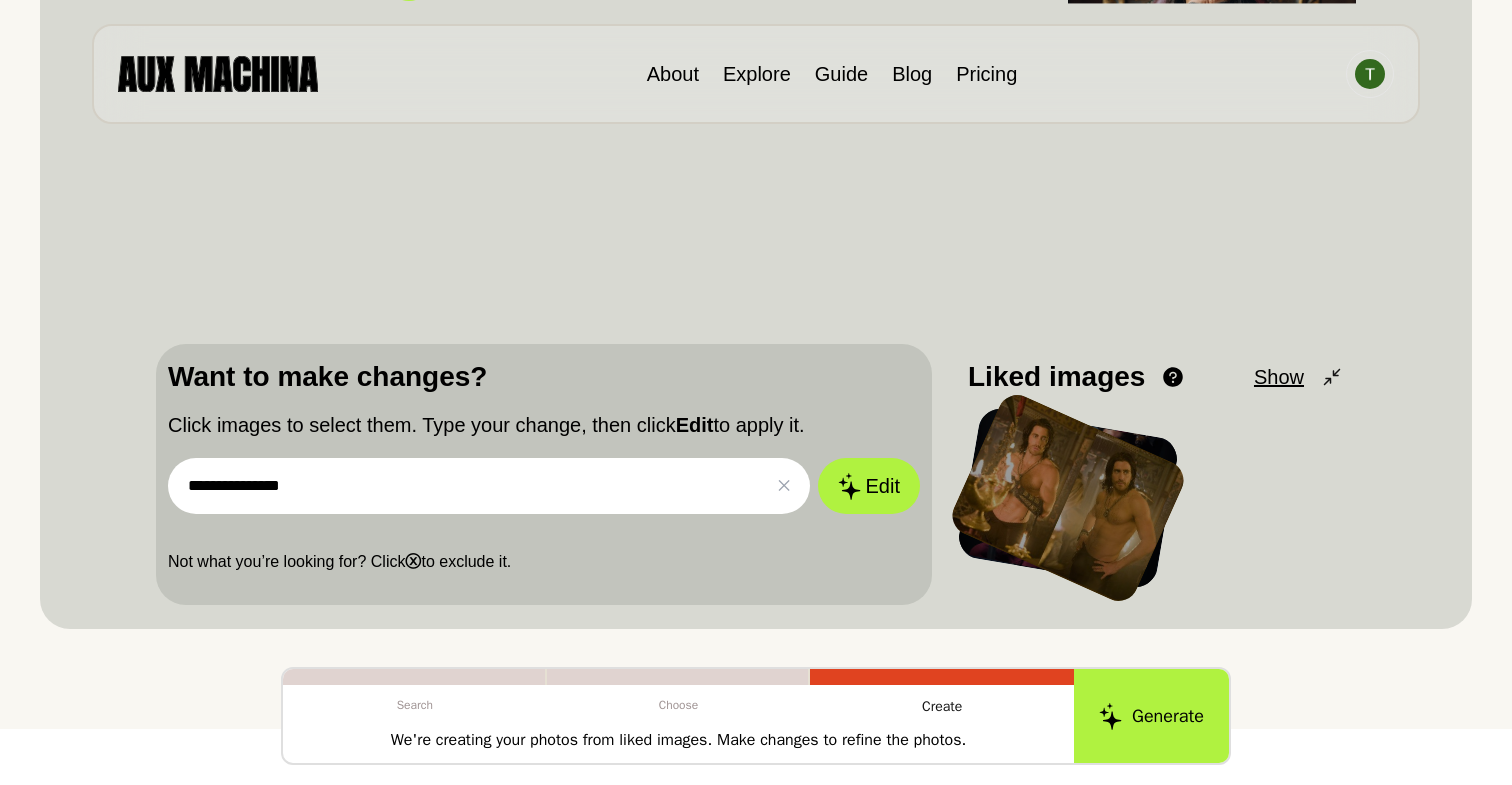 click on "**********" at bounding box center [489, 486] 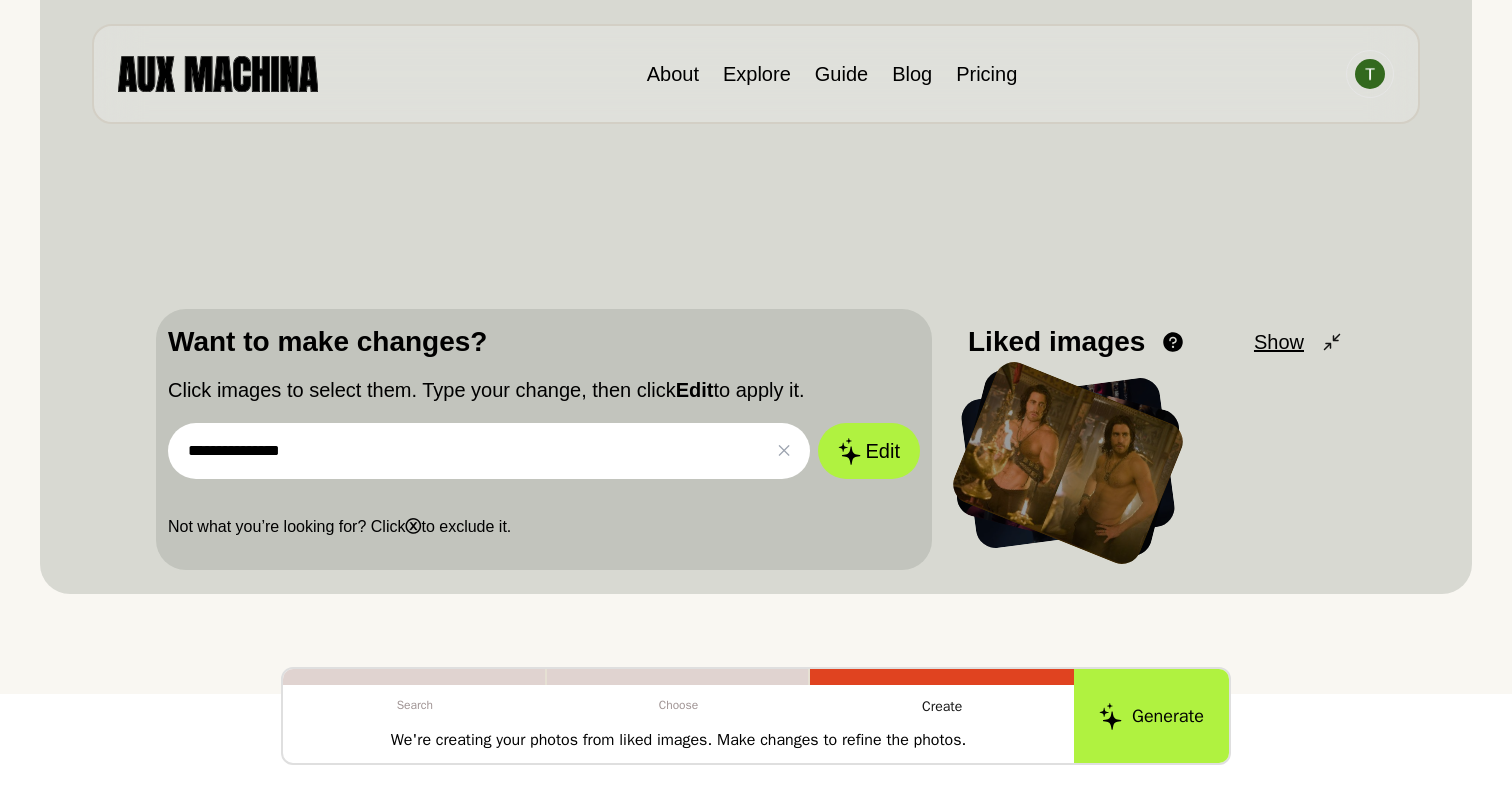 scroll, scrollTop: 422, scrollLeft: 0, axis: vertical 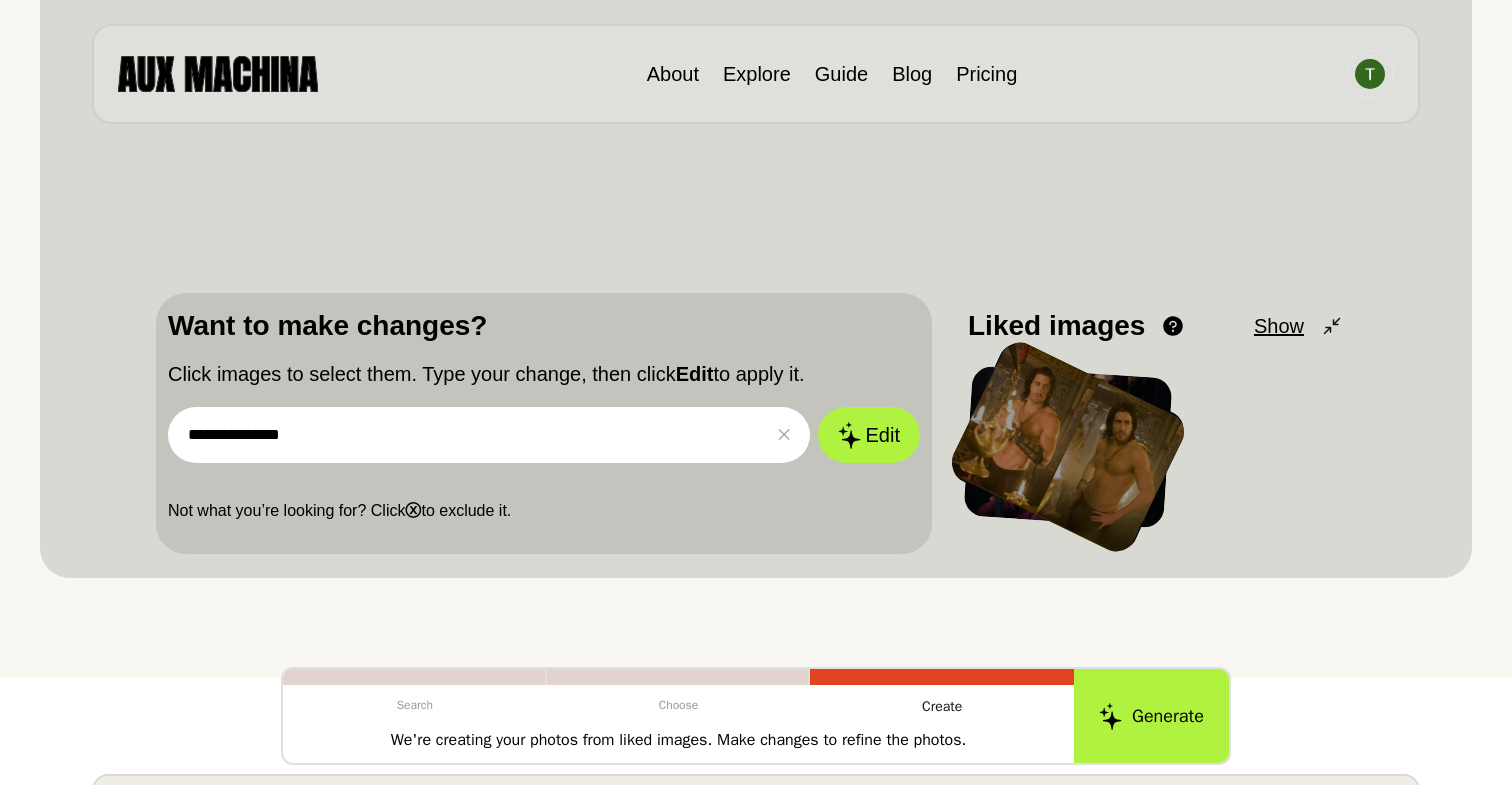 click on "**********" at bounding box center [489, 435] 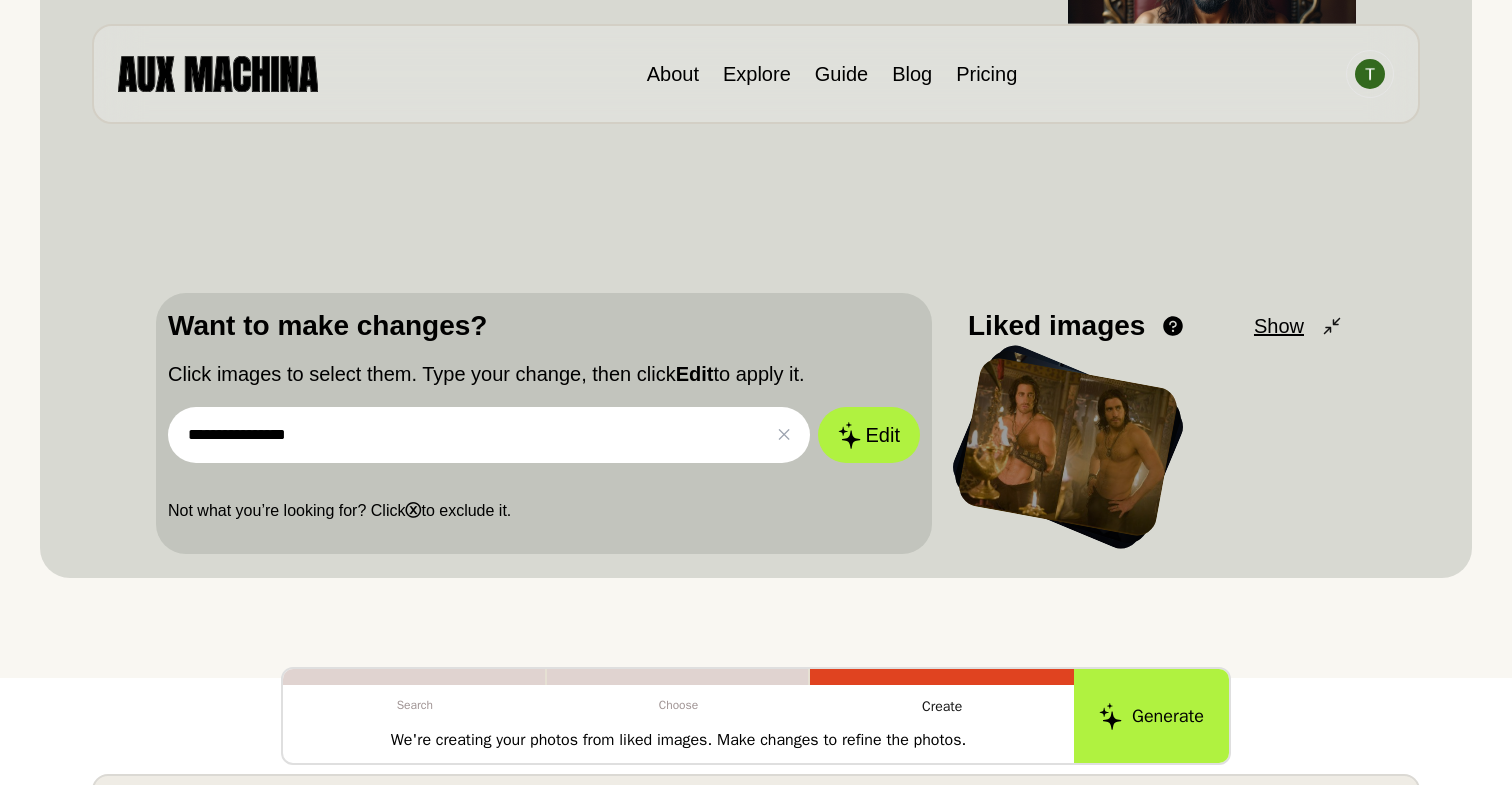 click on "**********" at bounding box center (489, 435) 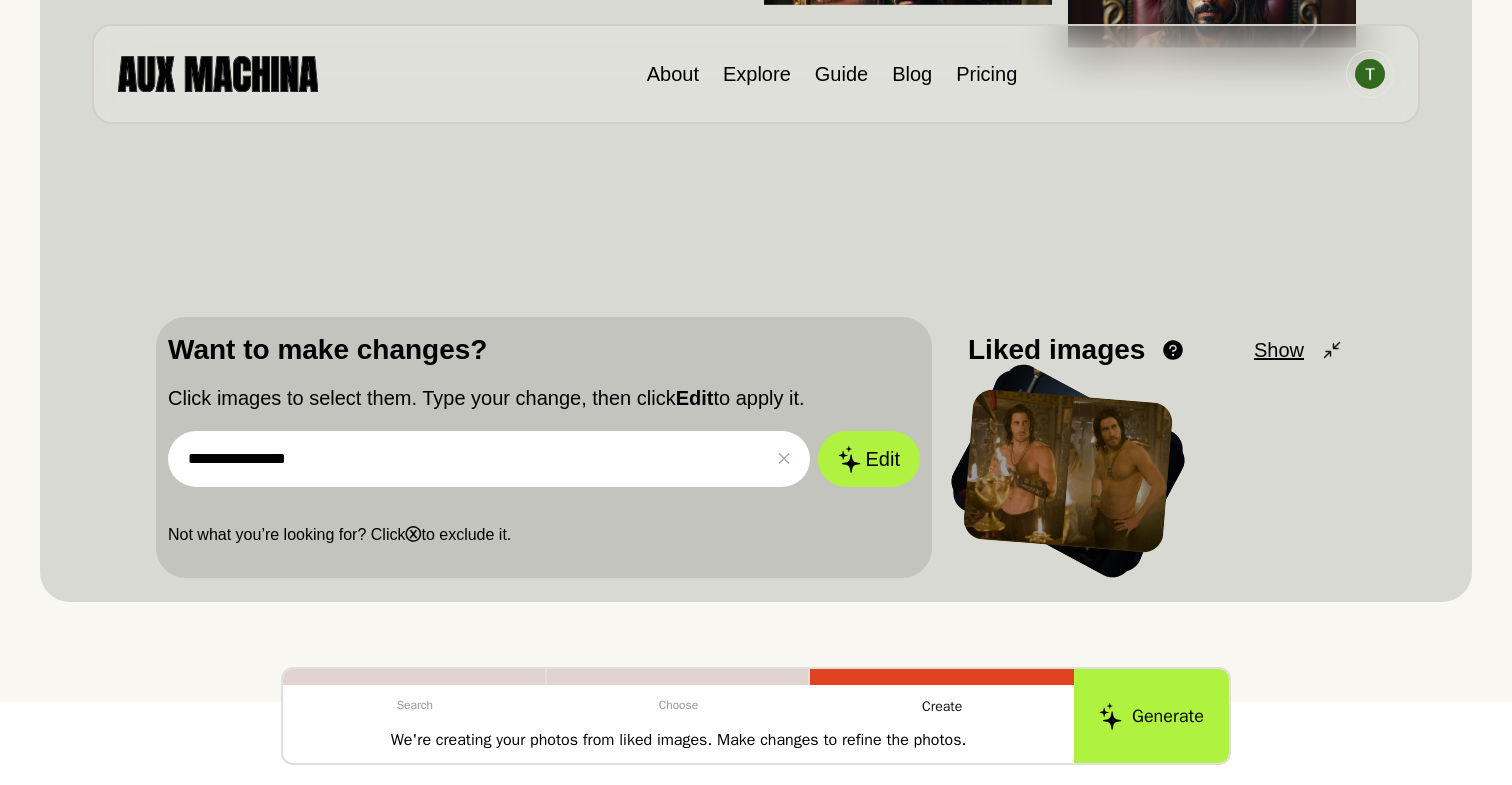 scroll, scrollTop: 410, scrollLeft: 0, axis: vertical 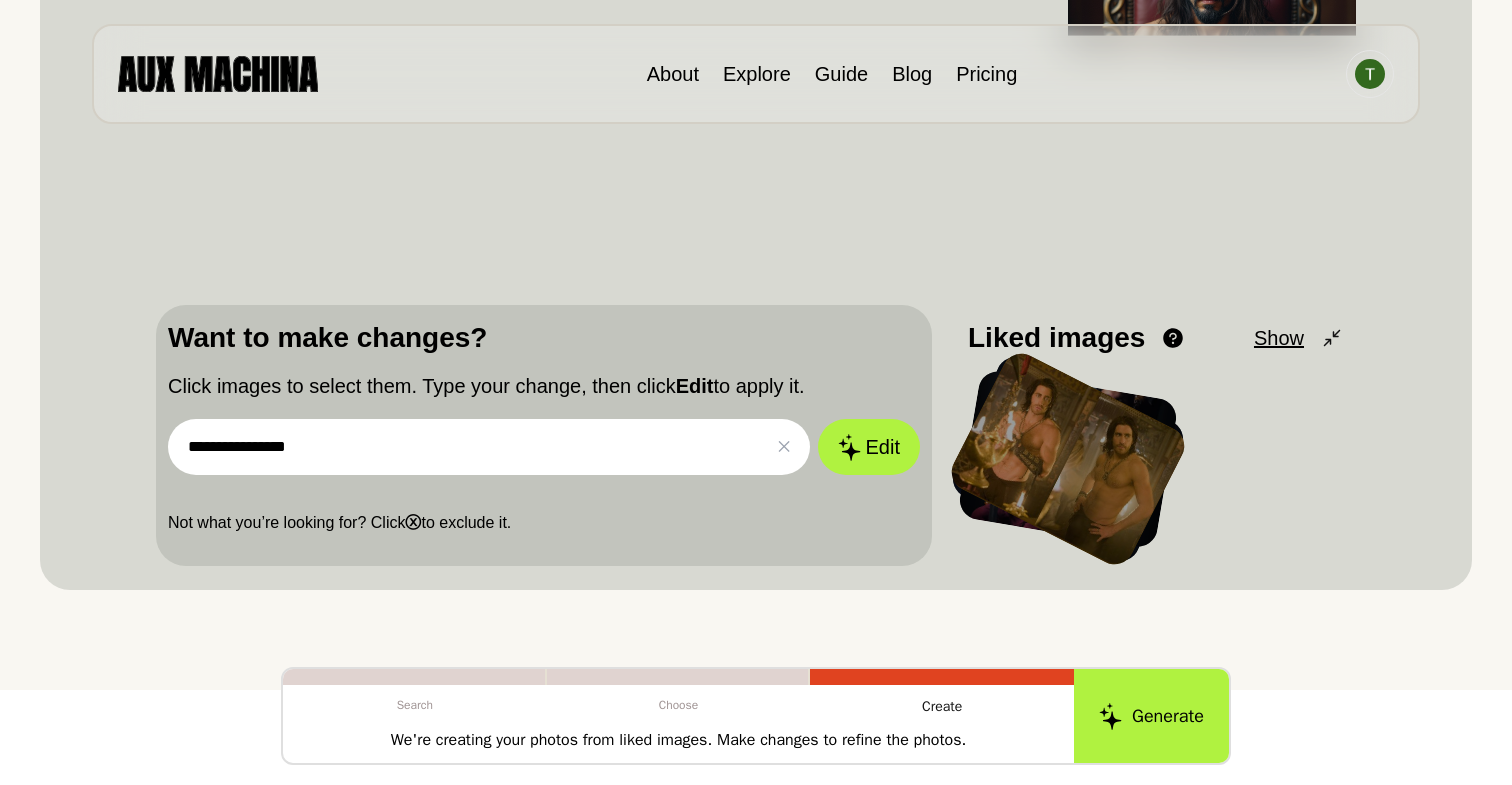 type on "**********" 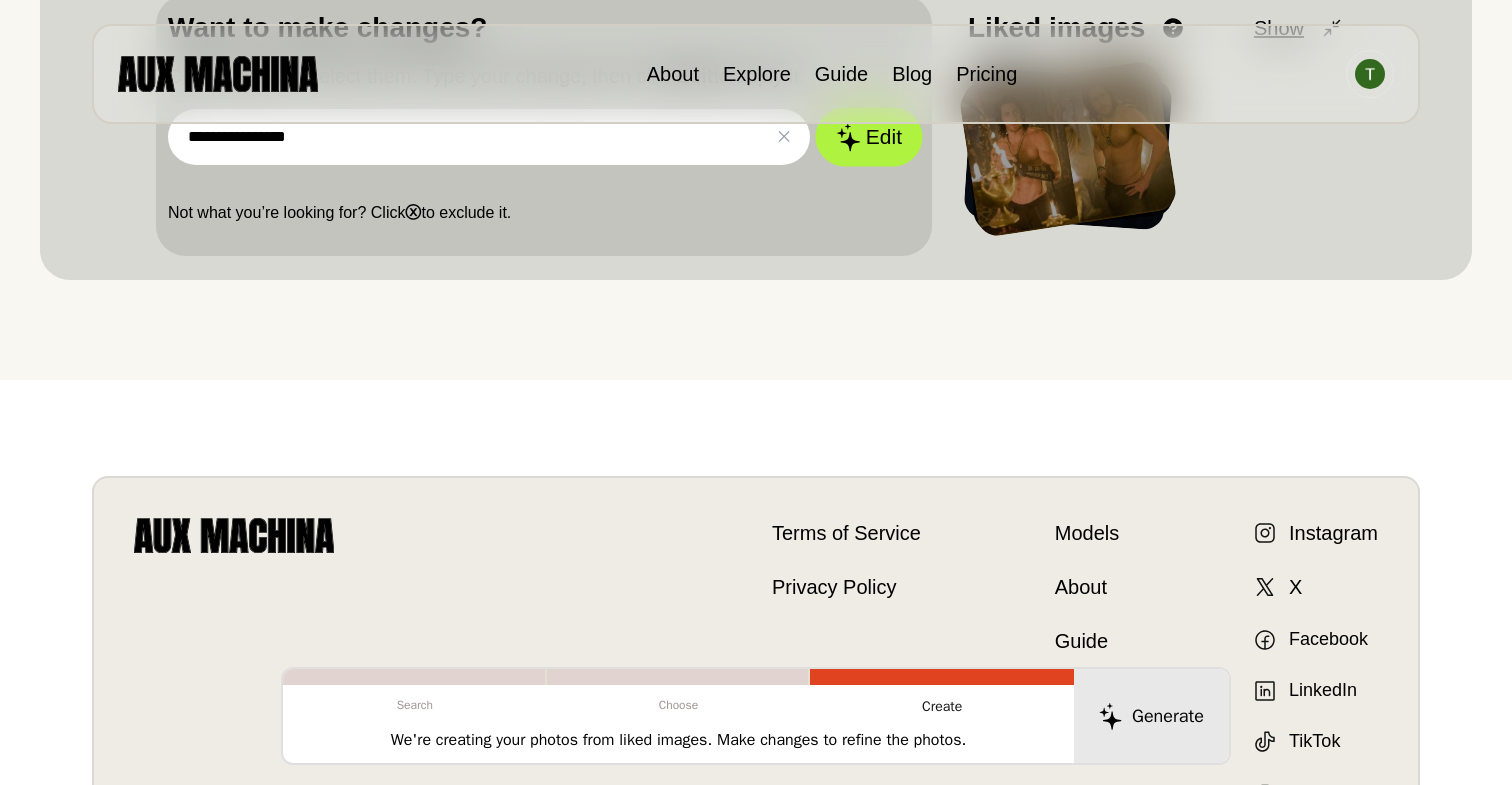 scroll, scrollTop: 434, scrollLeft: 0, axis: vertical 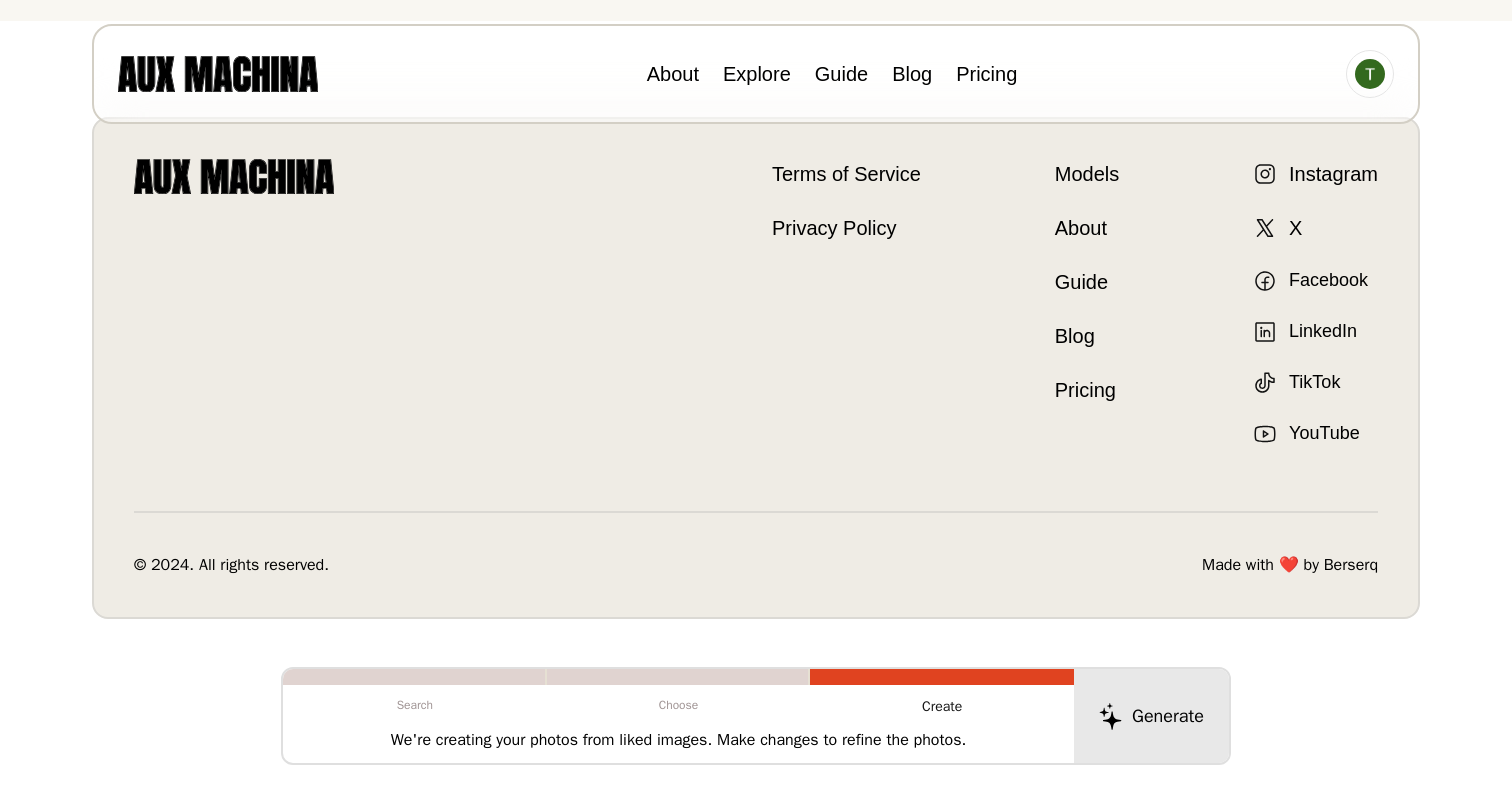 click on "Choose" at bounding box center [415, 705] 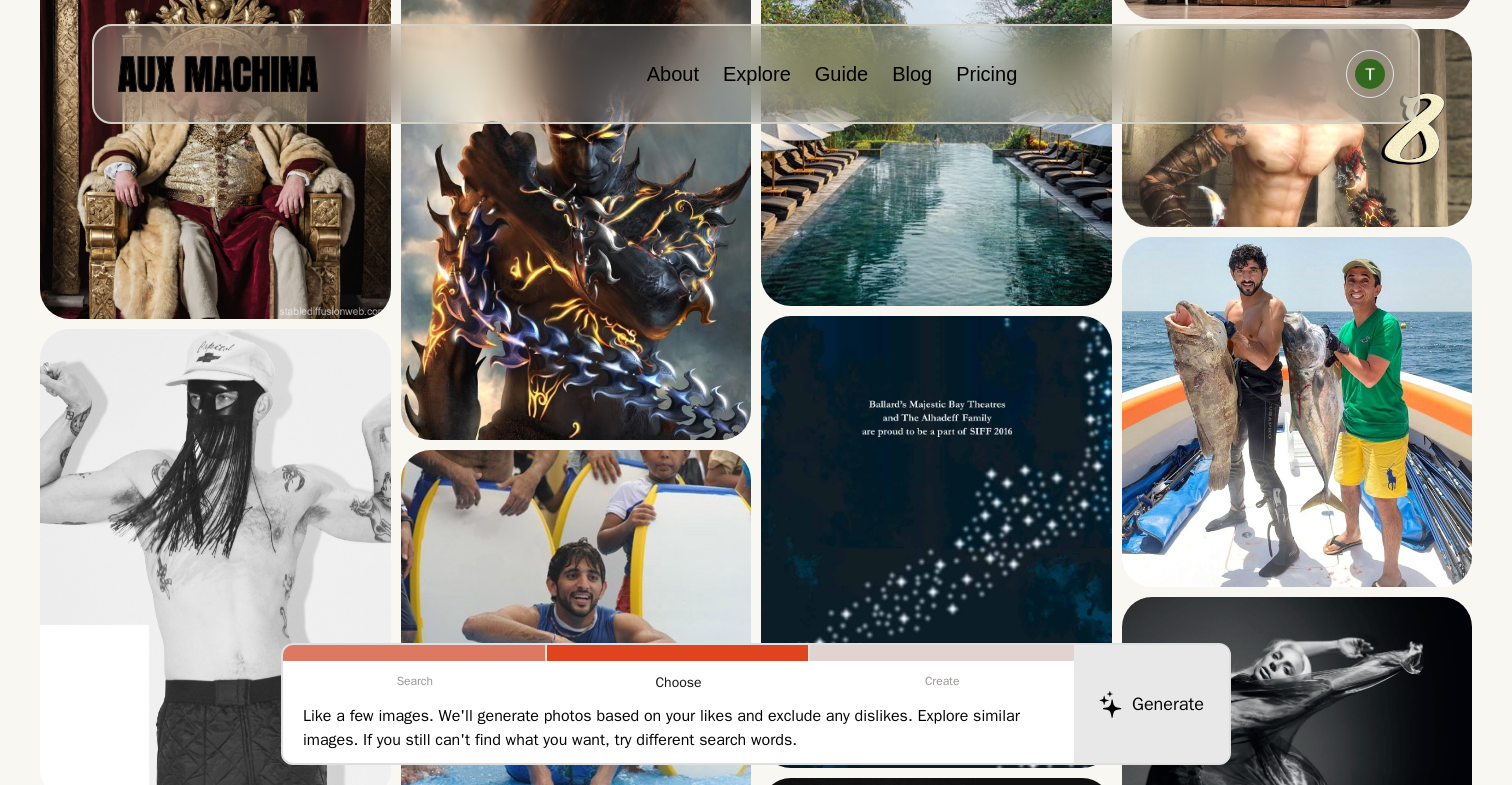 scroll, scrollTop: 410, scrollLeft: 0, axis: vertical 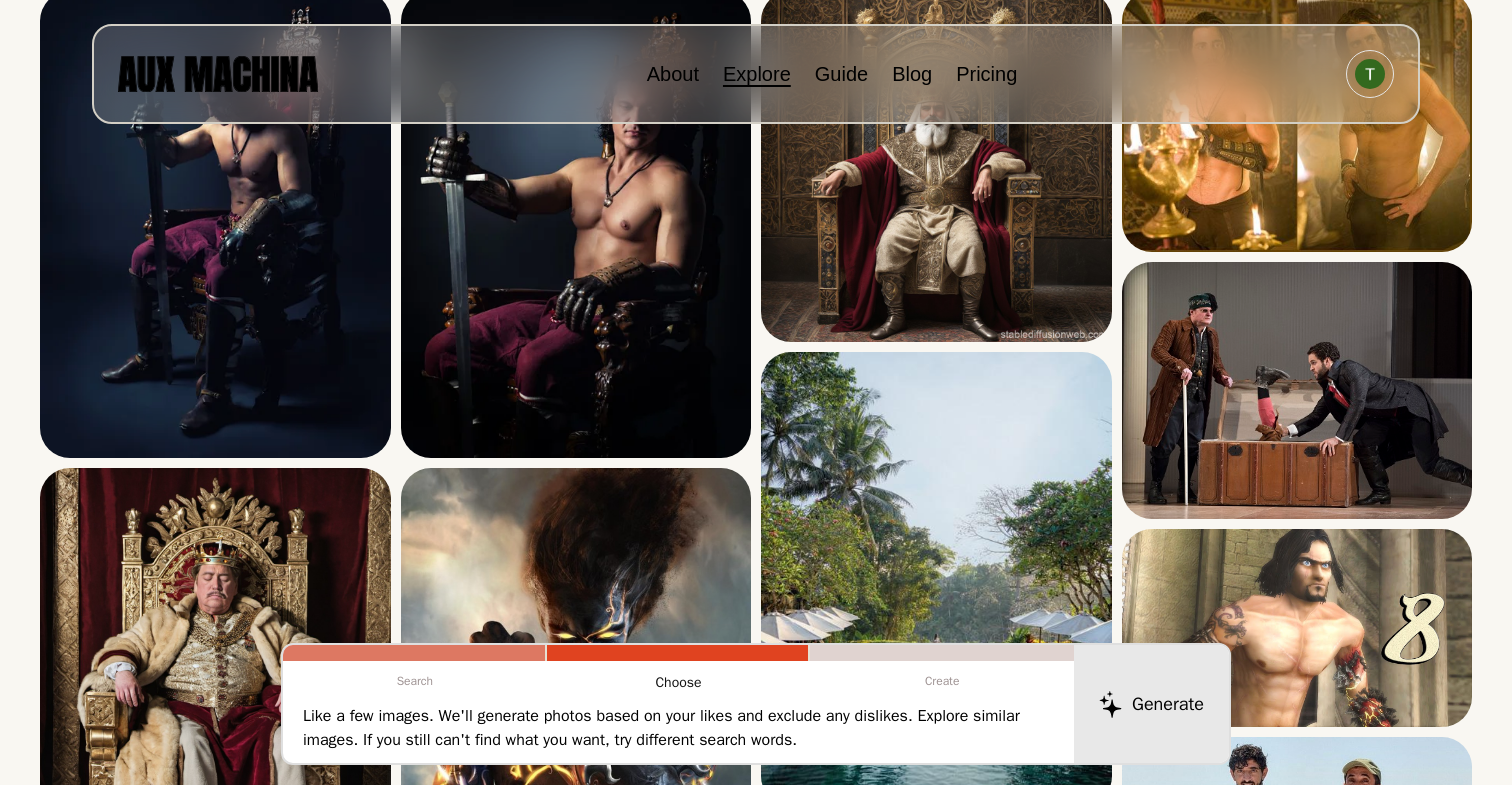 click on "Explore" at bounding box center [757, 74] 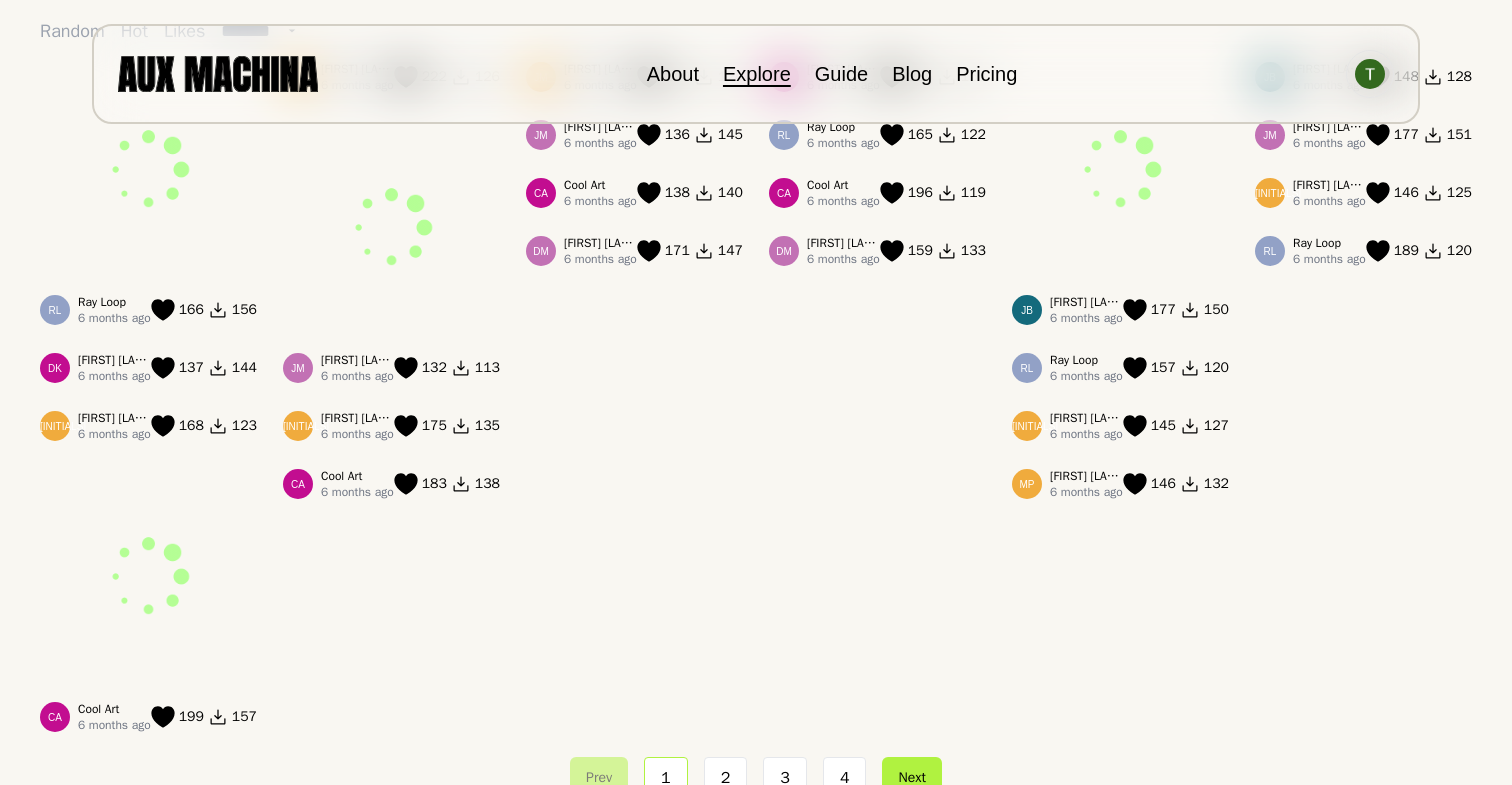scroll, scrollTop: 0, scrollLeft: 0, axis: both 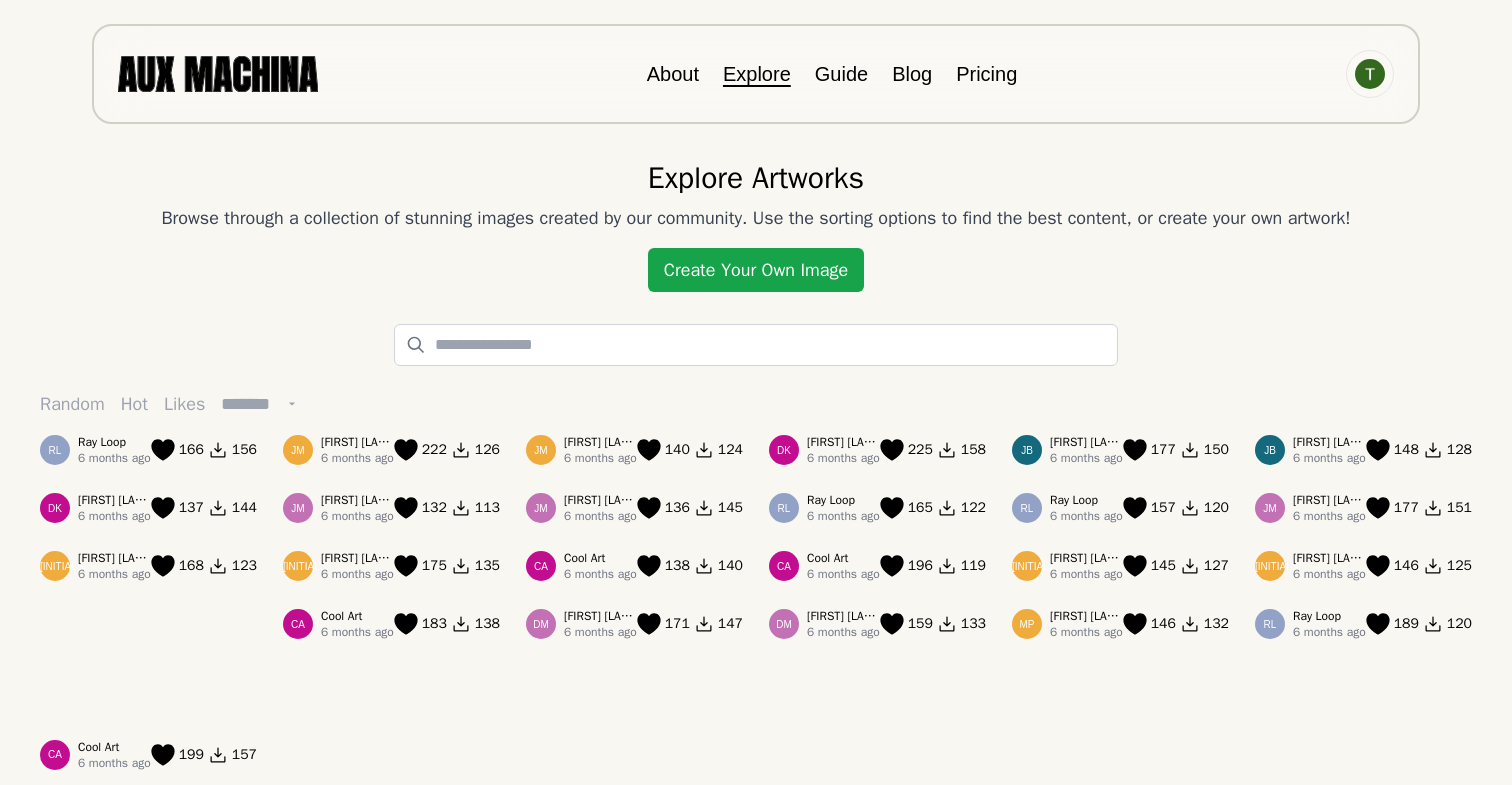 click on "Create Your Own Image" at bounding box center [756, 270] 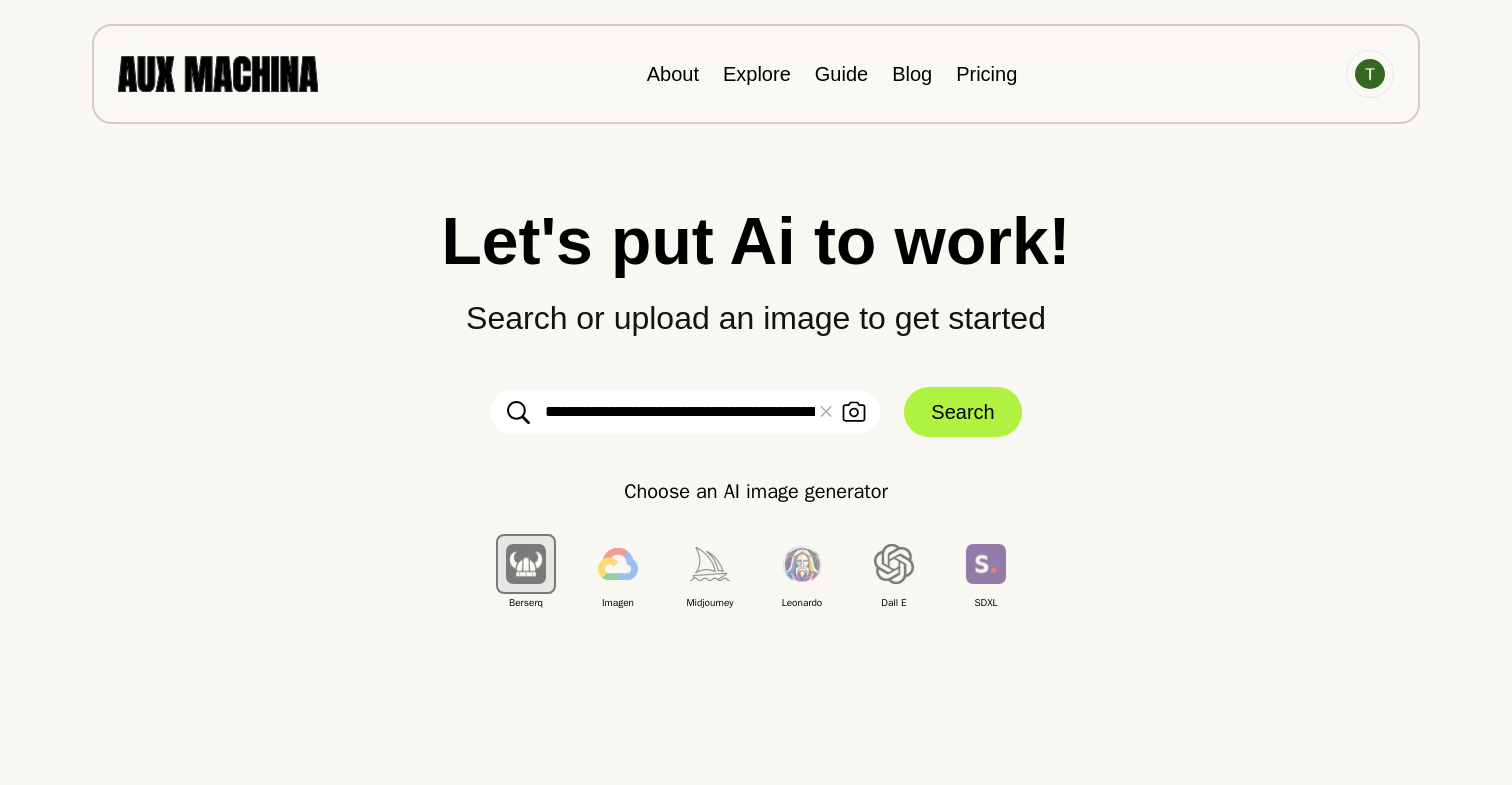 scroll, scrollTop: 17, scrollLeft: 0, axis: vertical 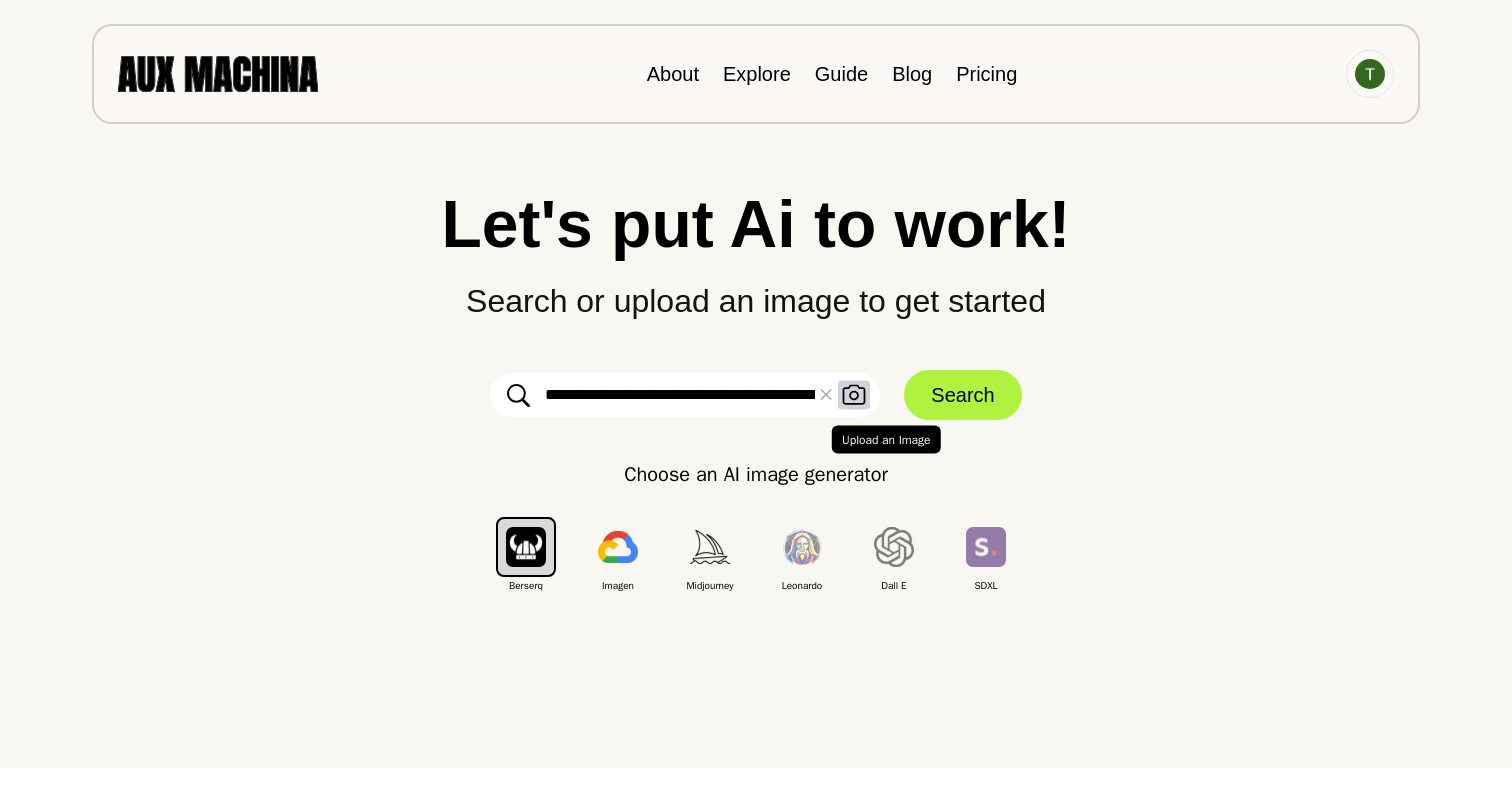 click at bounding box center (854, 395) 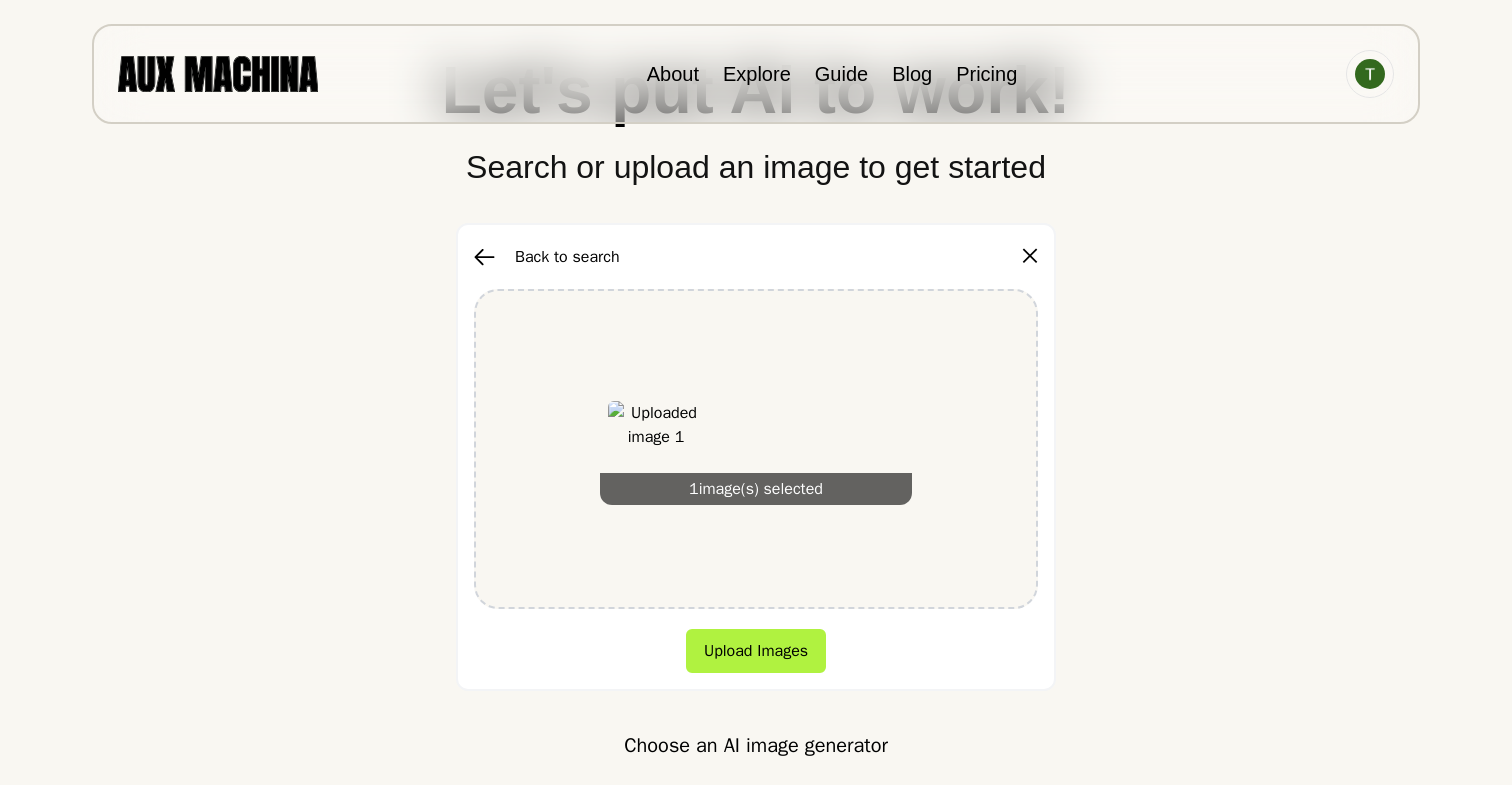 scroll, scrollTop: 167, scrollLeft: 0, axis: vertical 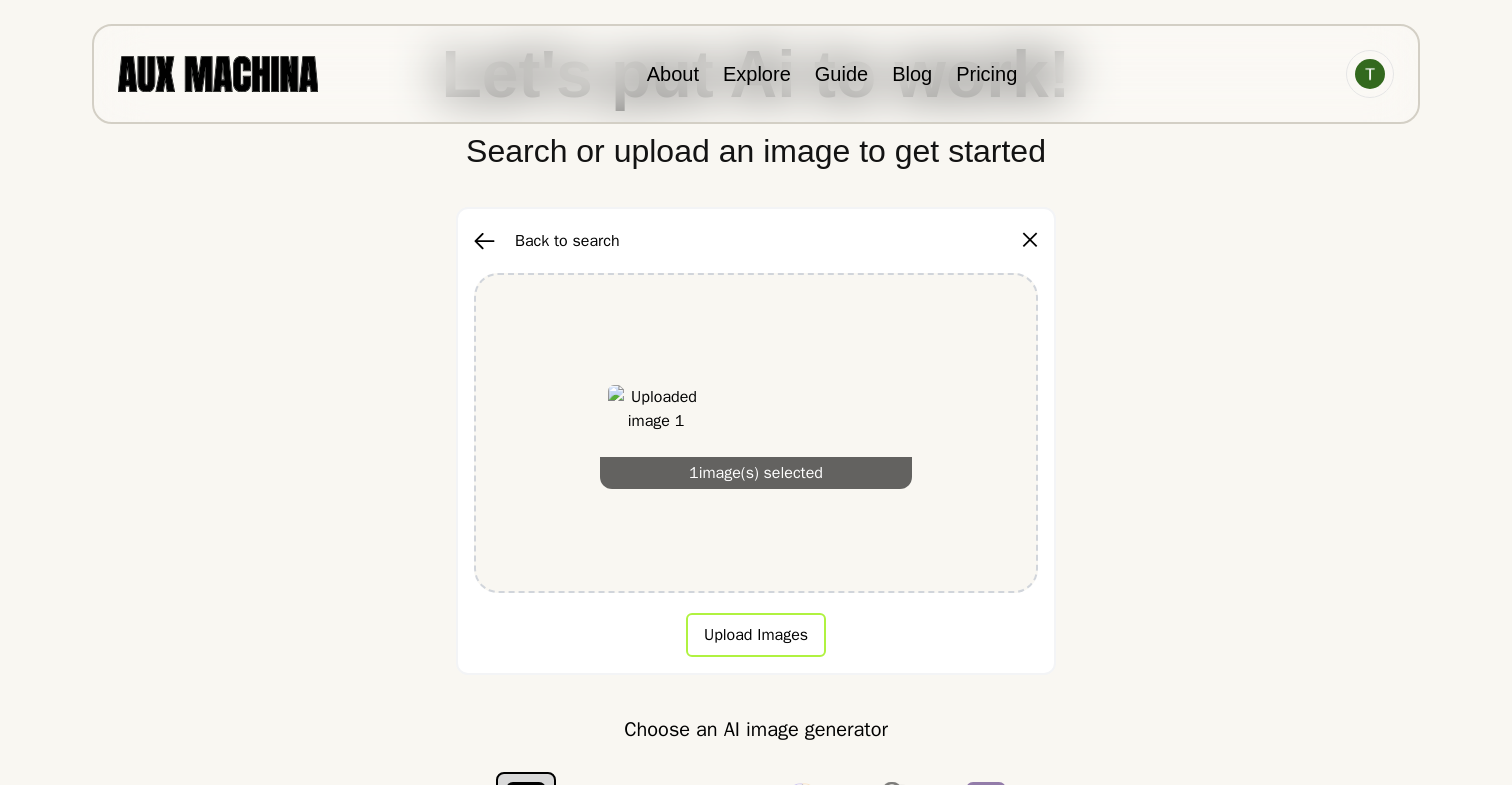click on "Upload Images" at bounding box center (756, 635) 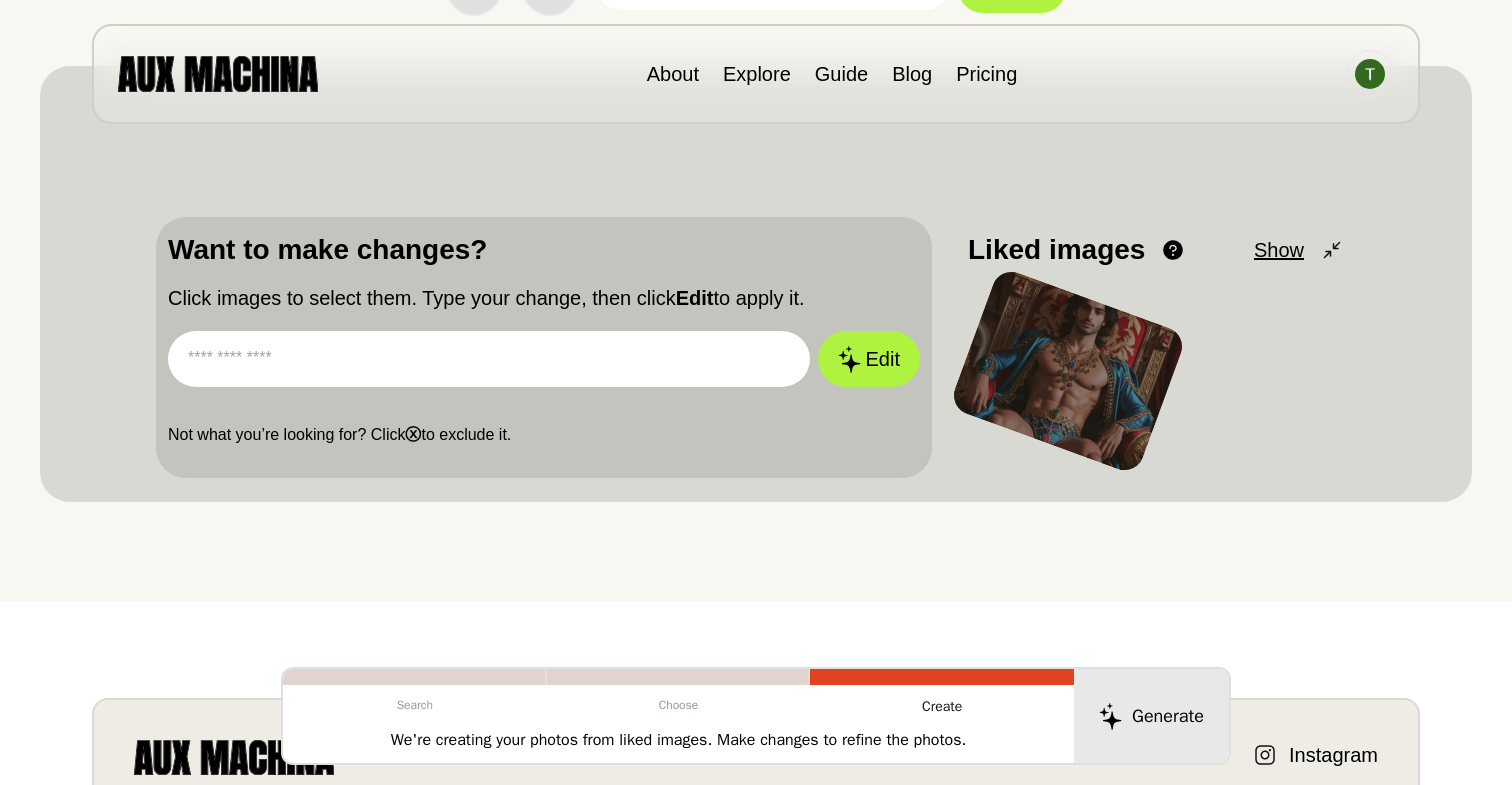 scroll, scrollTop: 154, scrollLeft: 0, axis: vertical 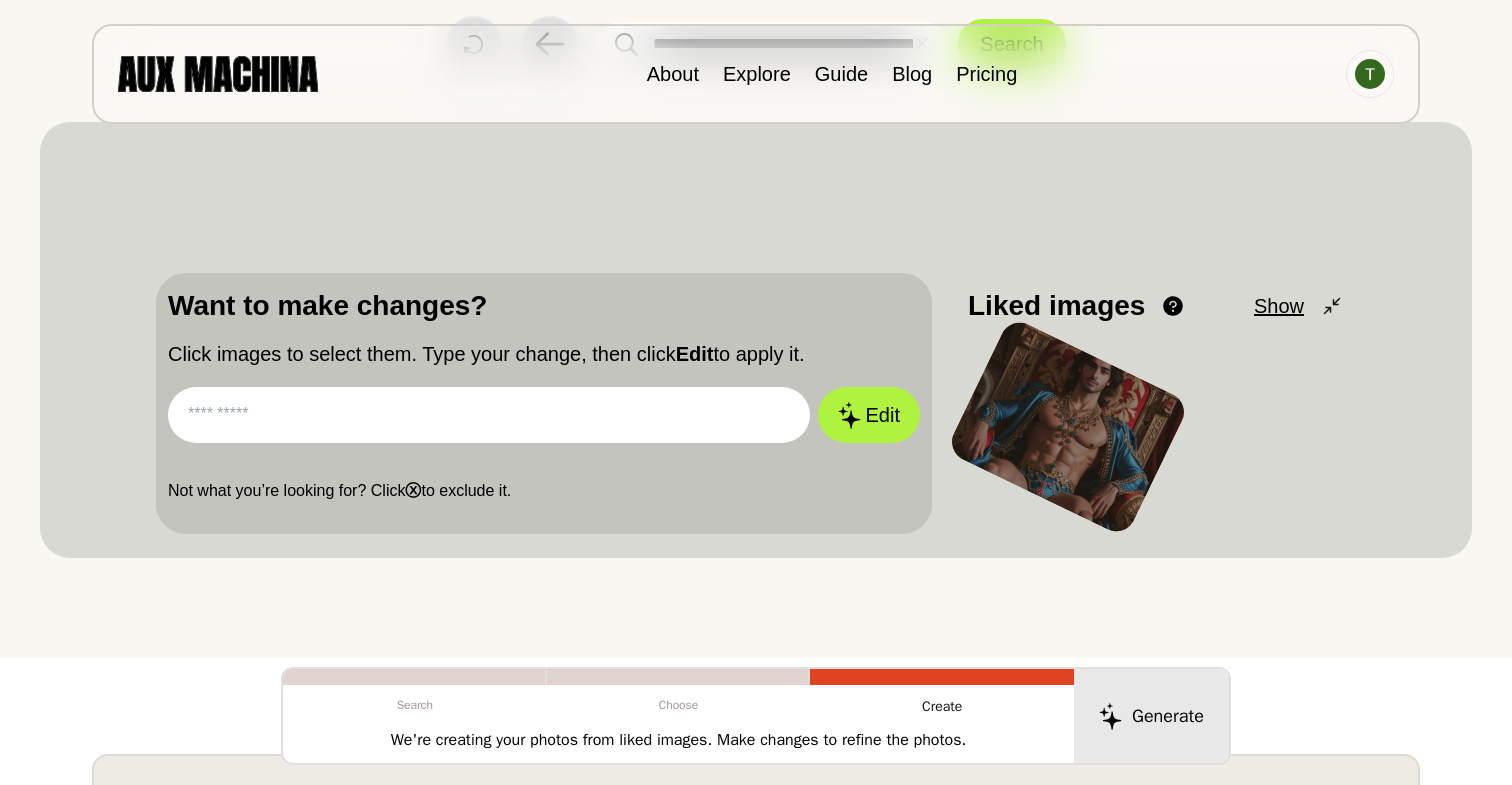 click at bounding box center [300, 158] 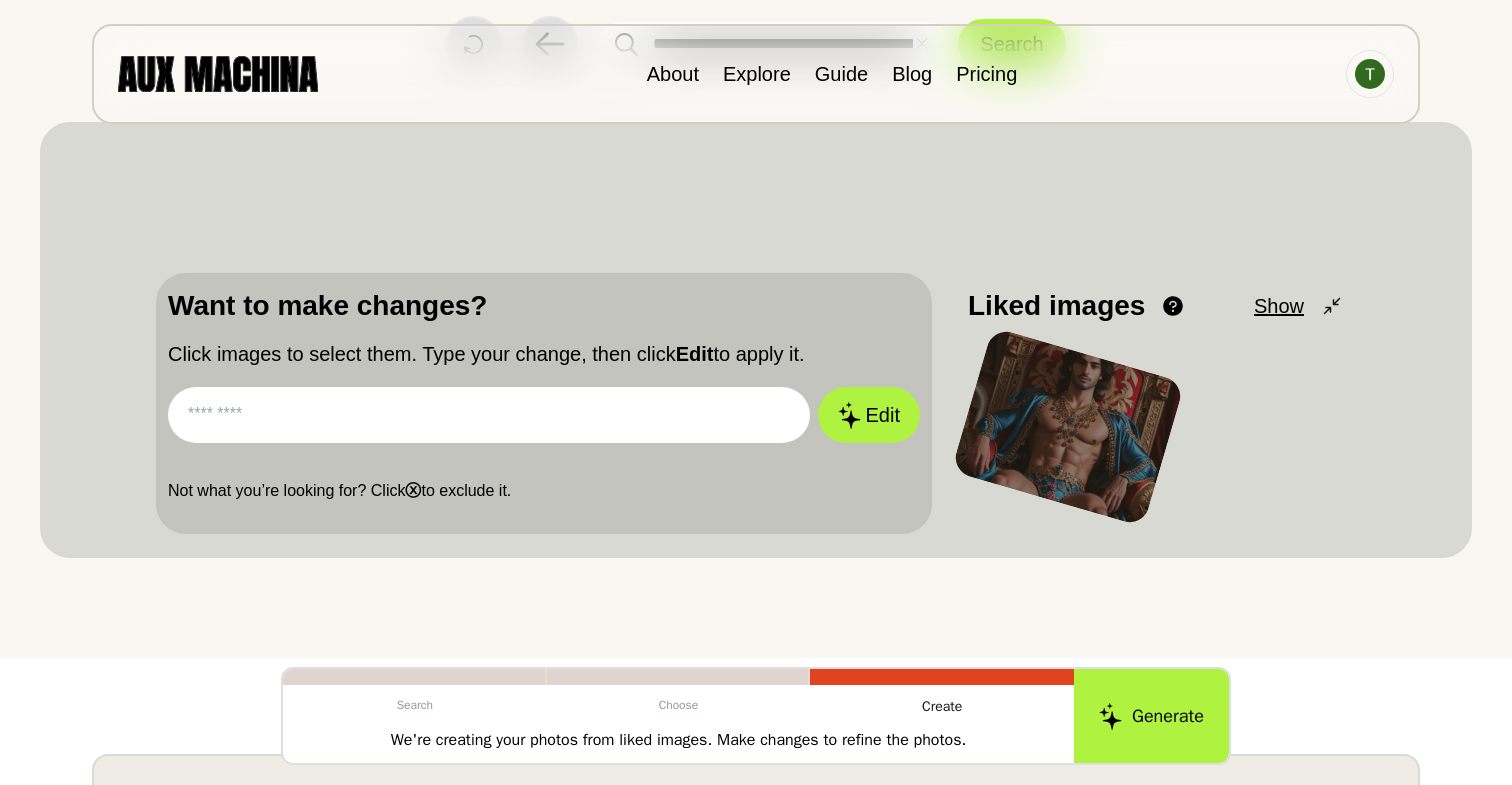click on "Download" at bounding box center [0, 0] 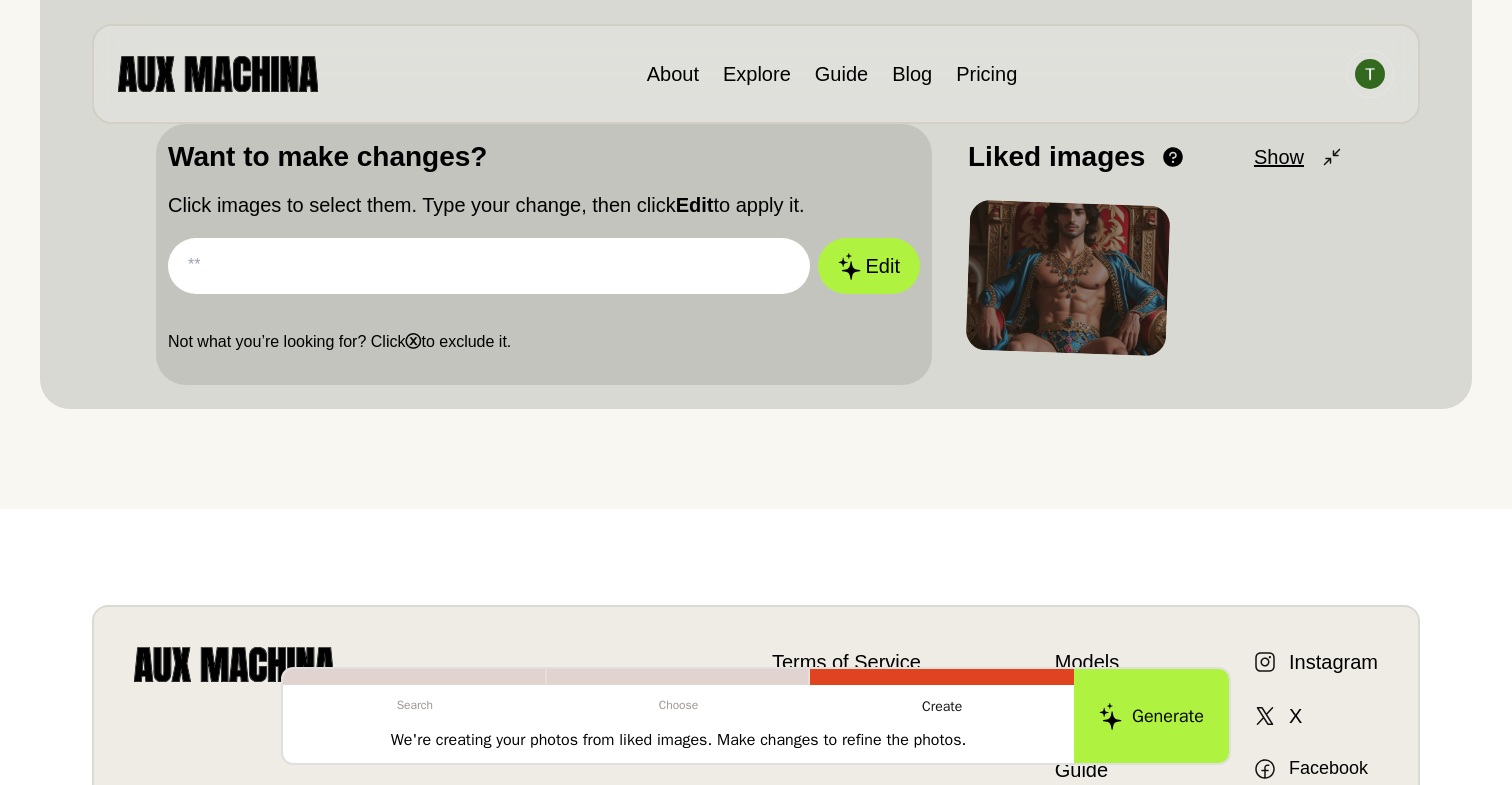 scroll, scrollTop: 320, scrollLeft: 0, axis: vertical 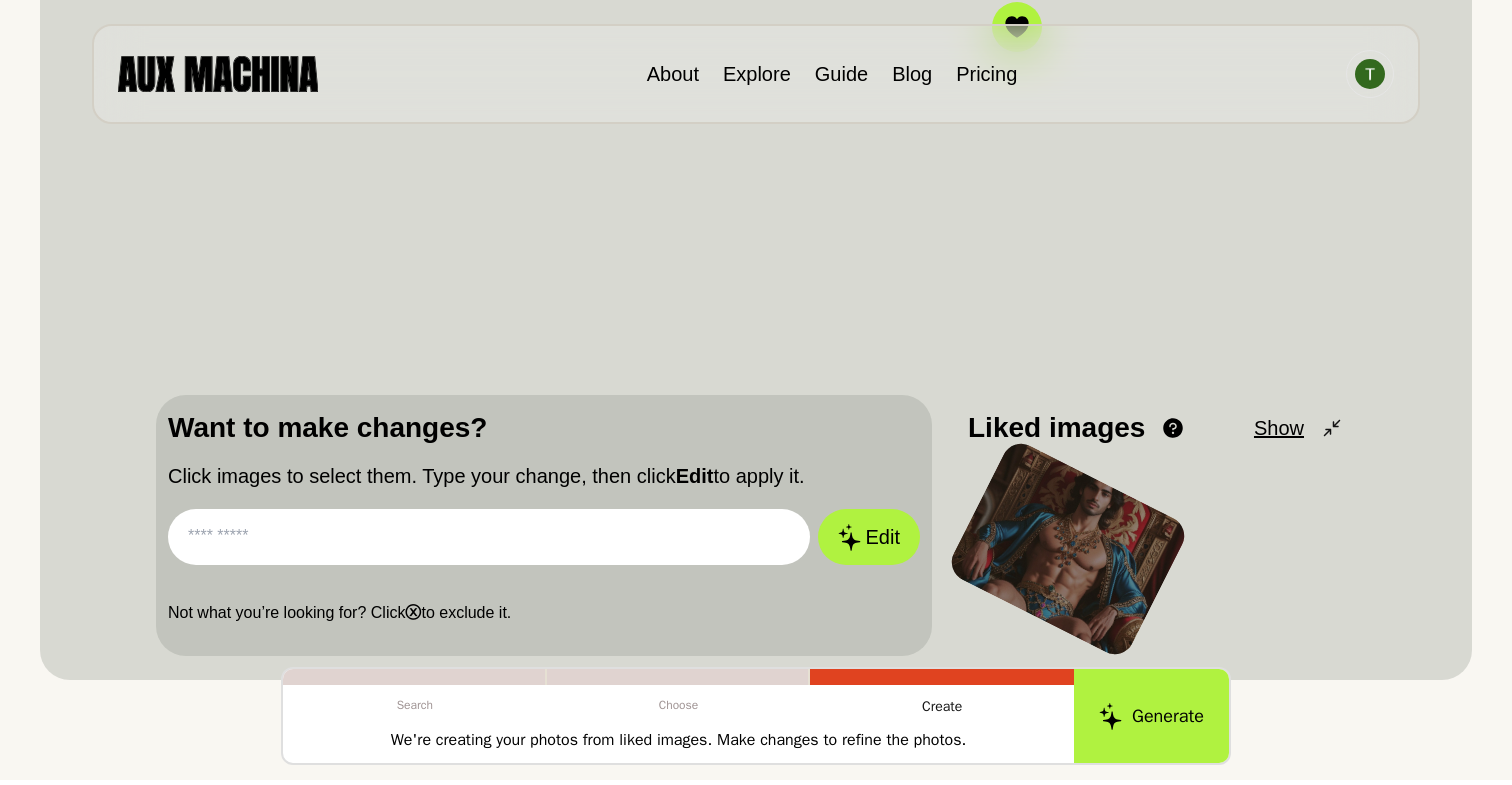click at bounding box center (489, 537) 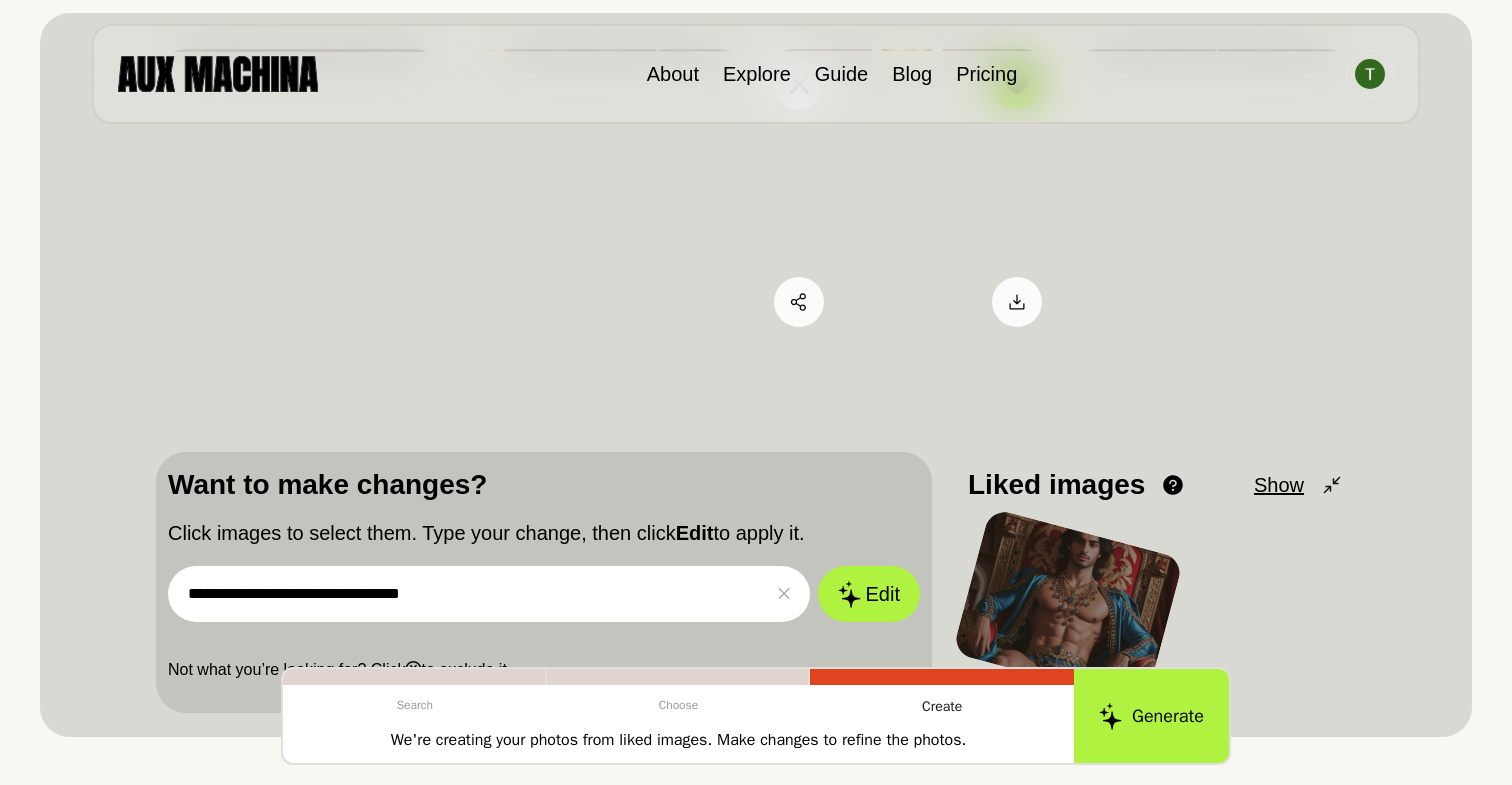 scroll, scrollTop: 269, scrollLeft: 0, axis: vertical 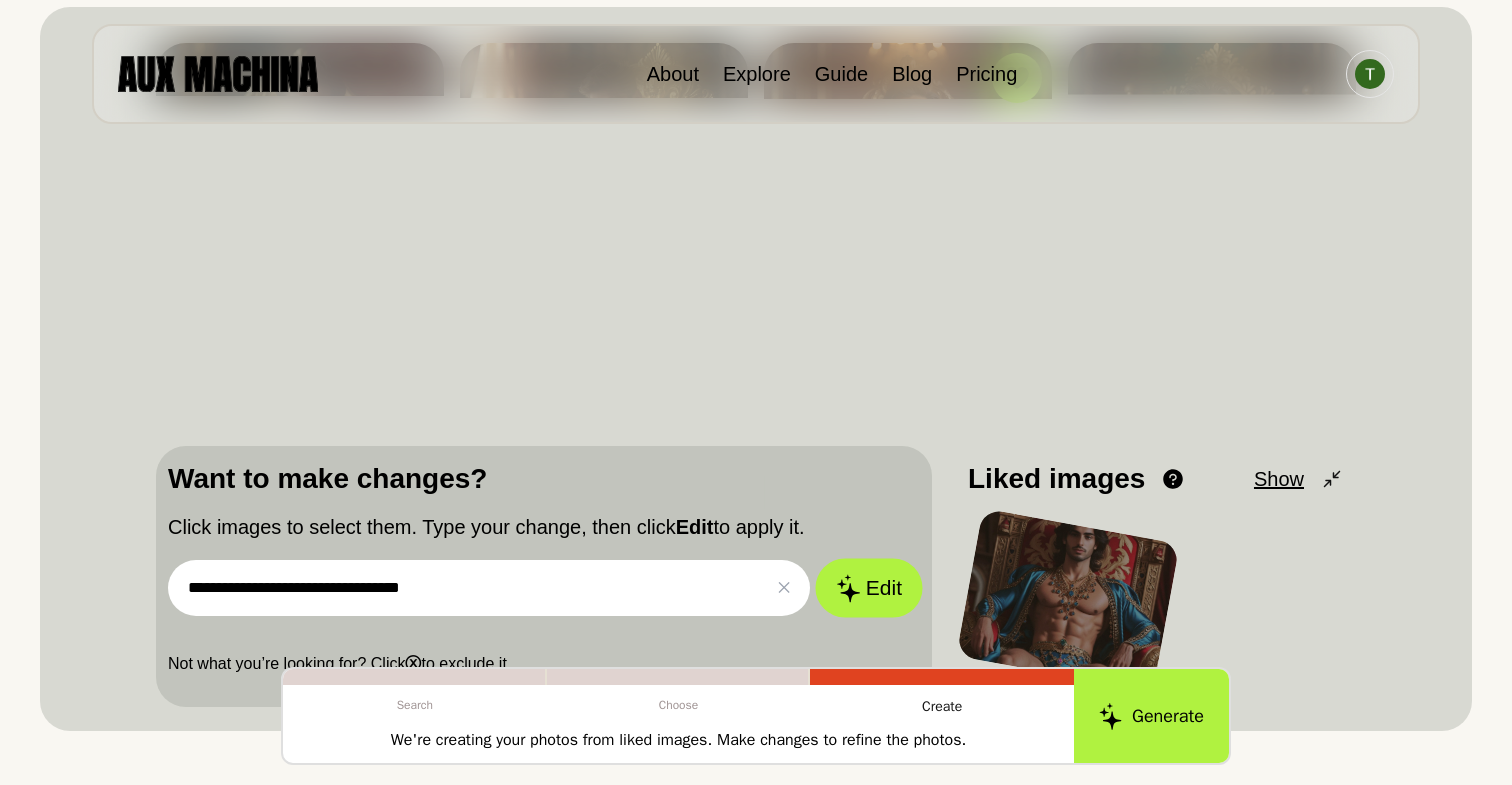 click on "Edit" at bounding box center (869, 588) 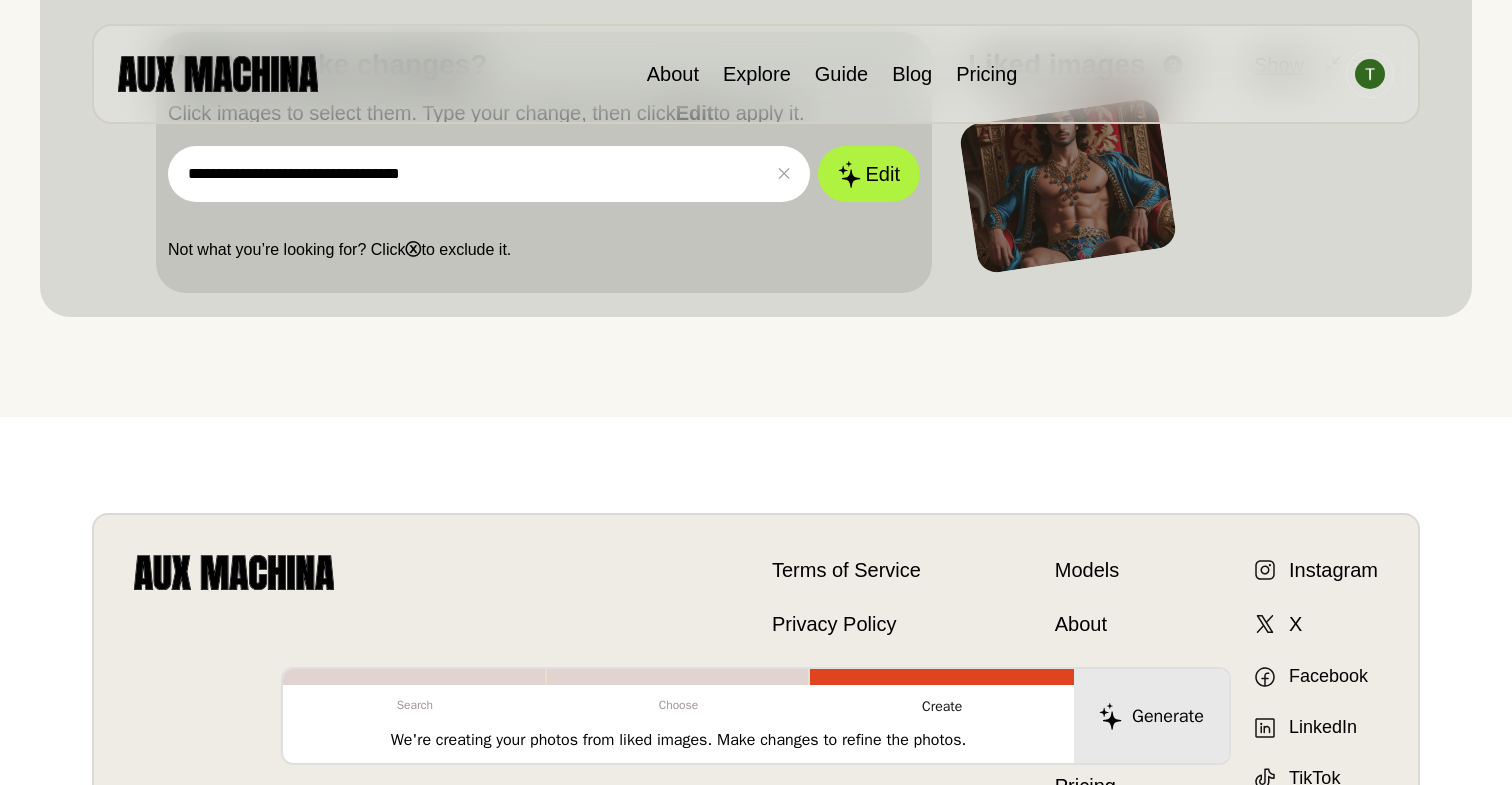 scroll, scrollTop: 368, scrollLeft: 0, axis: vertical 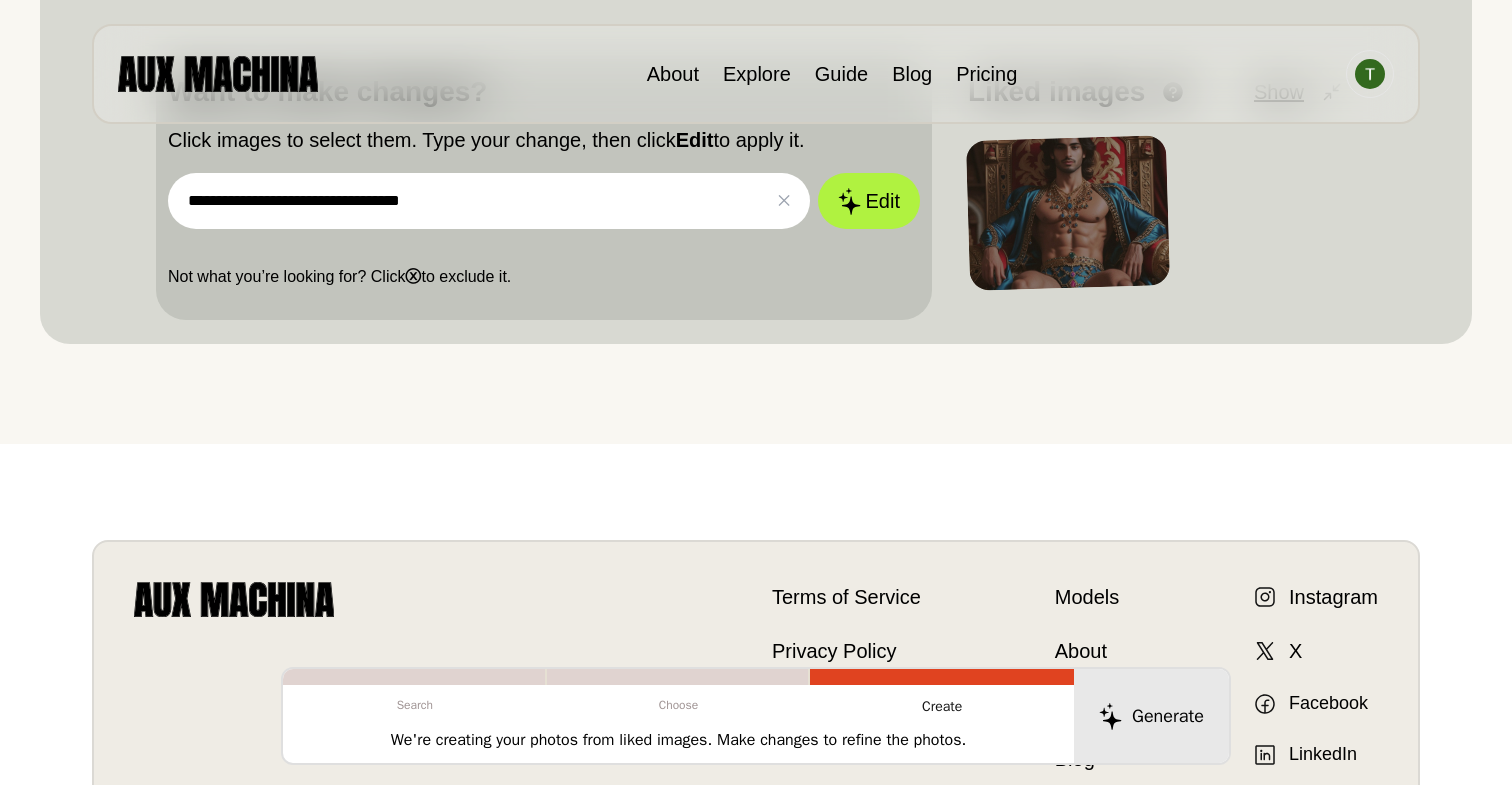 click on "**********" at bounding box center [489, 201] 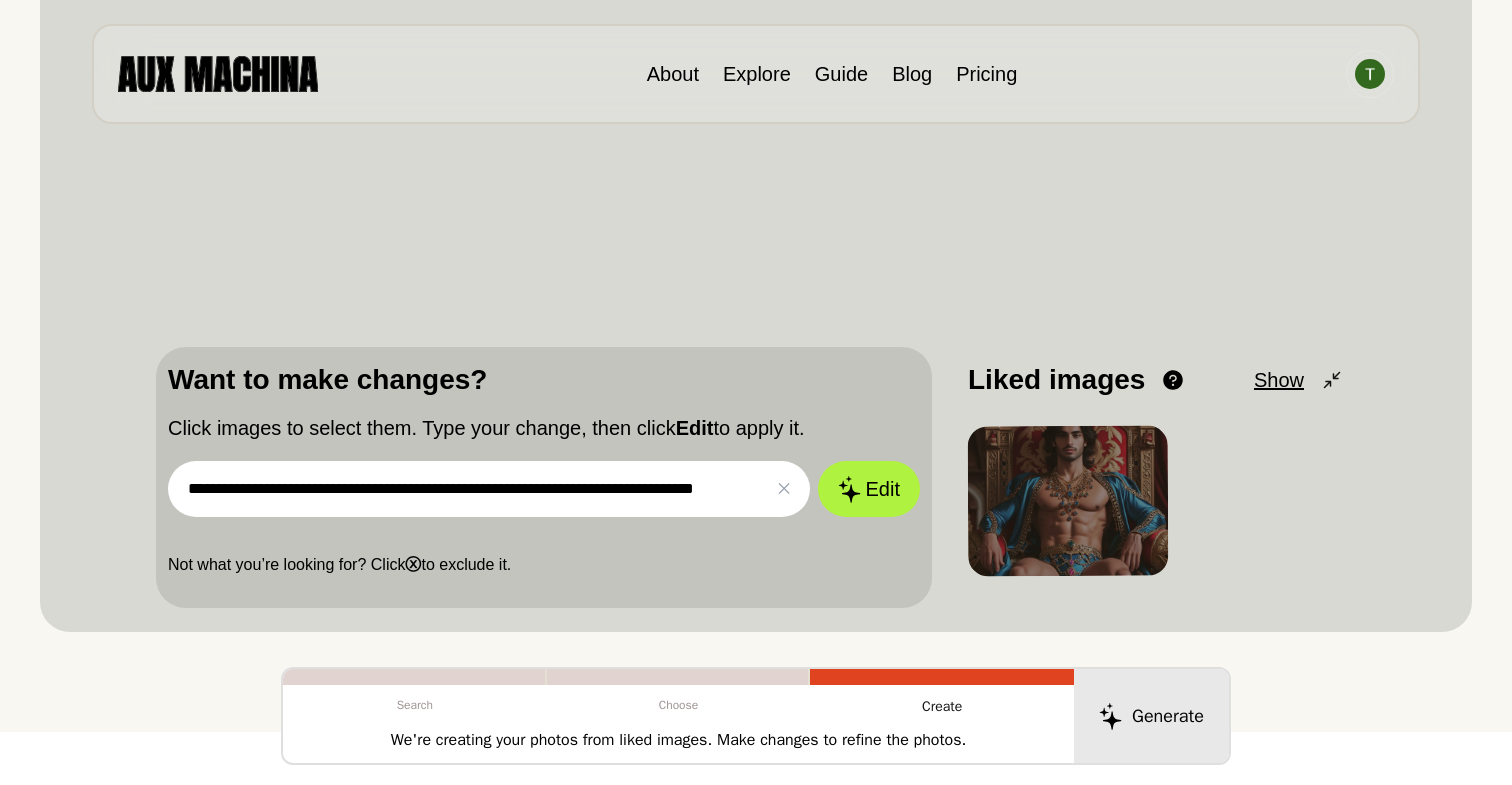scroll, scrollTop: 0, scrollLeft: 44, axis: horizontal 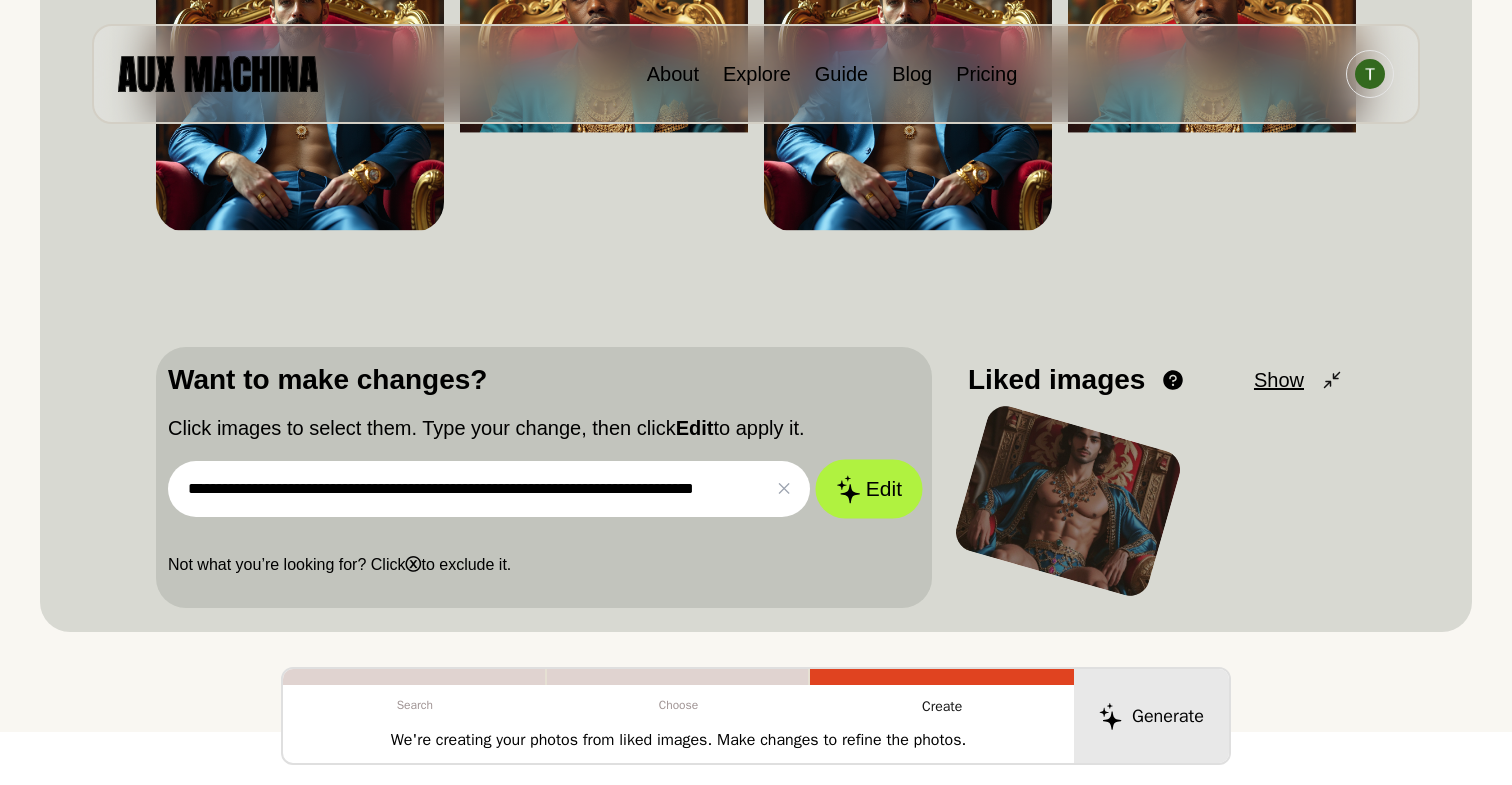 click on "Edit" at bounding box center (869, 489) 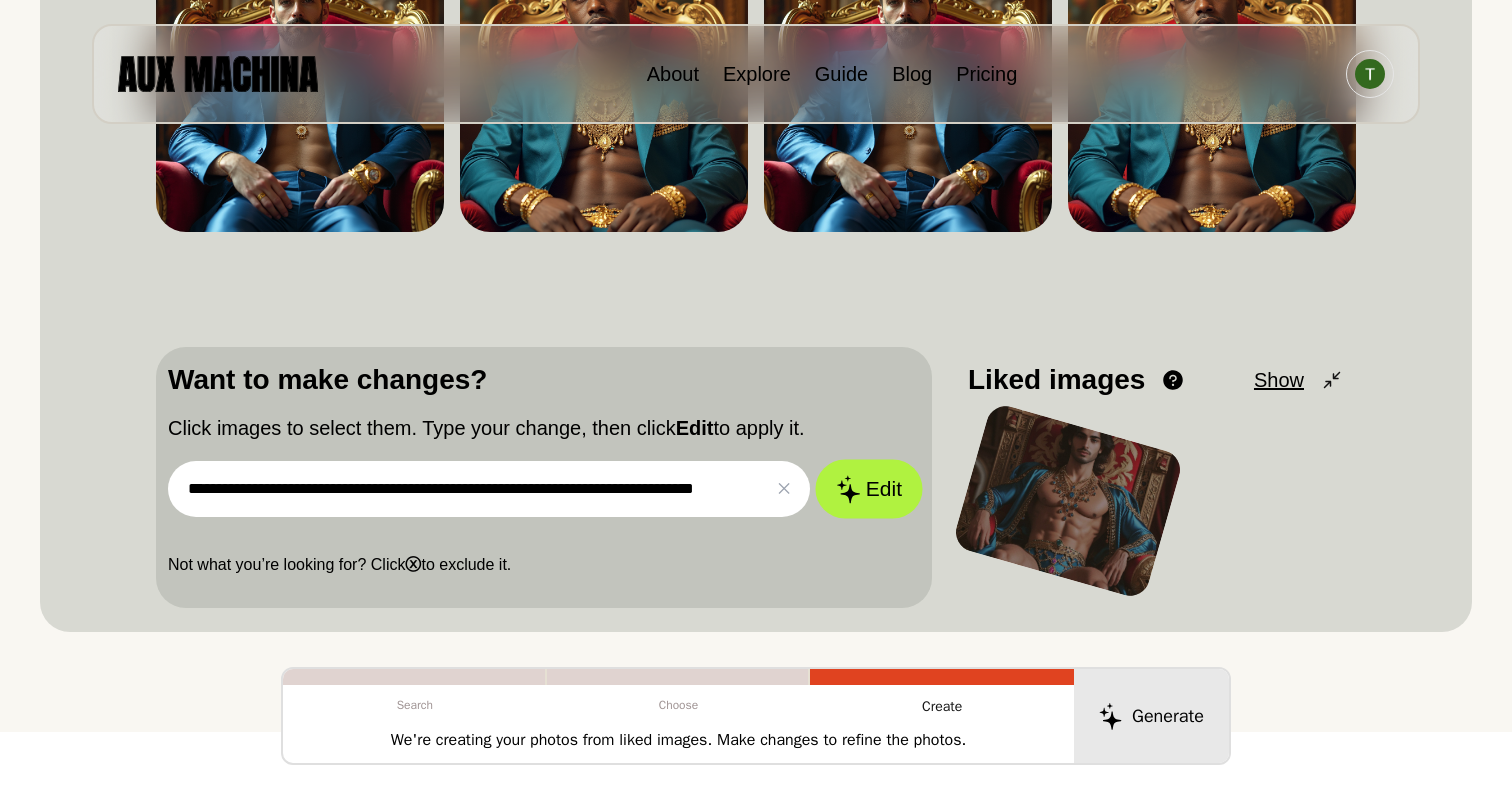 scroll, scrollTop: 0, scrollLeft: 0, axis: both 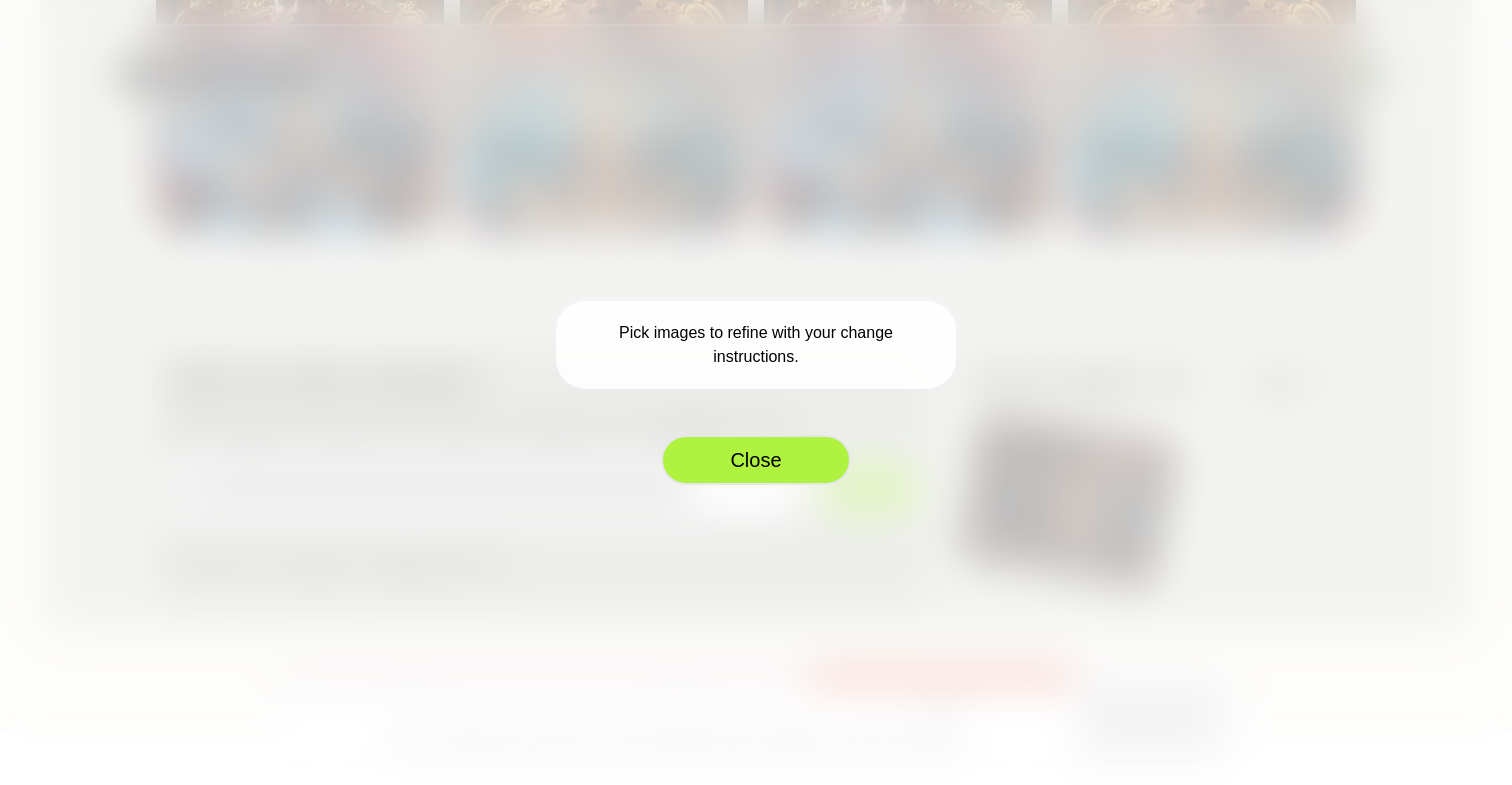 click on "Close" at bounding box center (756, 460) 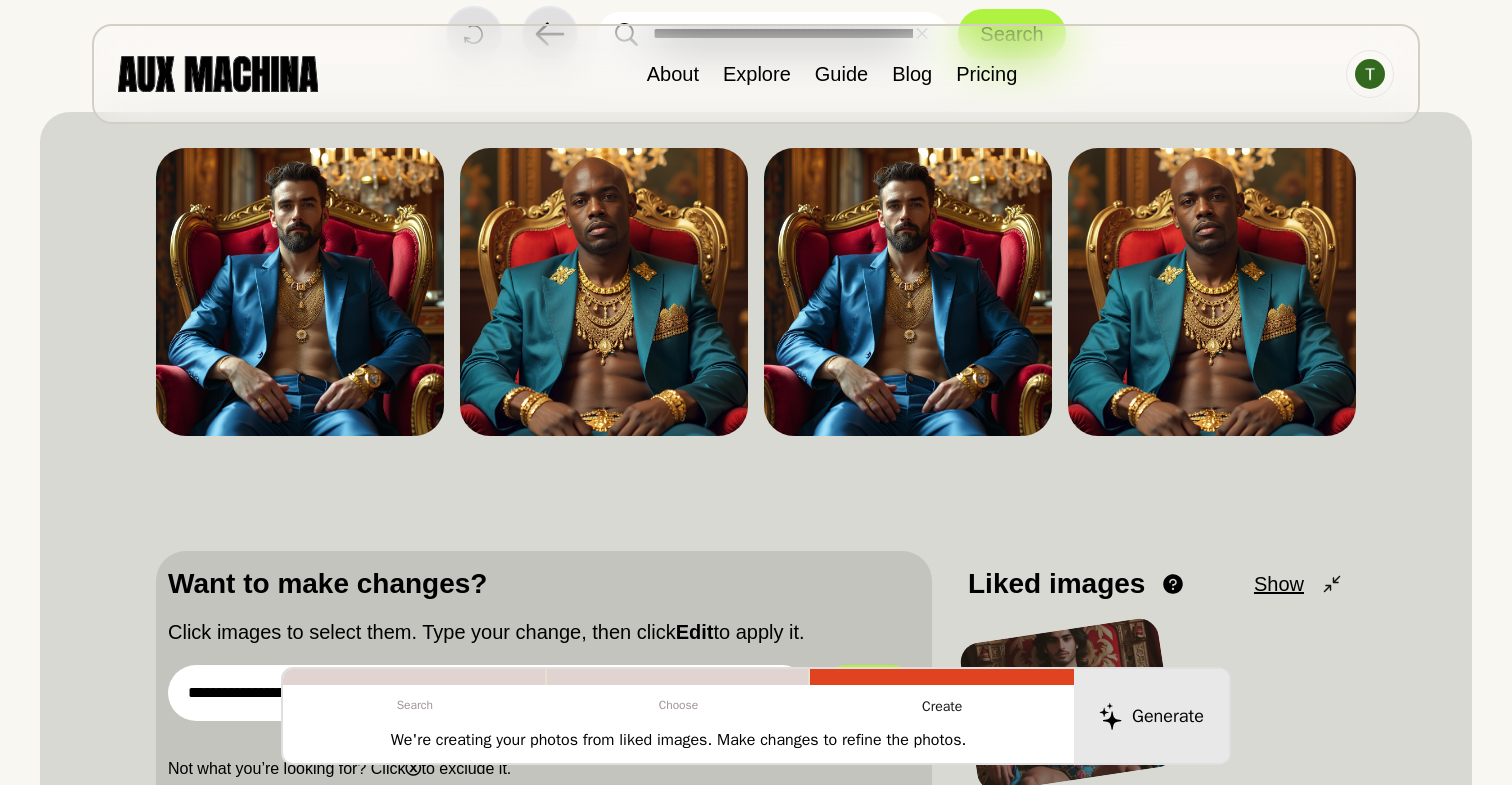 scroll, scrollTop: 169, scrollLeft: 0, axis: vertical 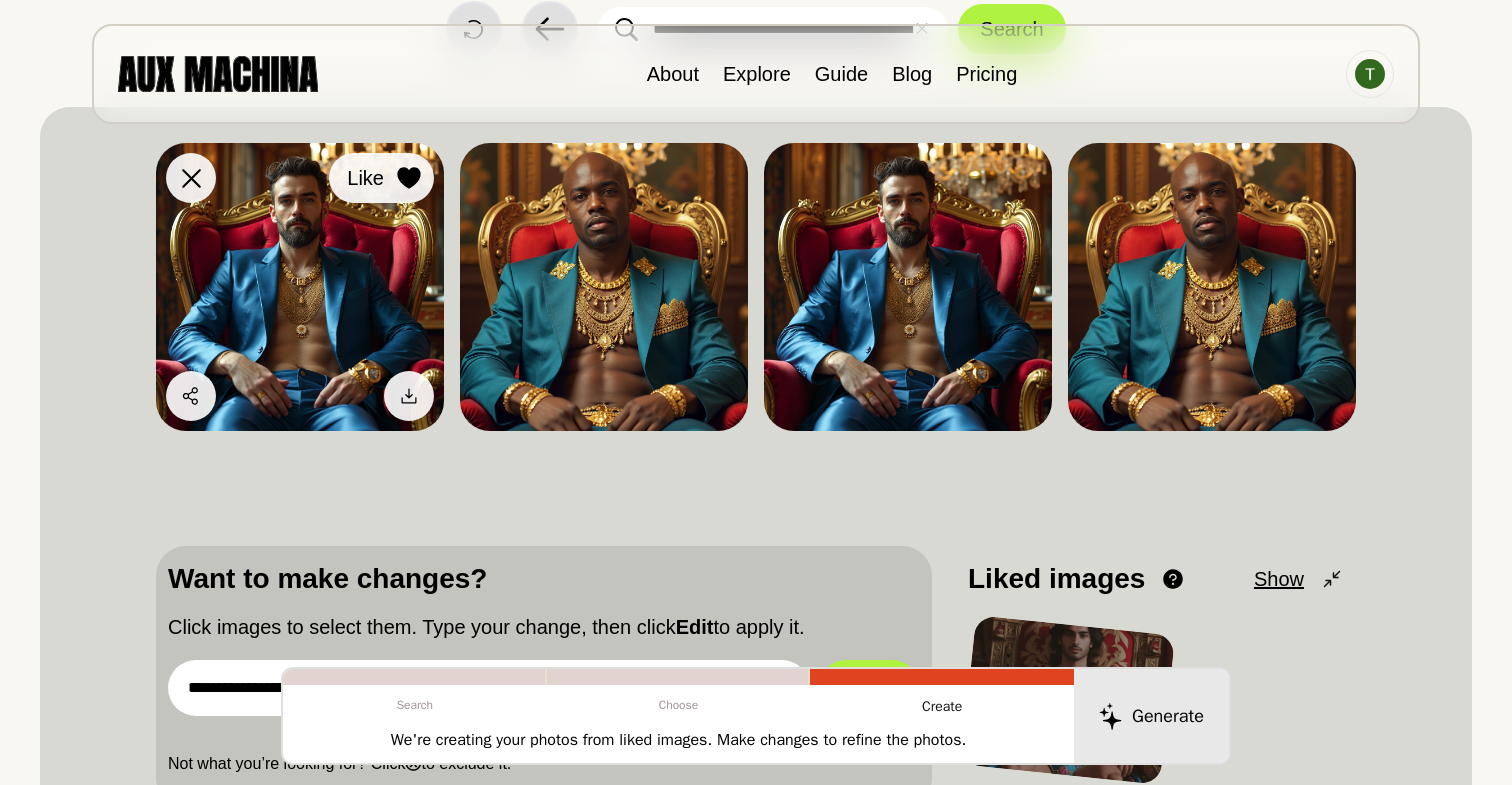 click at bounding box center (408, 178) 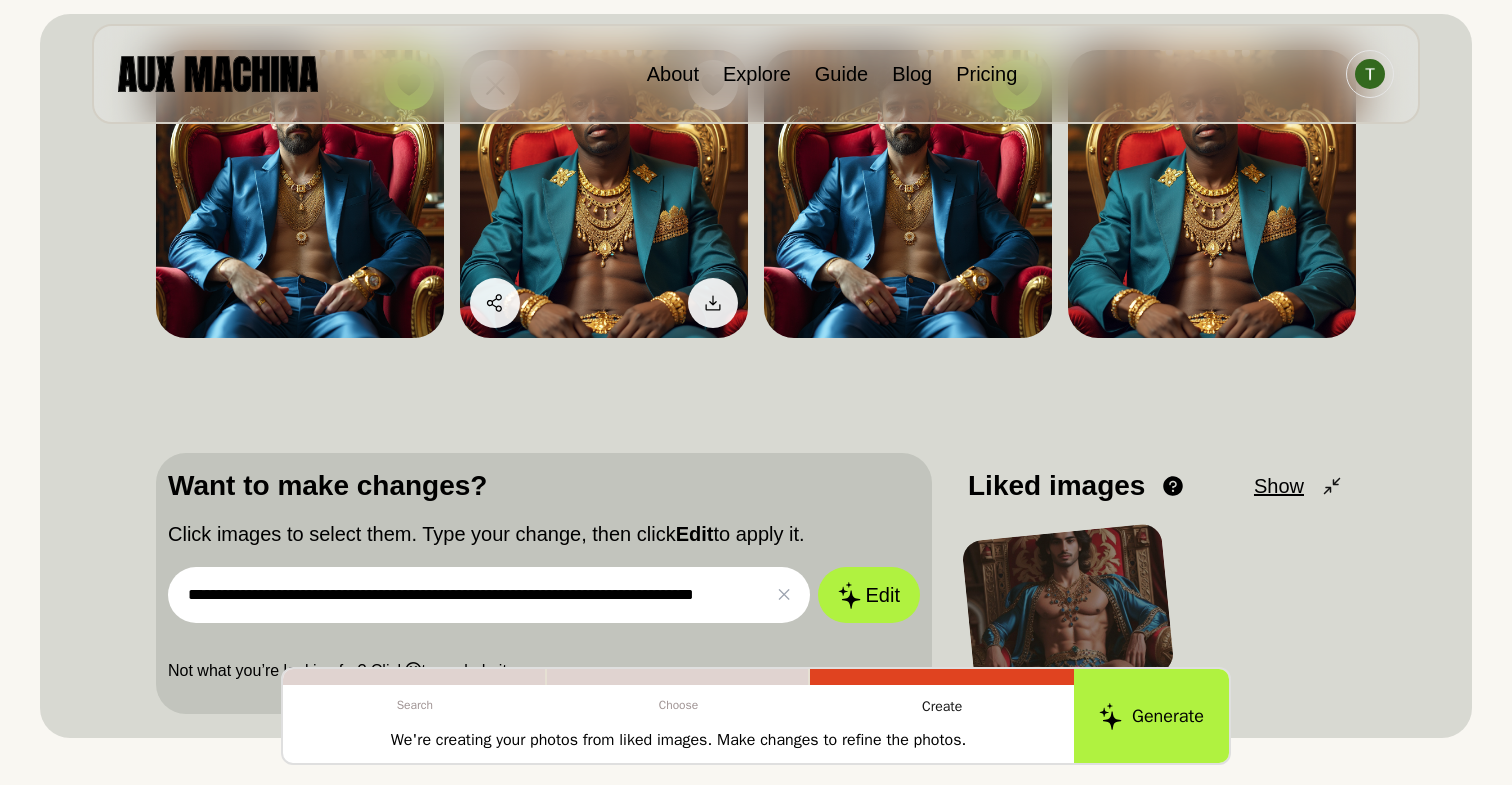 scroll, scrollTop: 263, scrollLeft: 0, axis: vertical 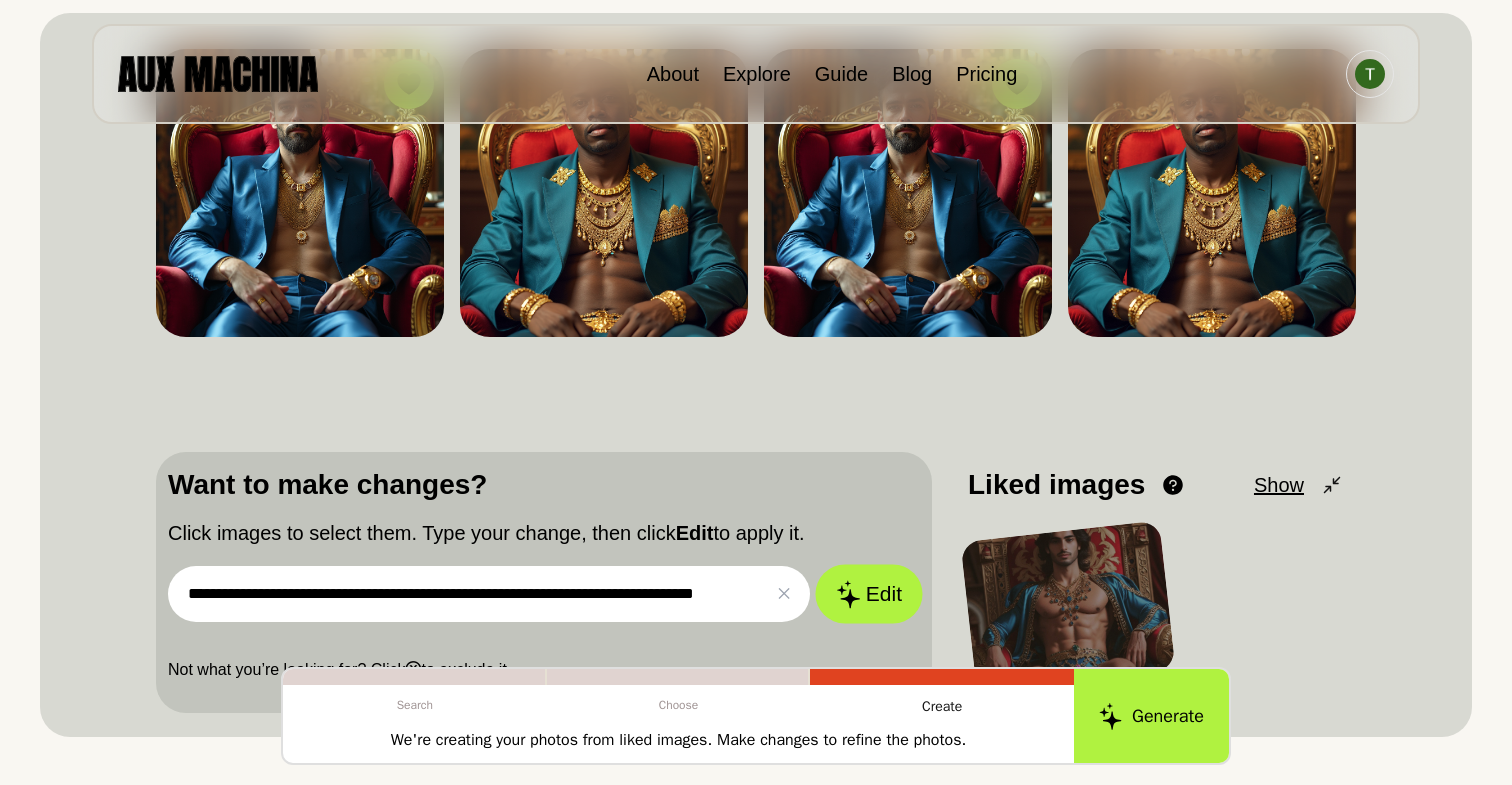 click on "Edit" at bounding box center (869, 594) 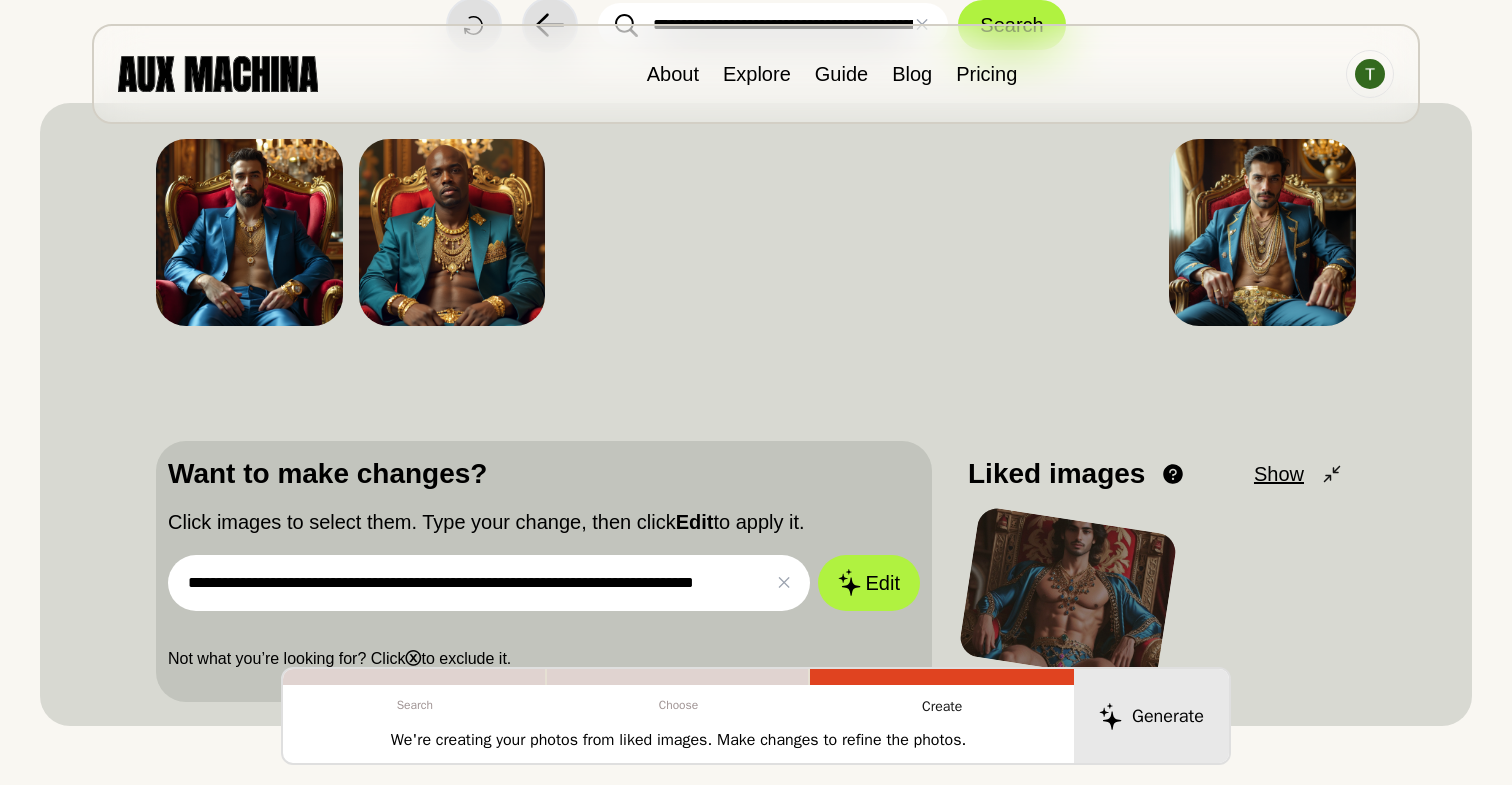 scroll, scrollTop: 230, scrollLeft: 0, axis: vertical 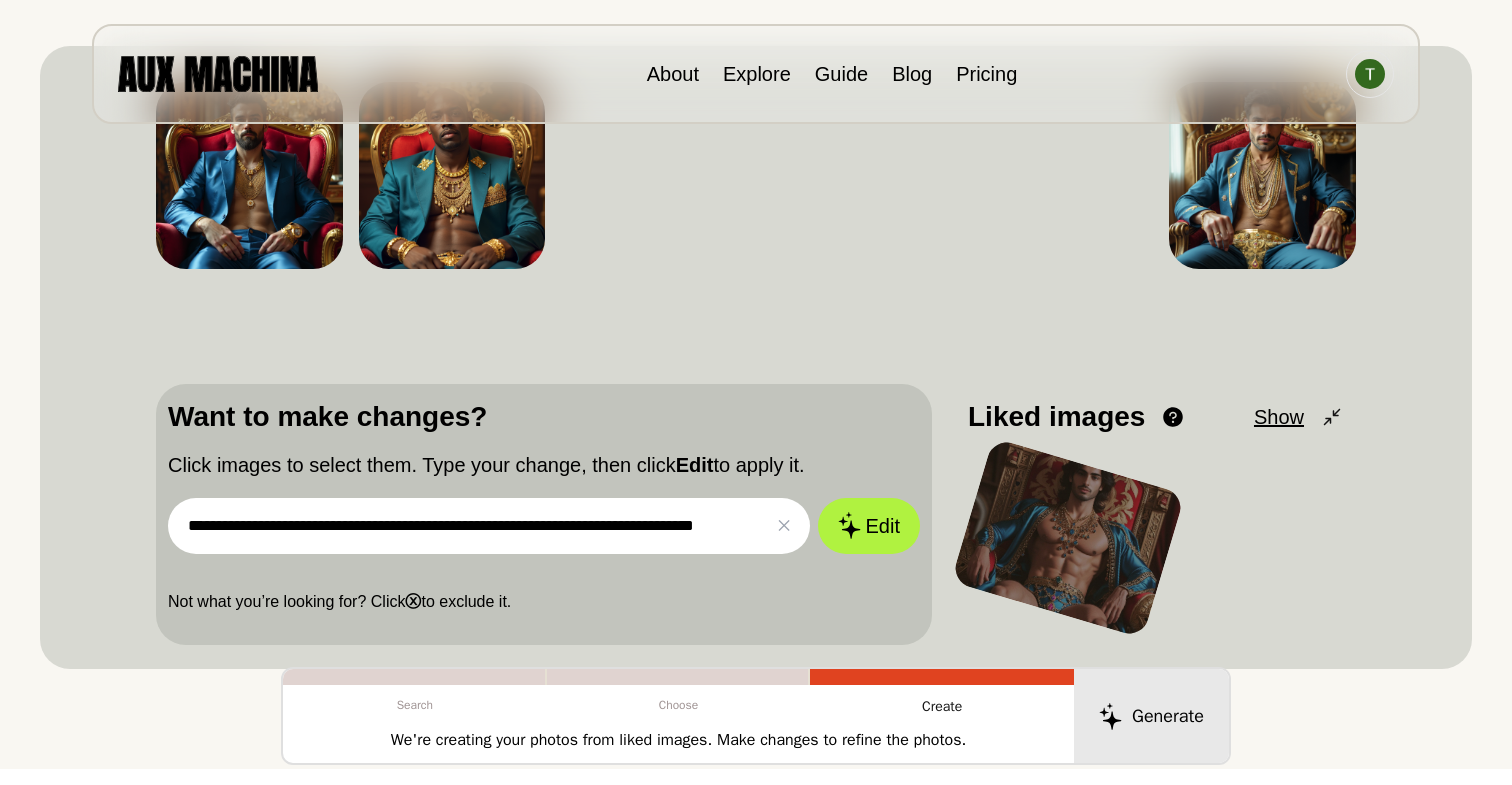 drag, startPoint x: 575, startPoint y: 530, endPoint x: 546, endPoint y: 529, distance: 29.017237 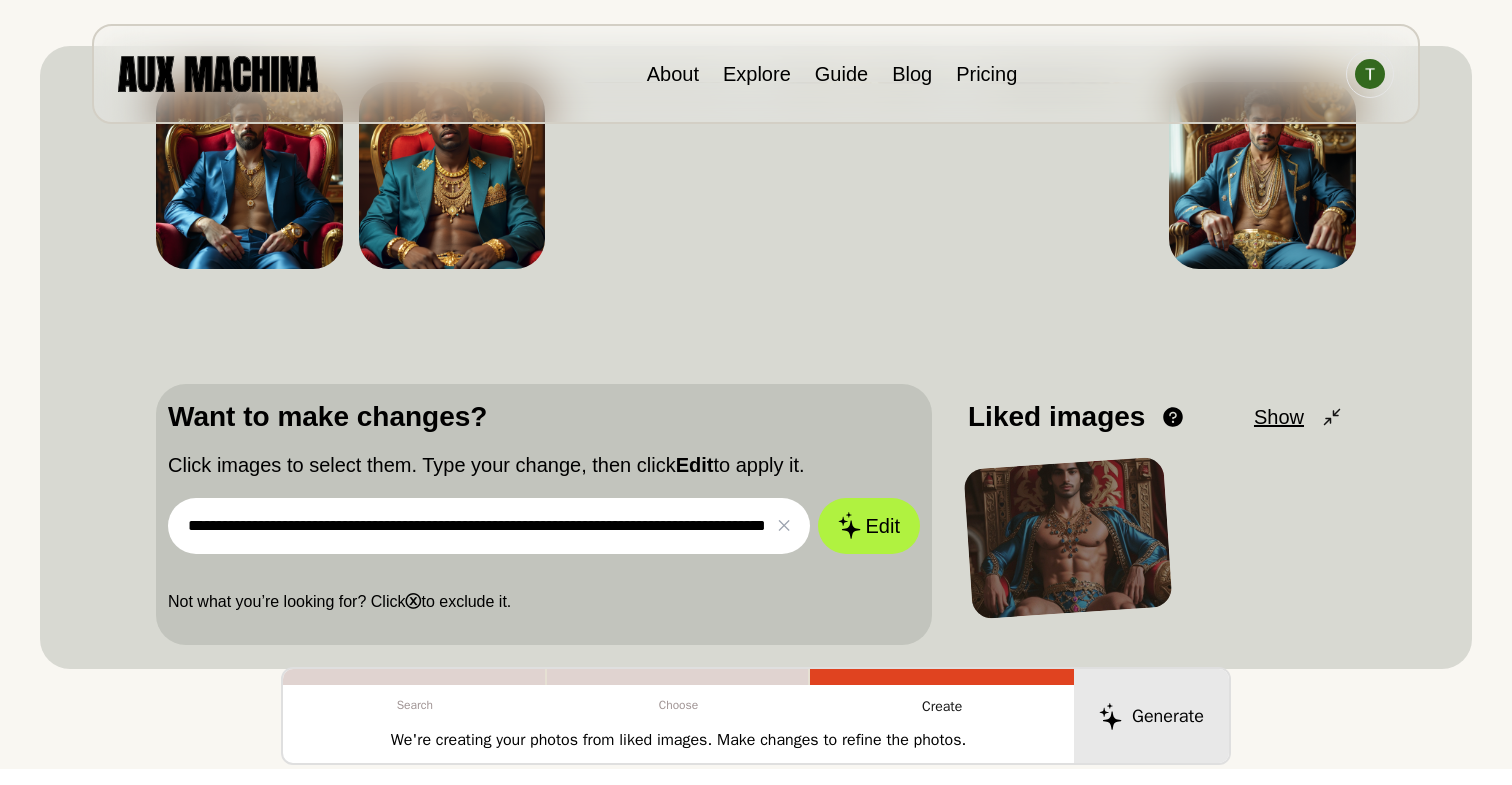 click on "**********" at bounding box center (489, 526) 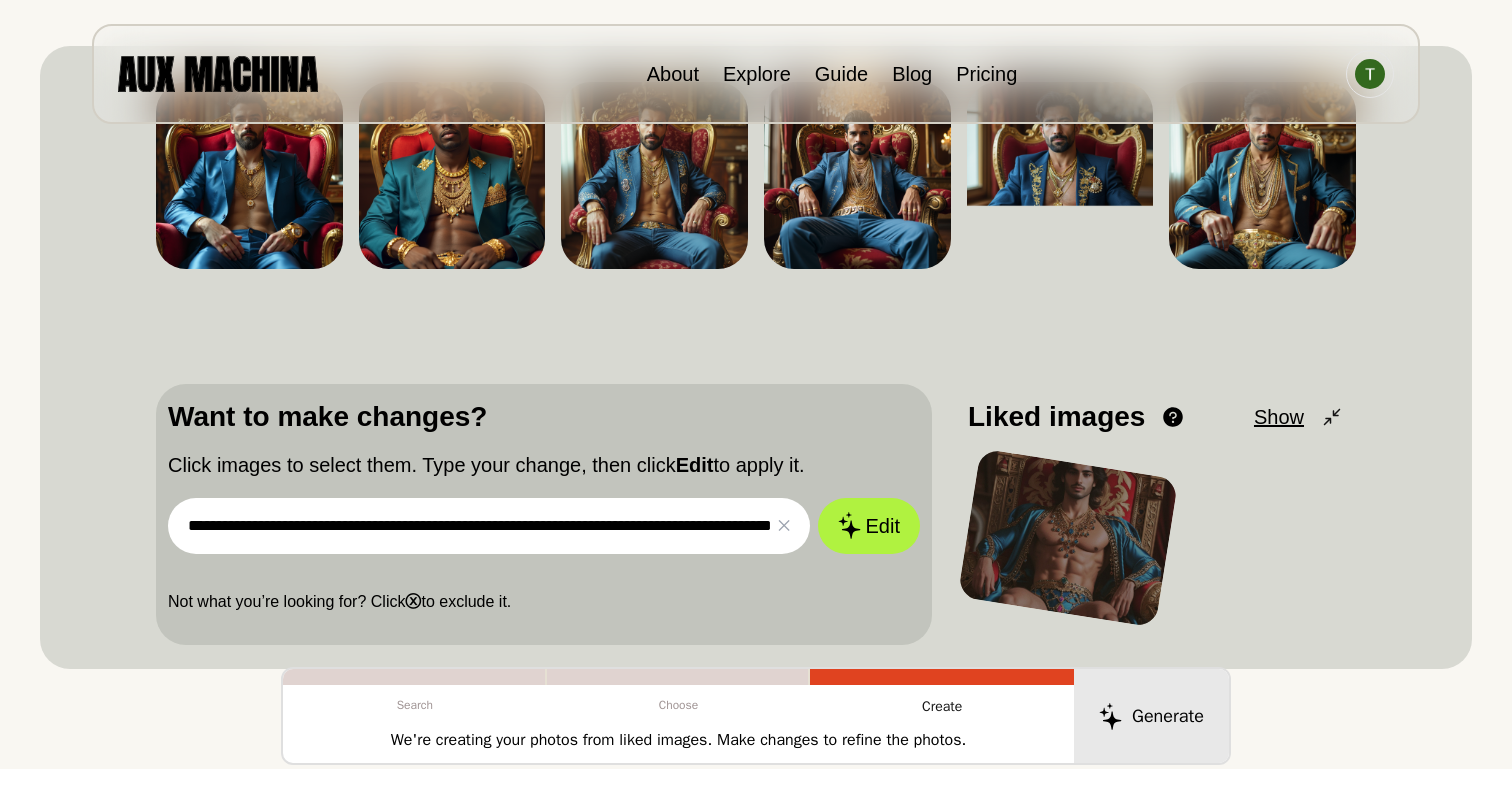 click on "**********" at bounding box center [489, 526] 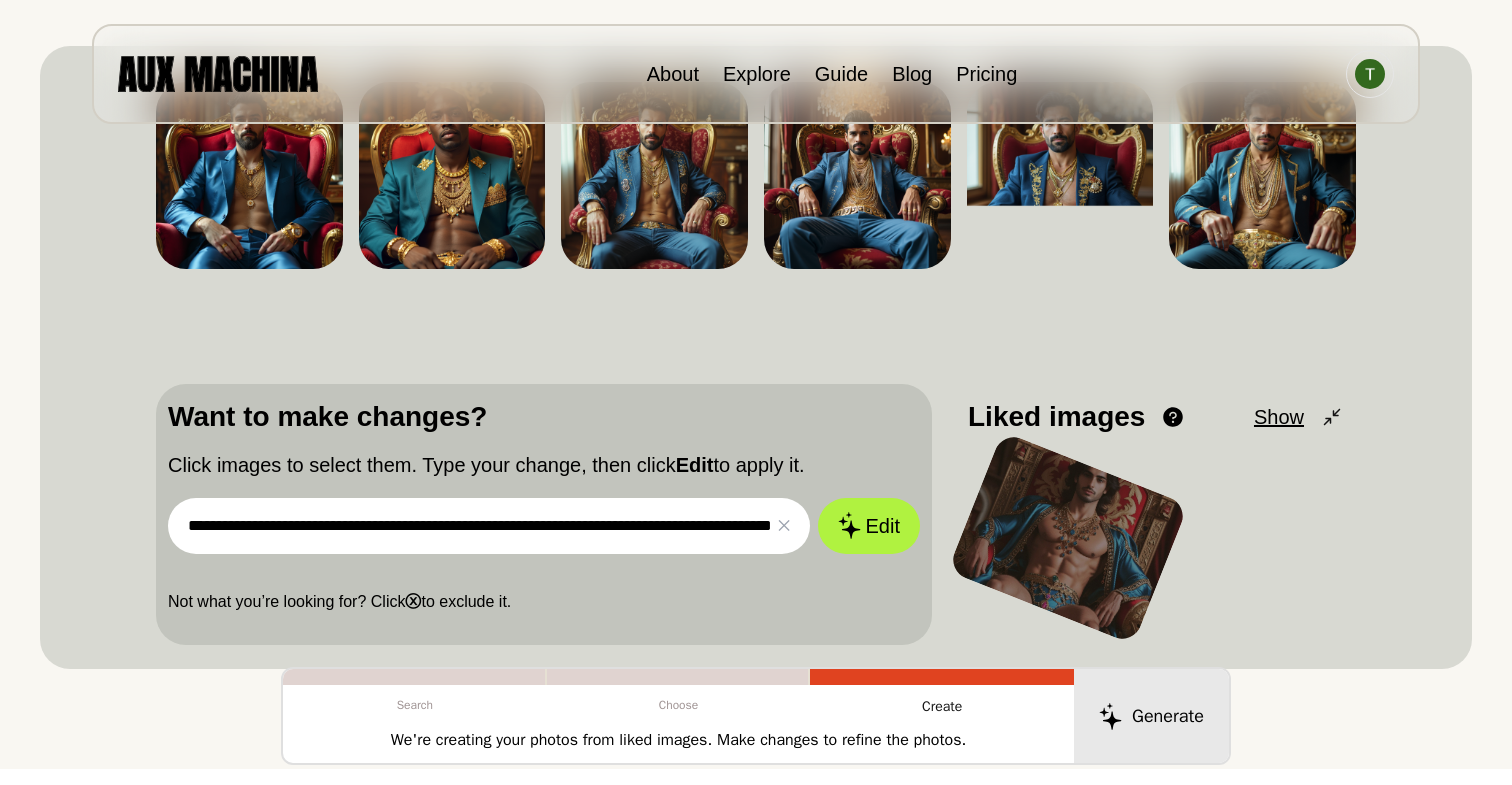 scroll, scrollTop: 0, scrollLeft: 140, axis: horizontal 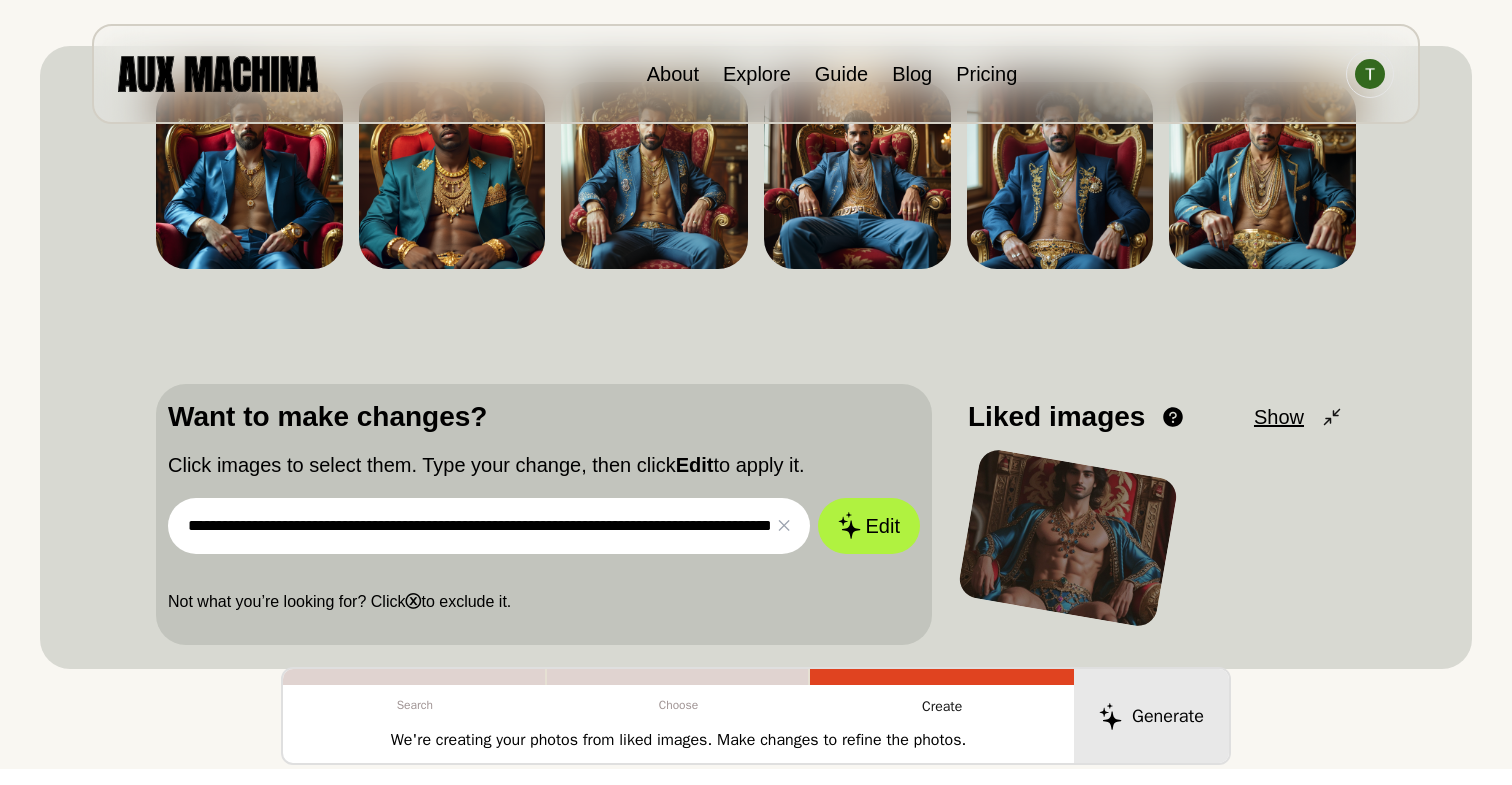click on "**********" at bounding box center (489, 526) 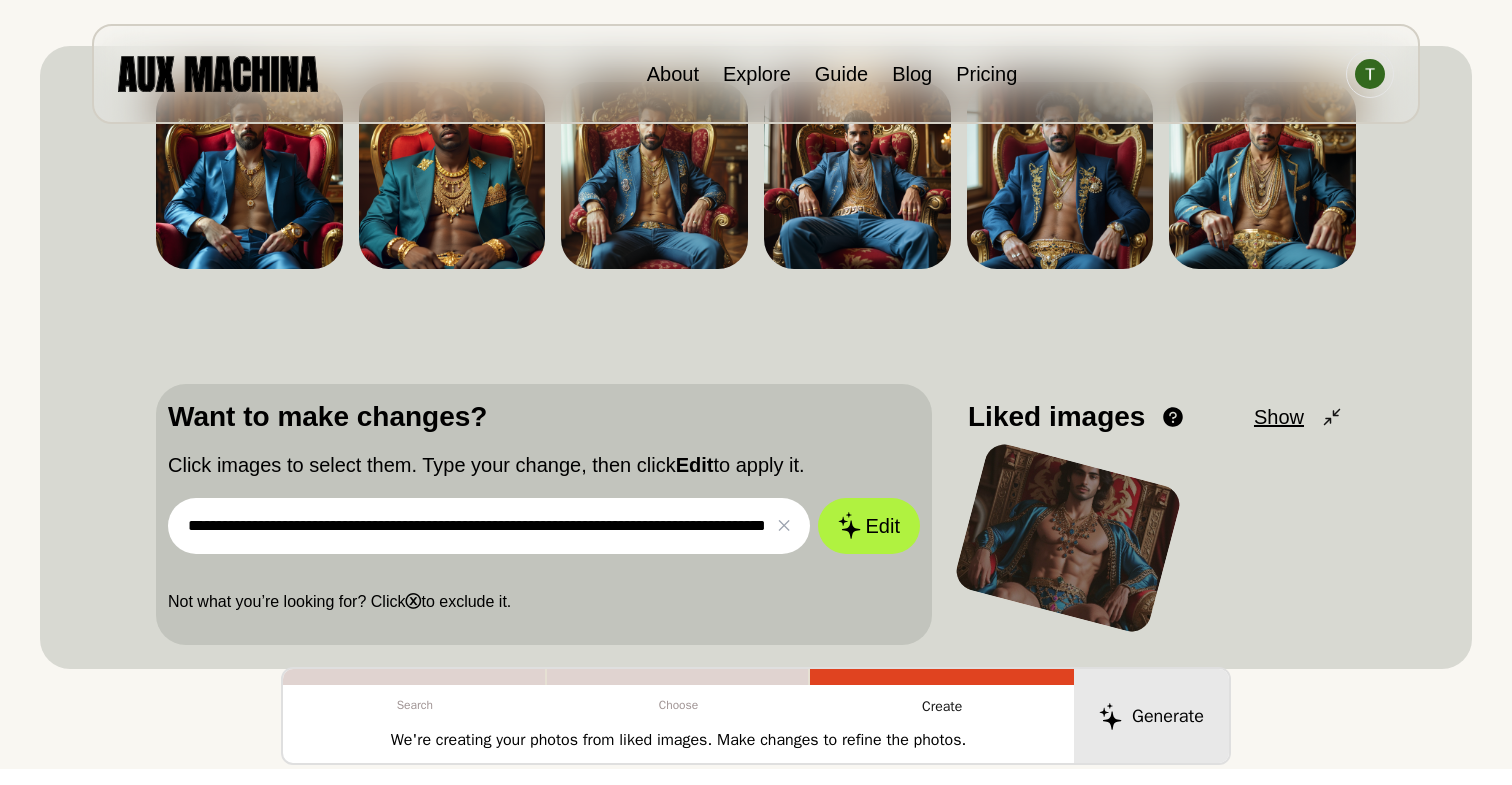 scroll, scrollTop: 0, scrollLeft: 131, axis: horizontal 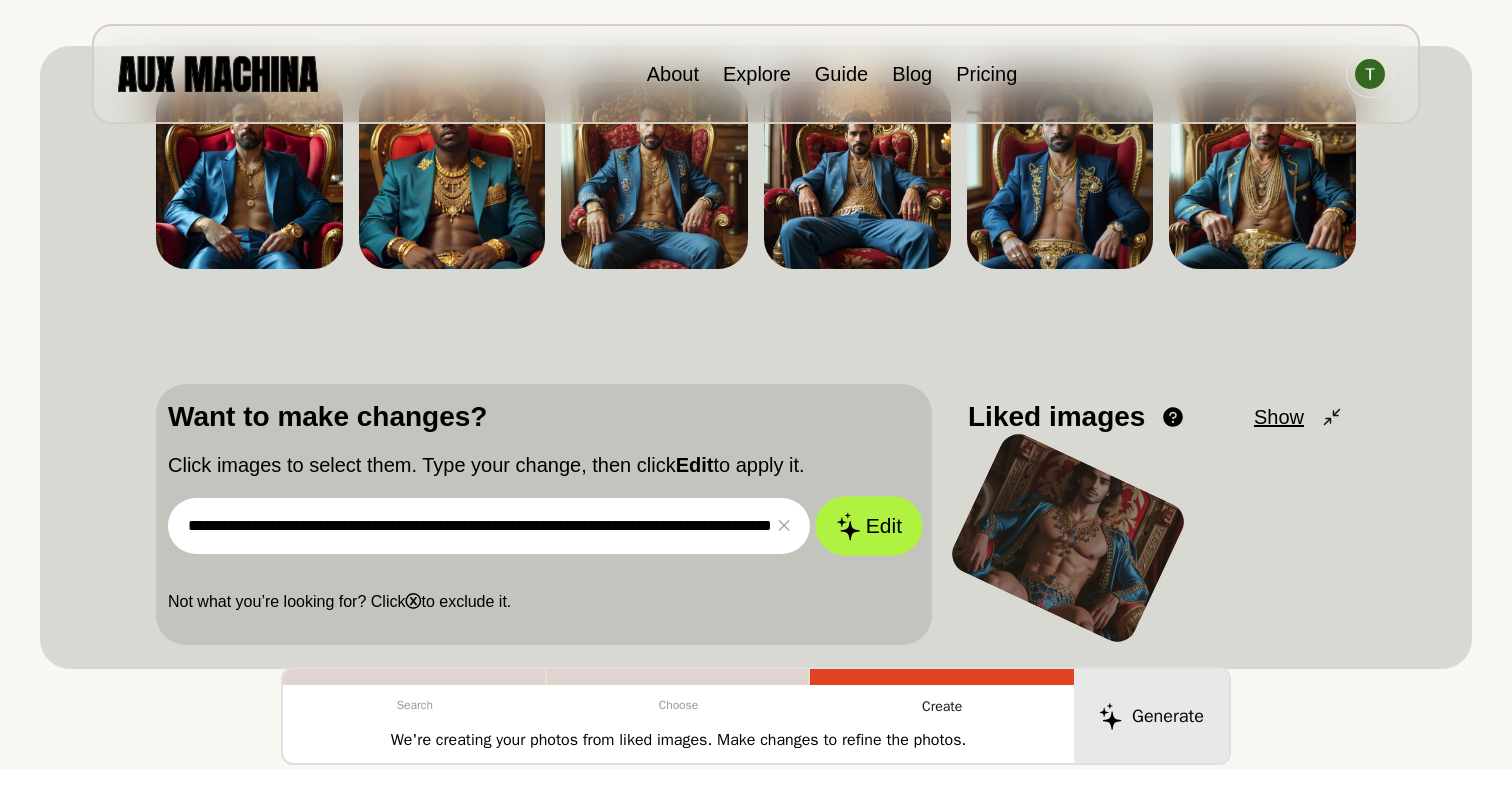 type on "**********" 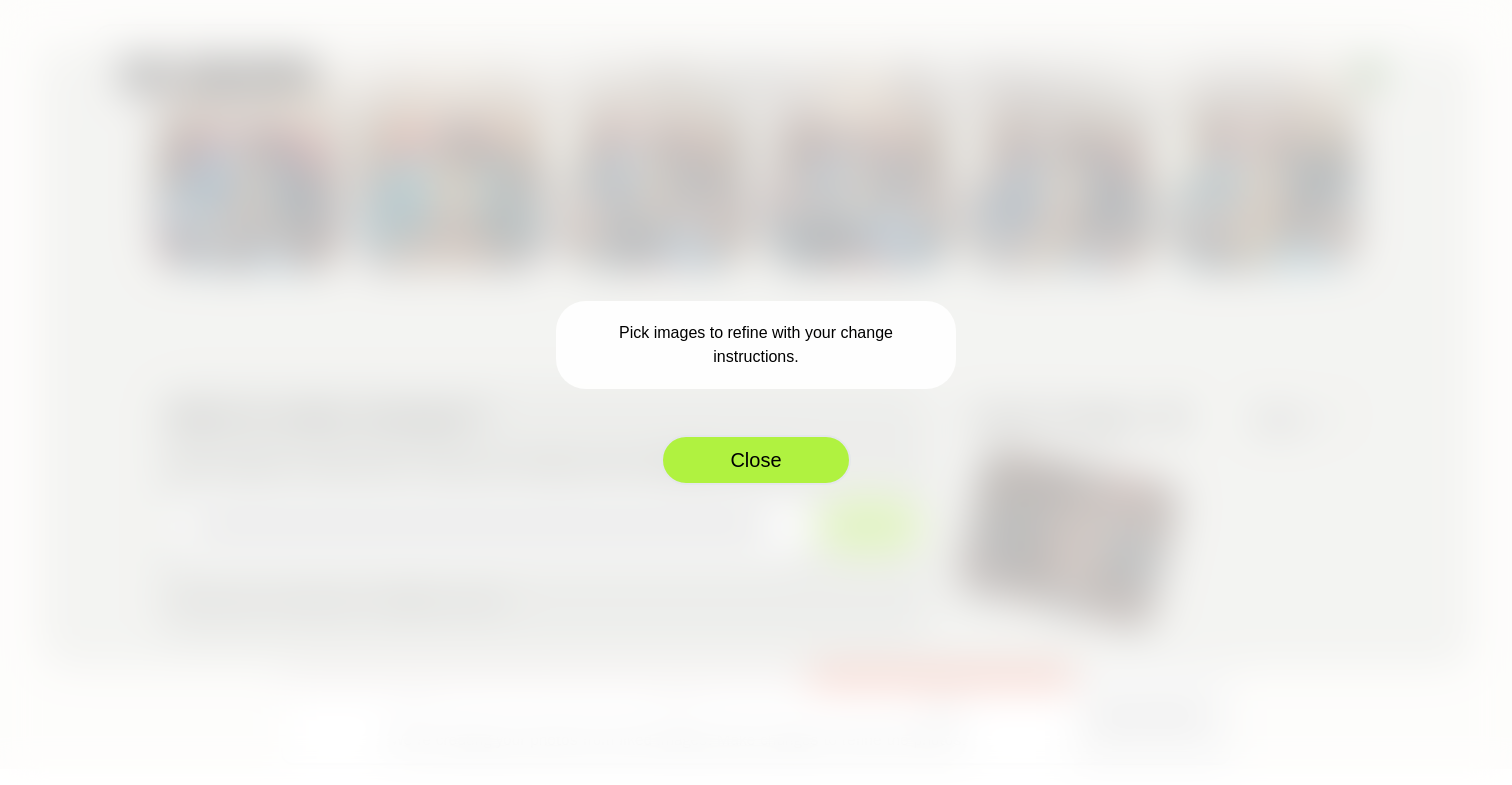 click on "Pick images to refine with your change instructions. Close" at bounding box center (756, 392) 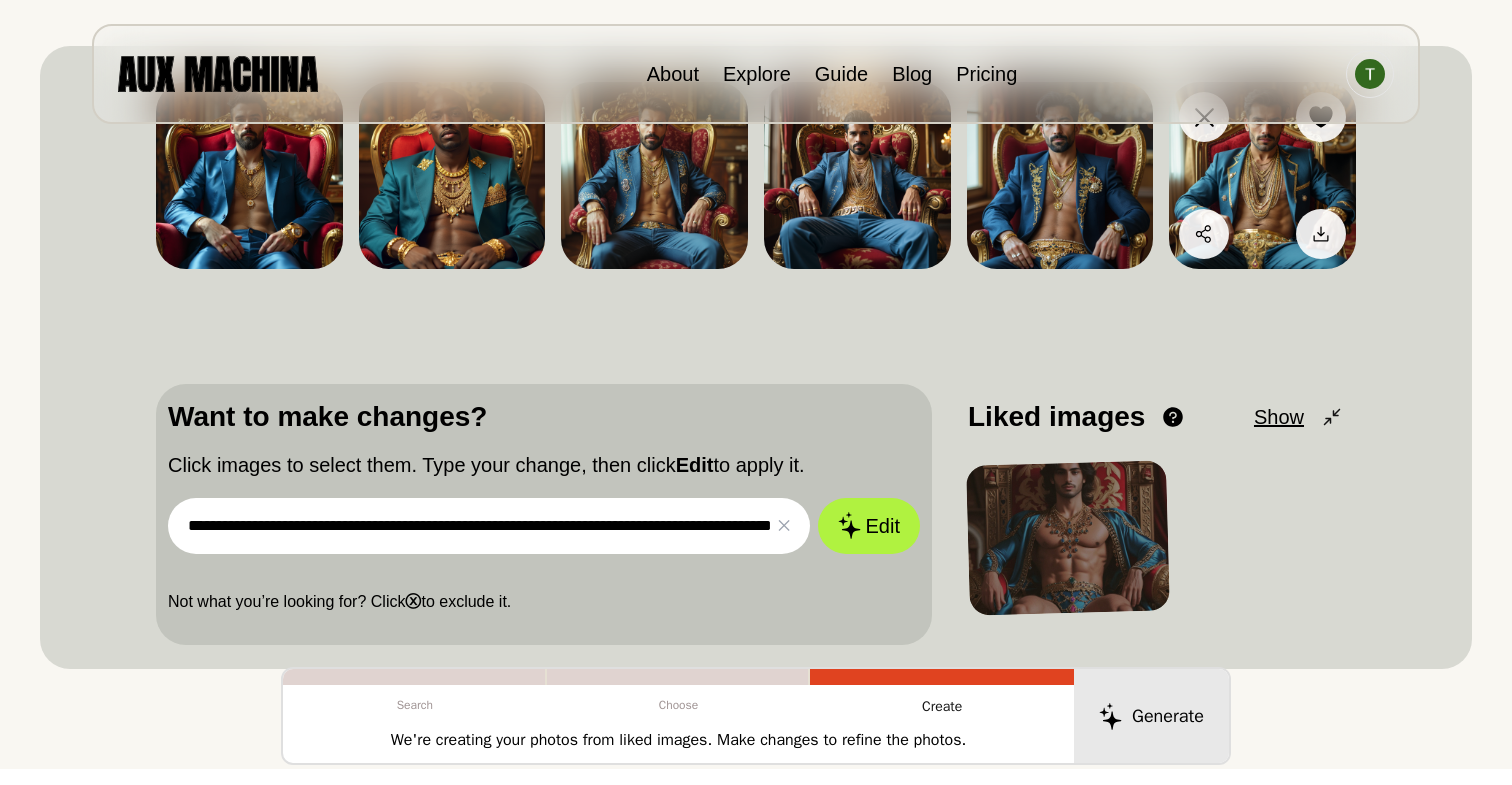 scroll, scrollTop: 107, scrollLeft: 0, axis: vertical 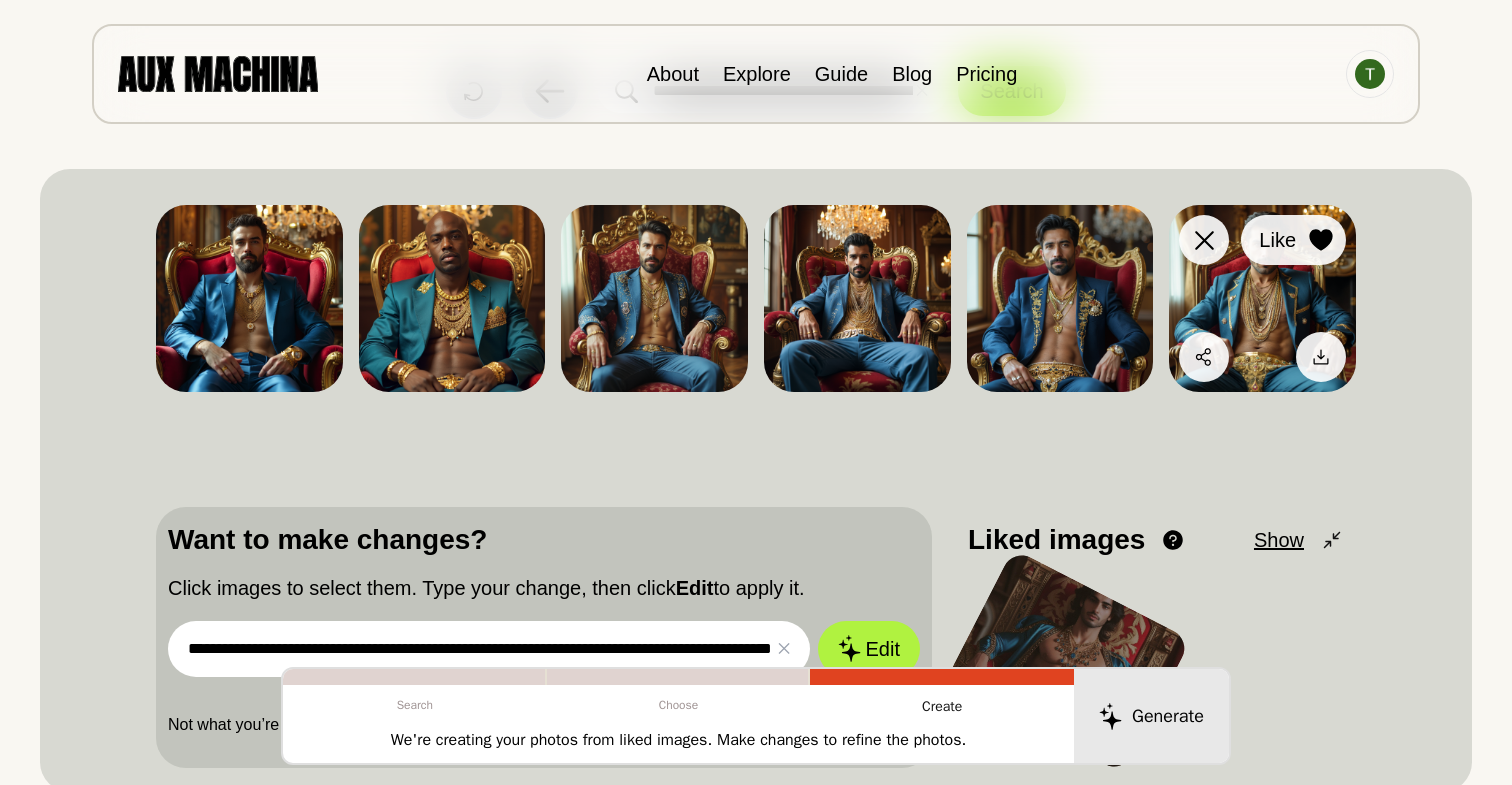 click at bounding box center (0, 0) 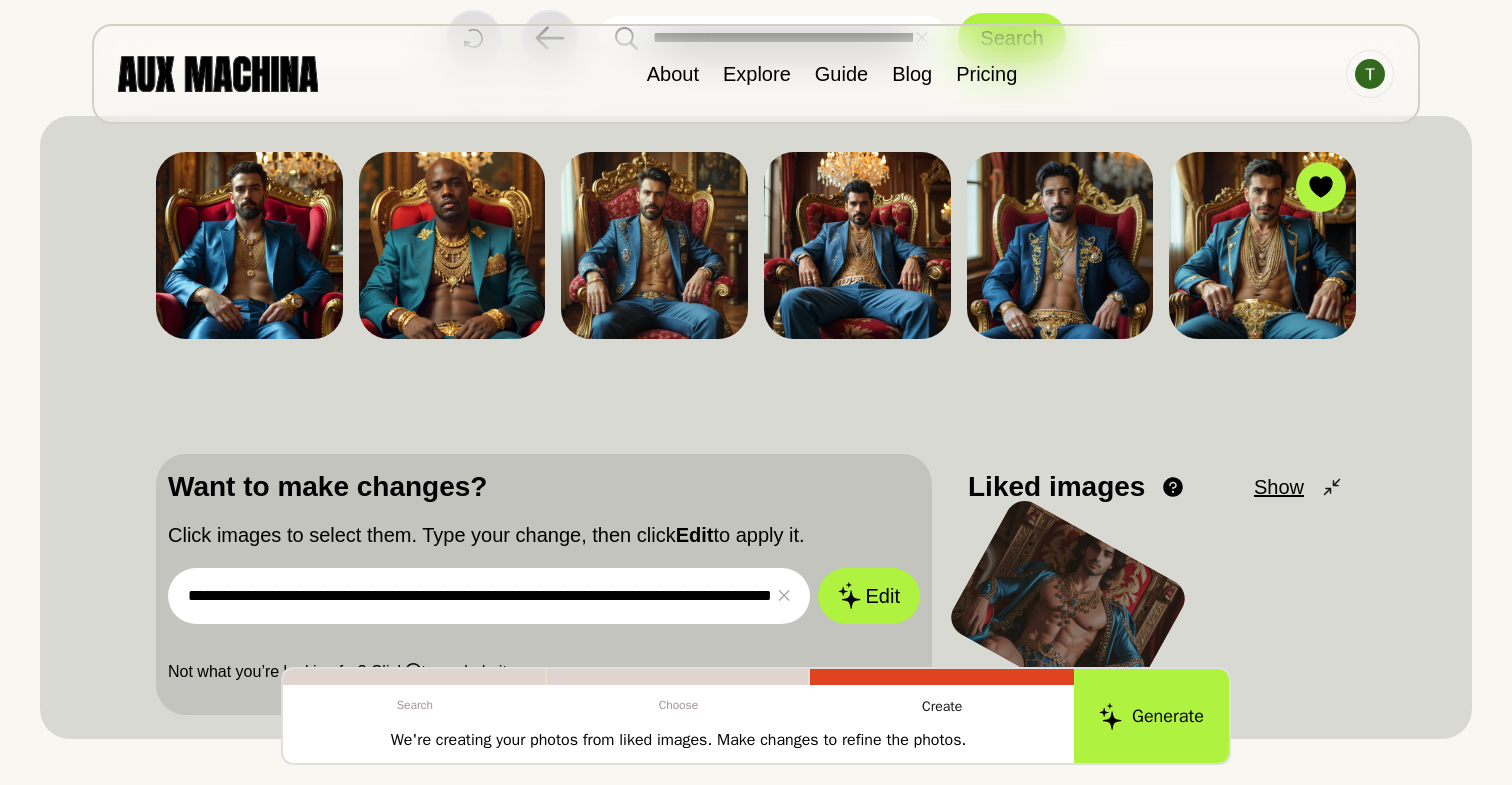 scroll, scrollTop: 163, scrollLeft: 0, axis: vertical 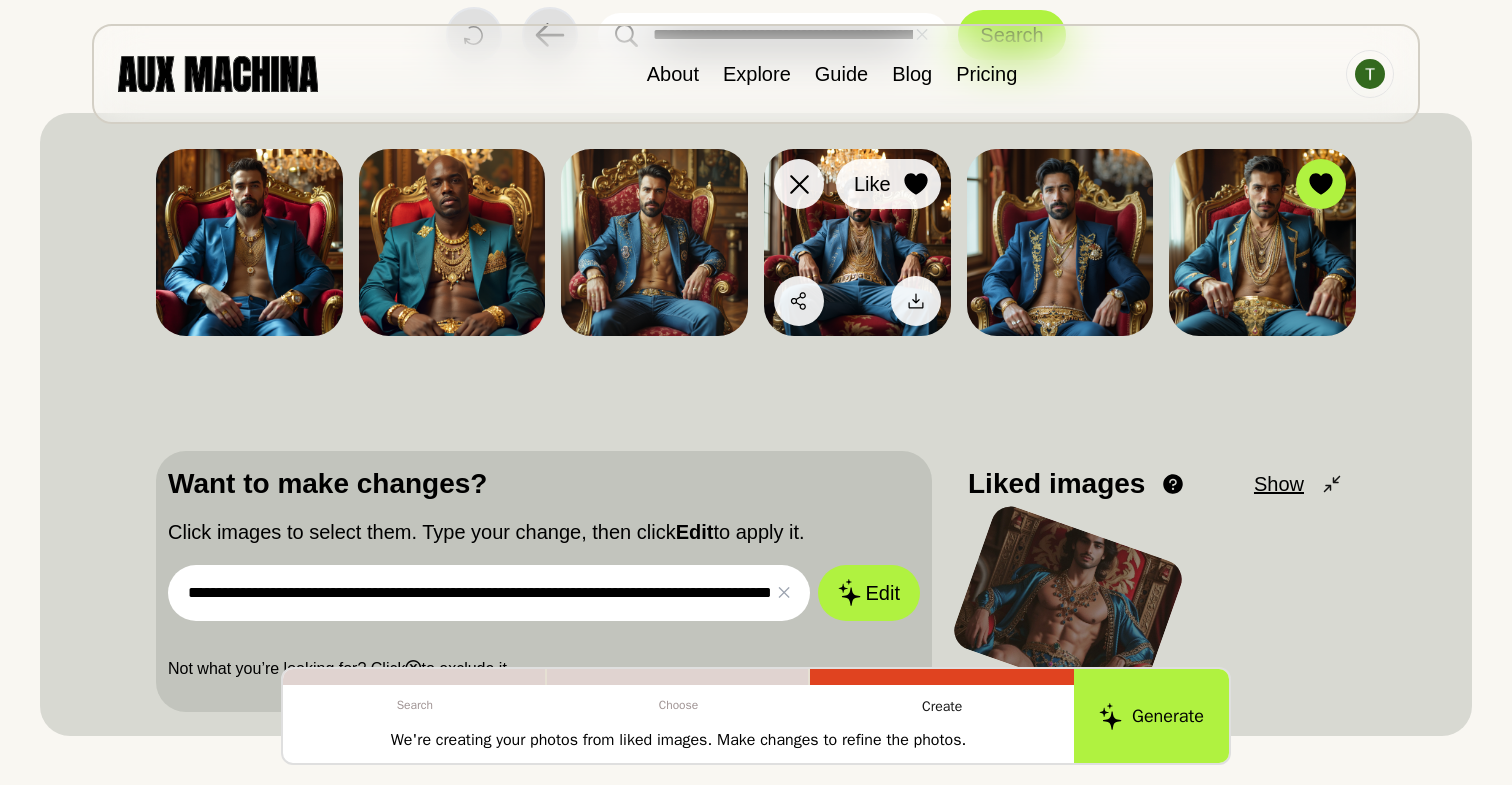 click at bounding box center (0, 0) 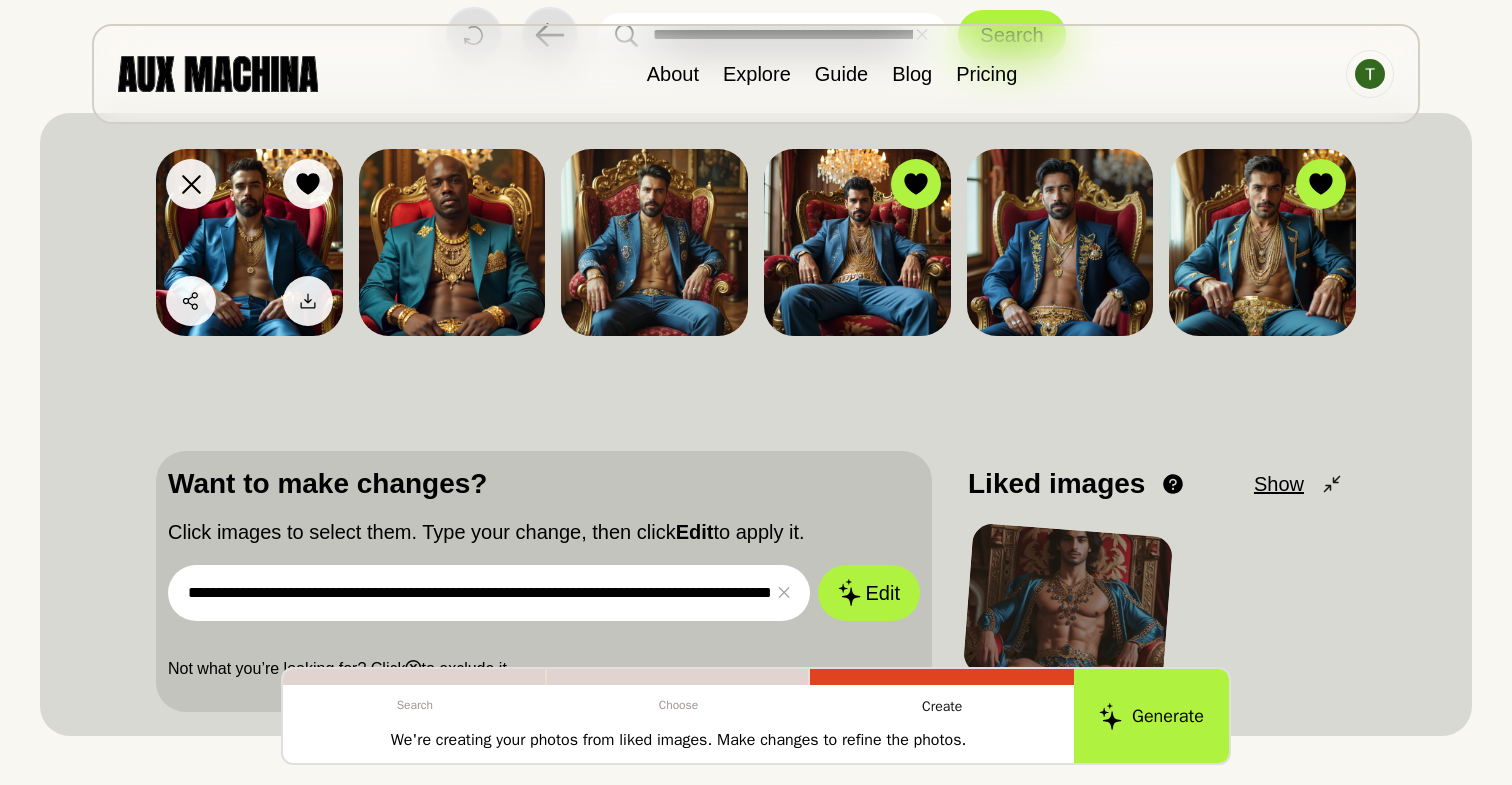 click at bounding box center [307, 184] 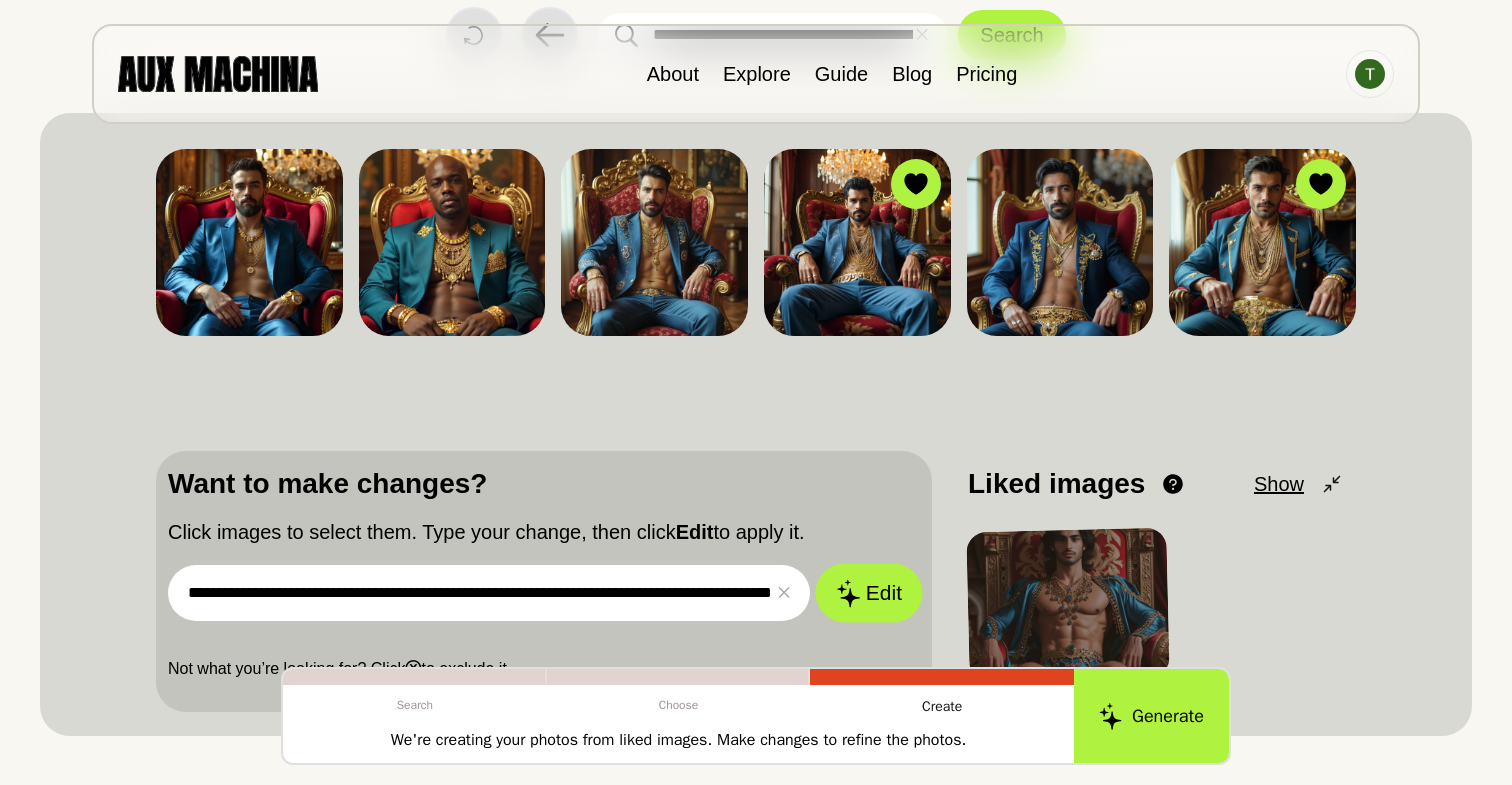 click on "Edit" at bounding box center (869, 592) 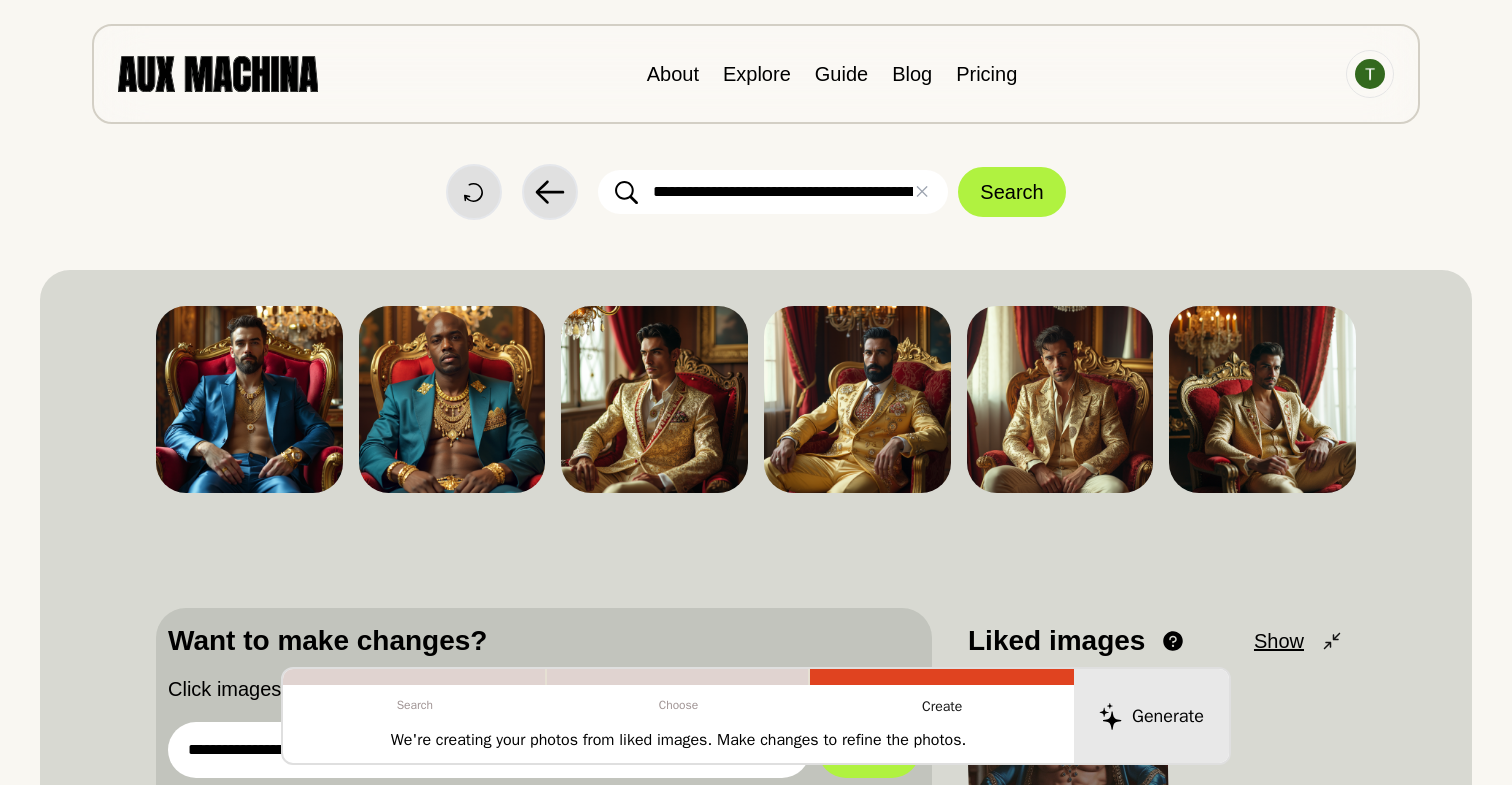 scroll, scrollTop: 0, scrollLeft: 0, axis: both 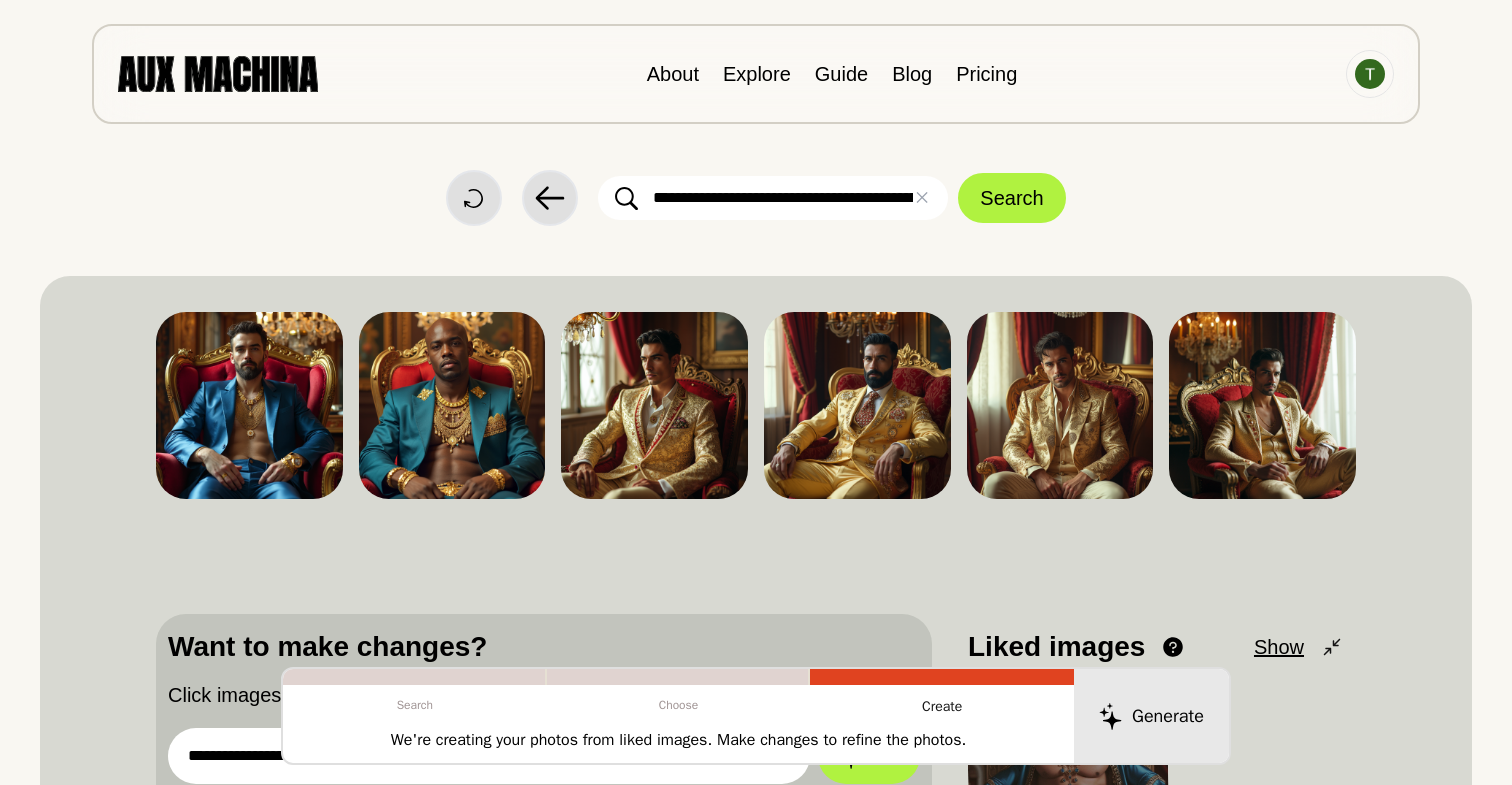 click on "Create" at bounding box center (942, 706) 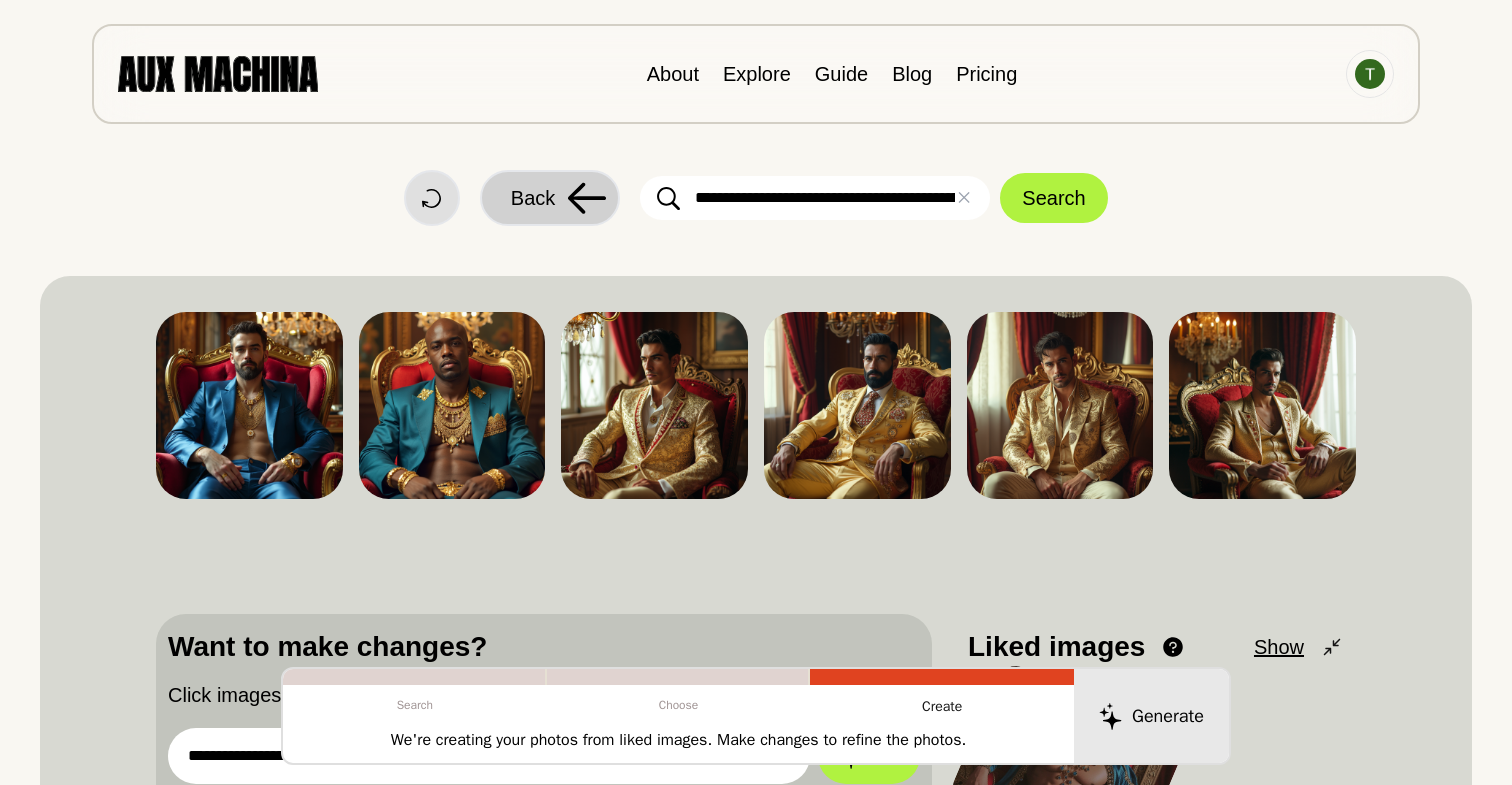 click on "Back" at bounding box center [533, 198] 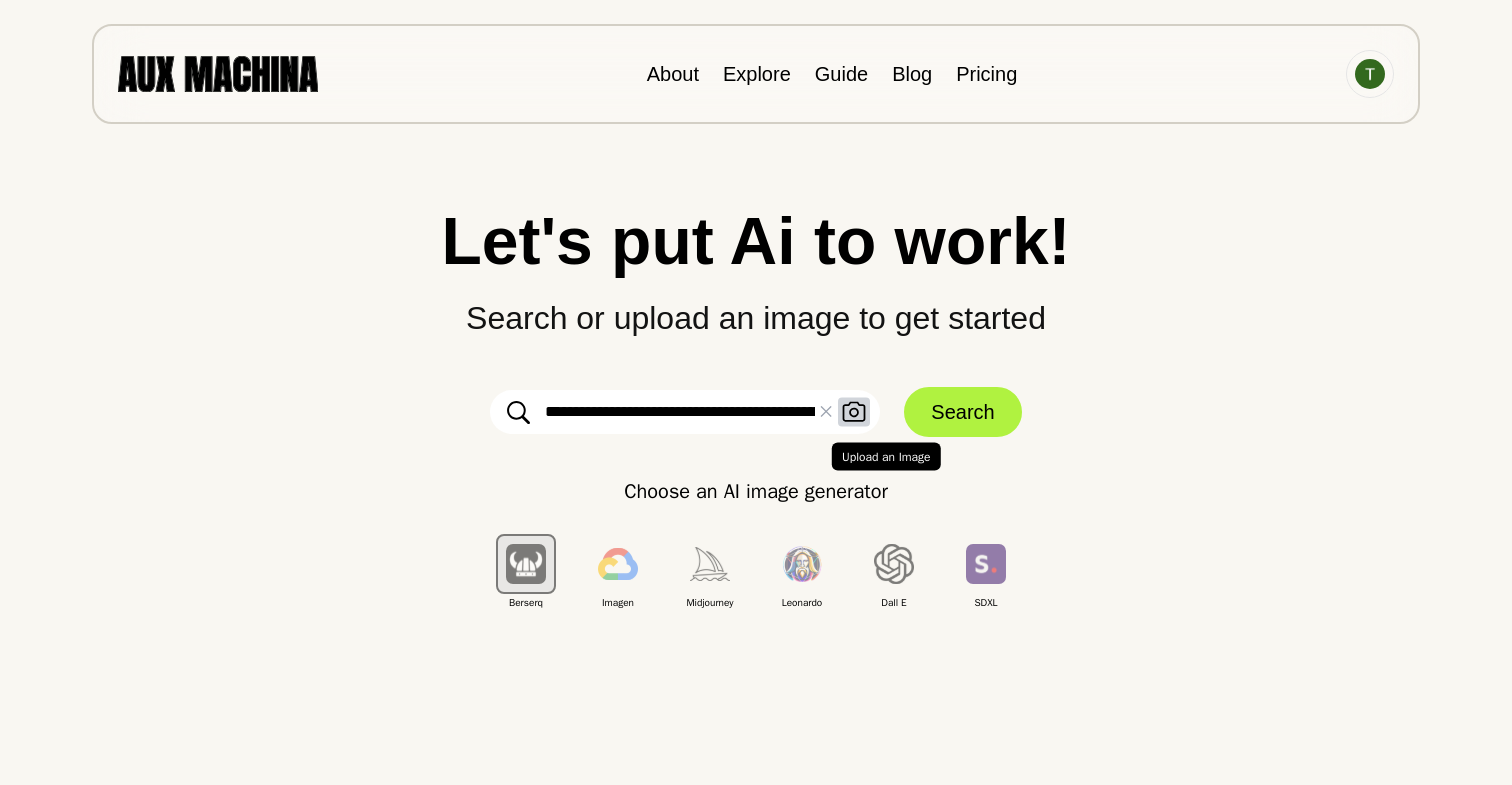 click at bounding box center [854, 412] 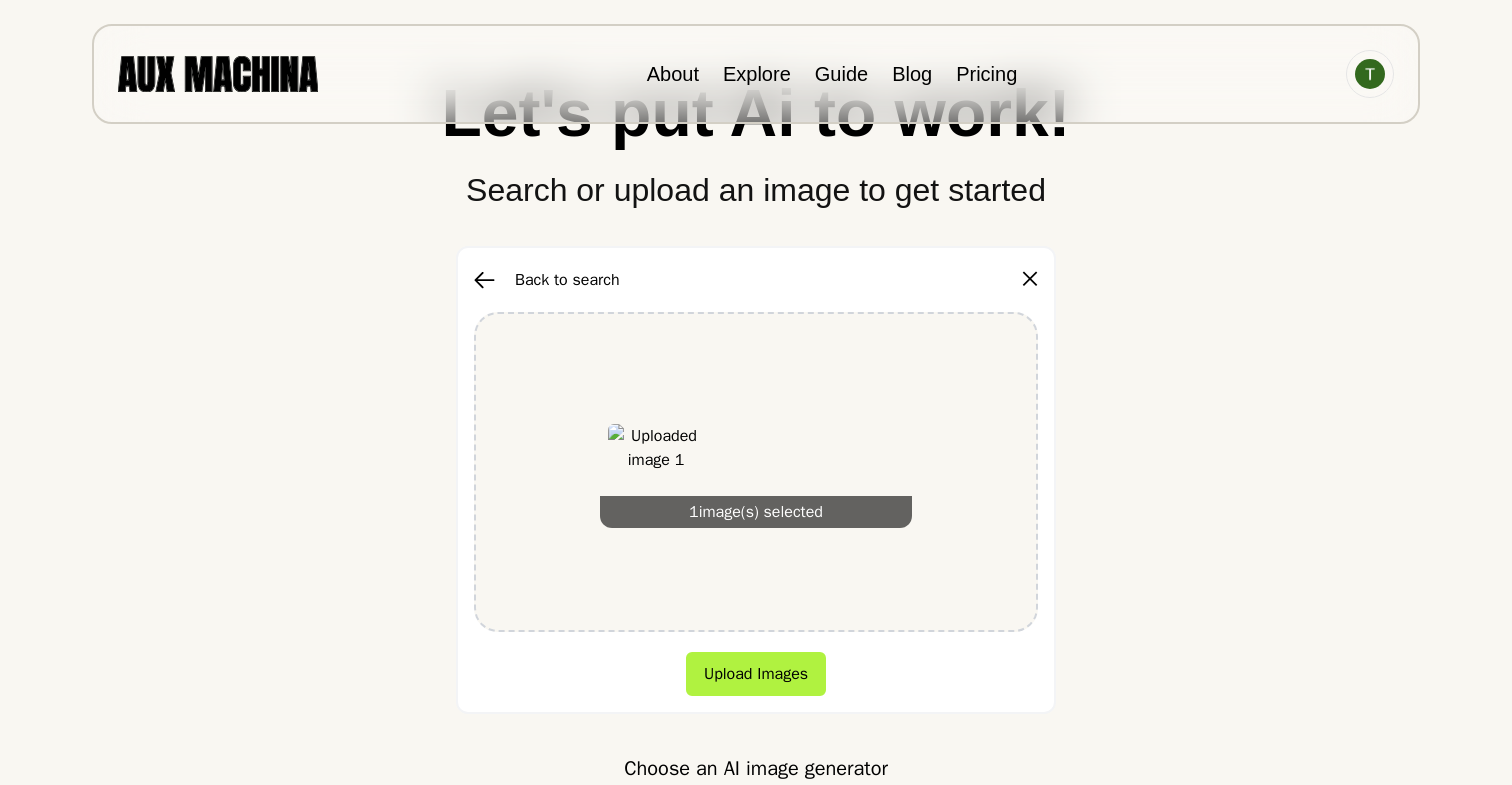 scroll, scrollTop: 182, scrollLeft: 0, axis: vertical 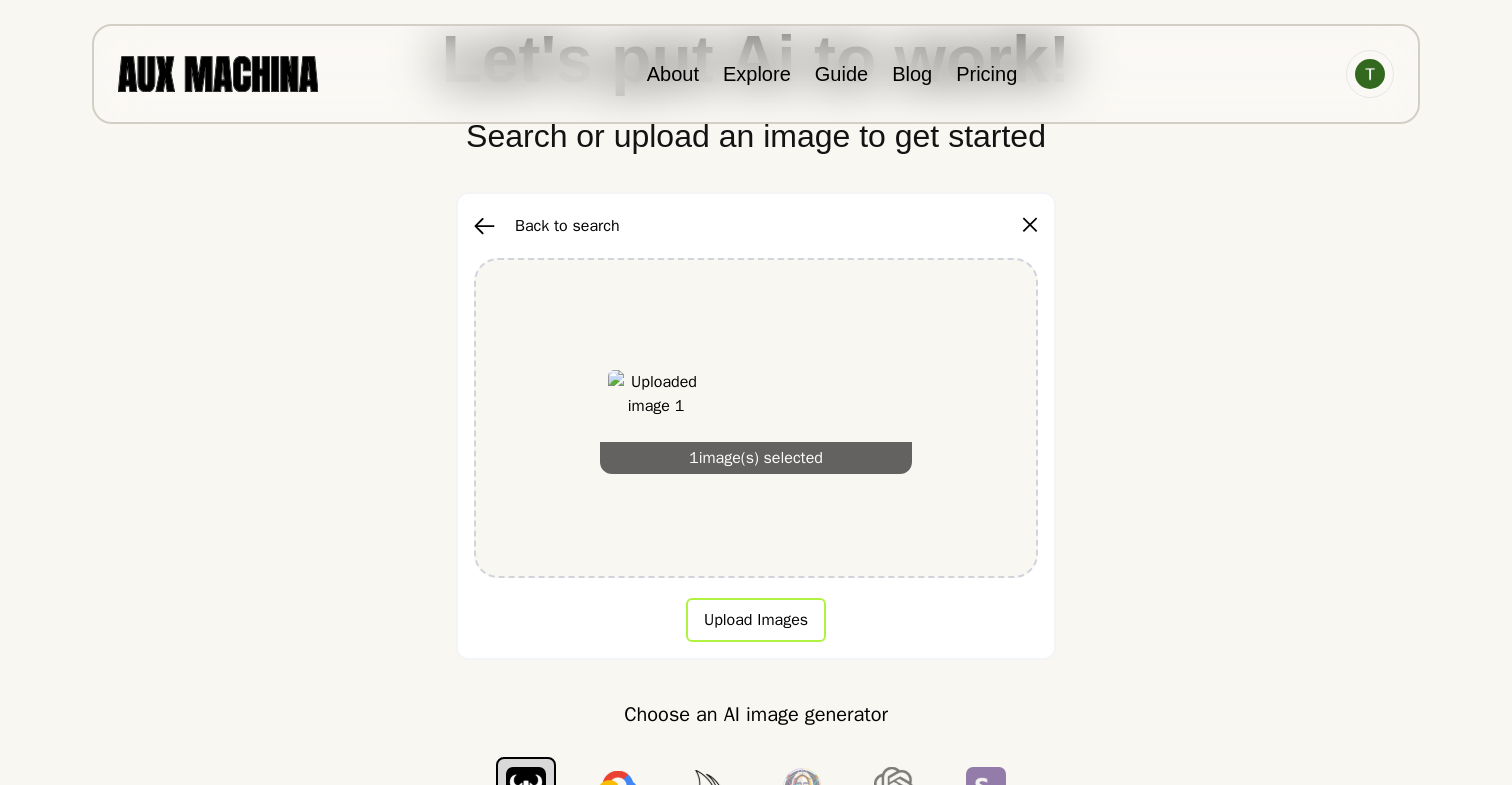click on "Upload Images" at bounding box center (756, 620) 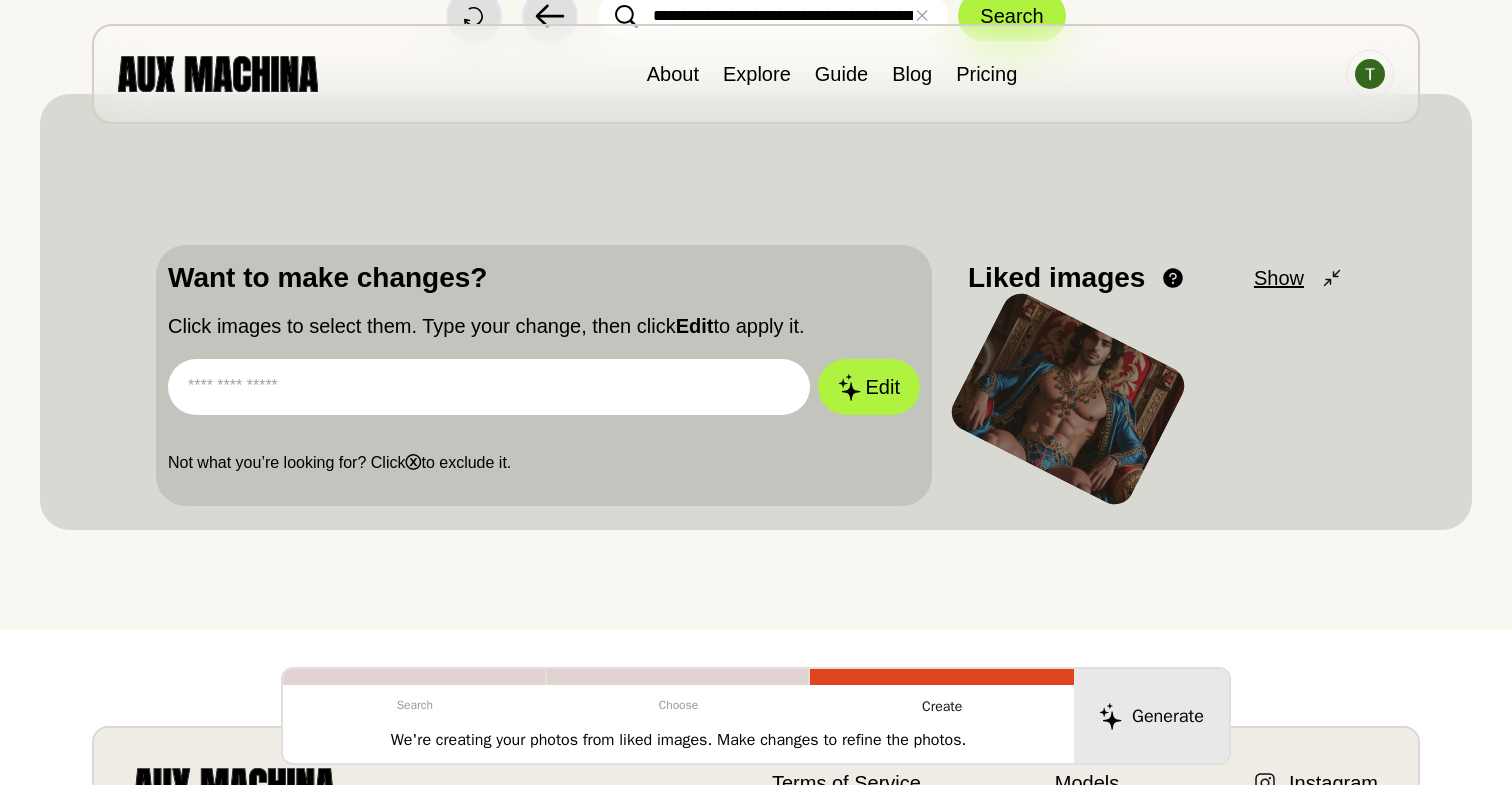 click at bounding box center [409, 95] 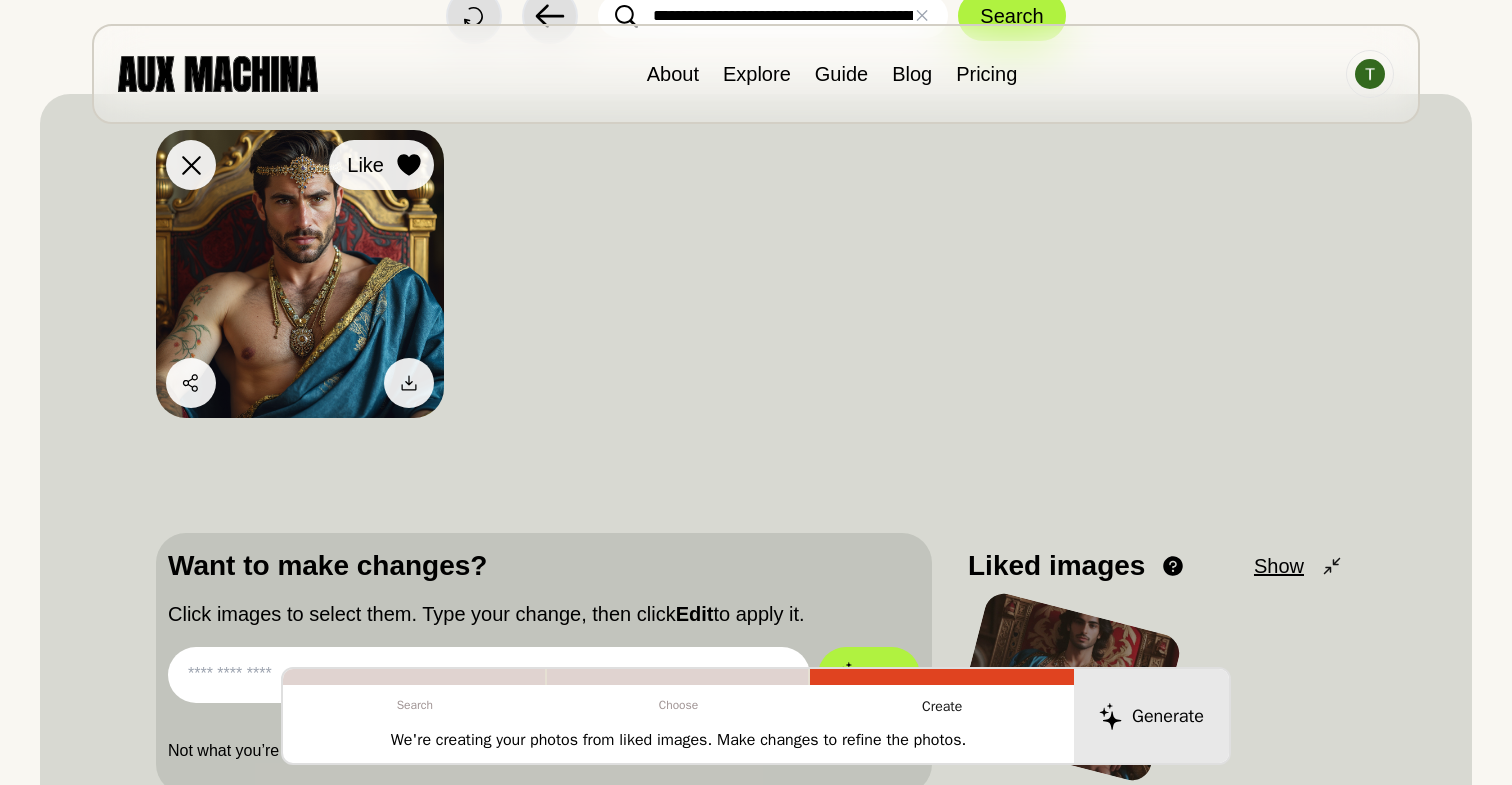 click at bounding box center [408, 165] 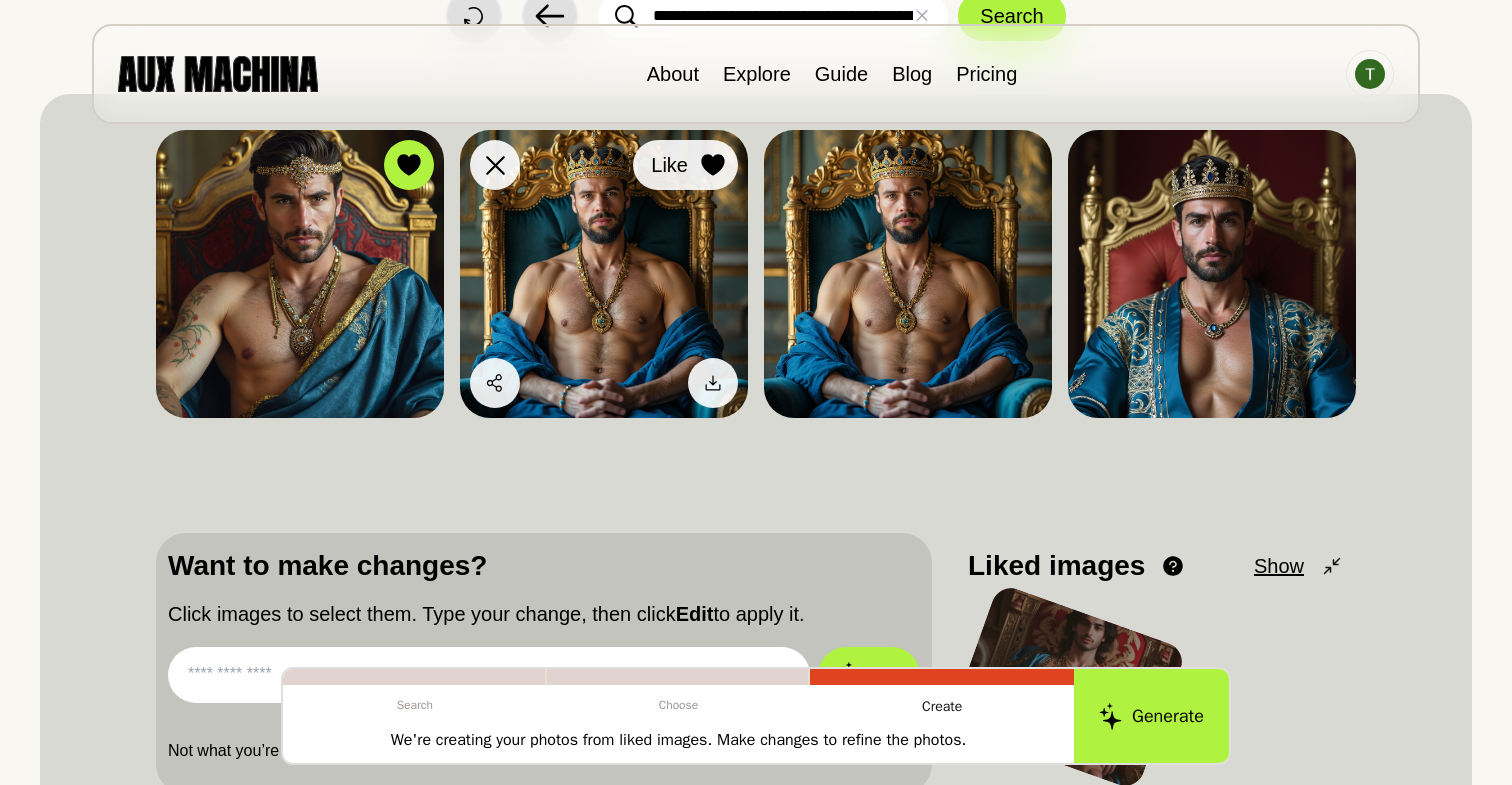 click at bounding box center (712, 165) 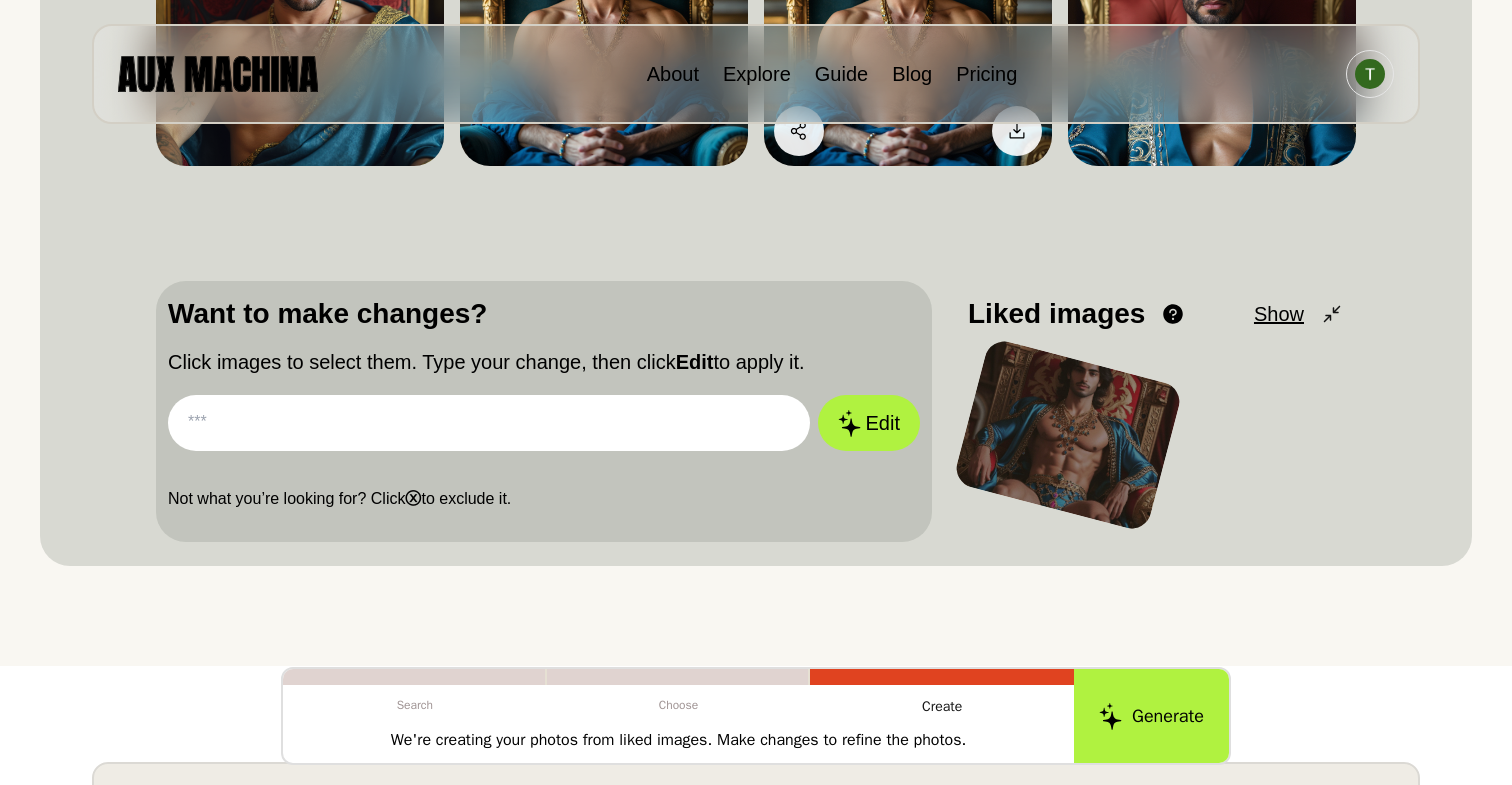 scroll, scrollTop: 446, scrollLeft: 0, axis: vertical 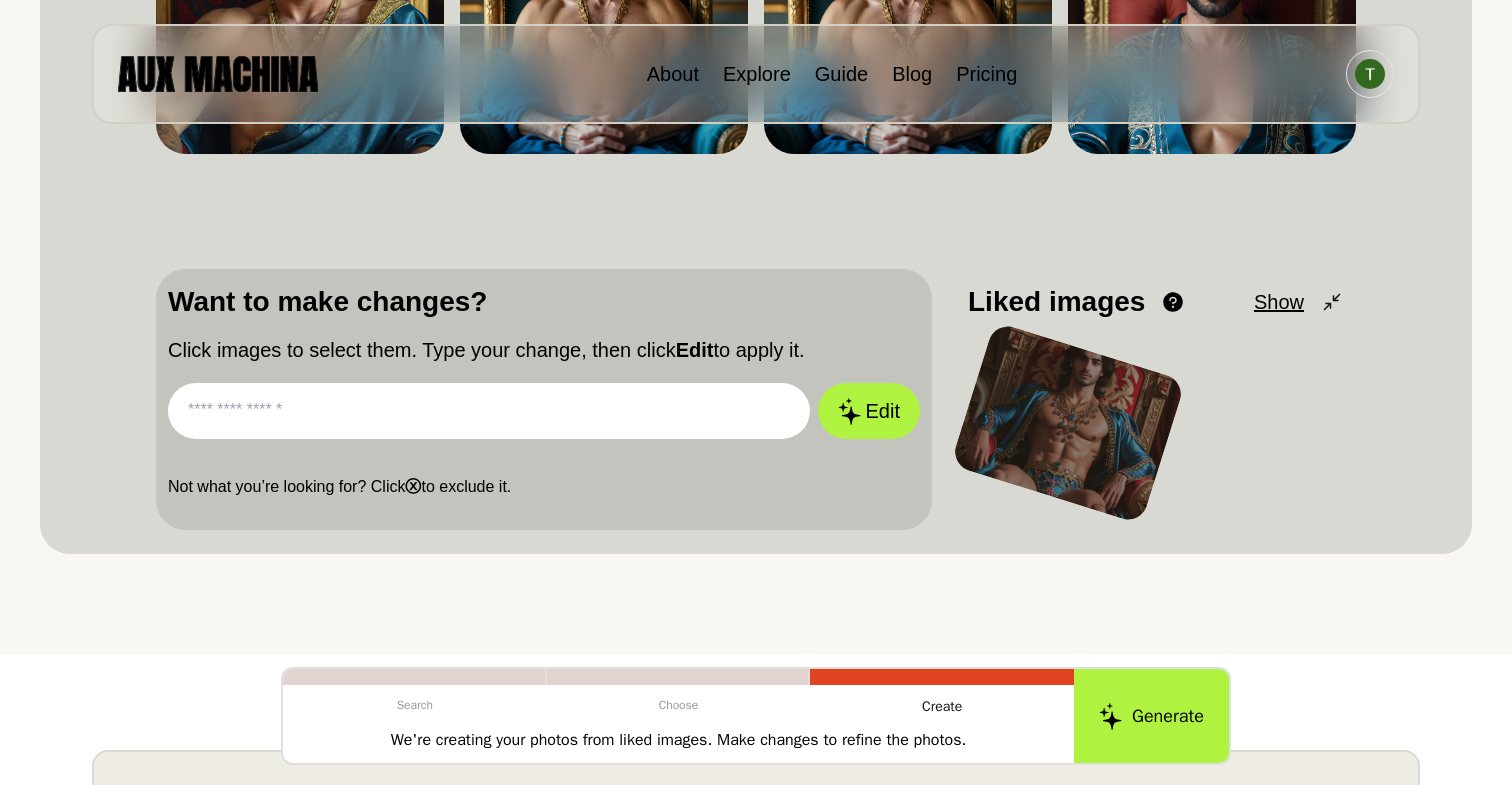 click at bounding box center (489, 411) 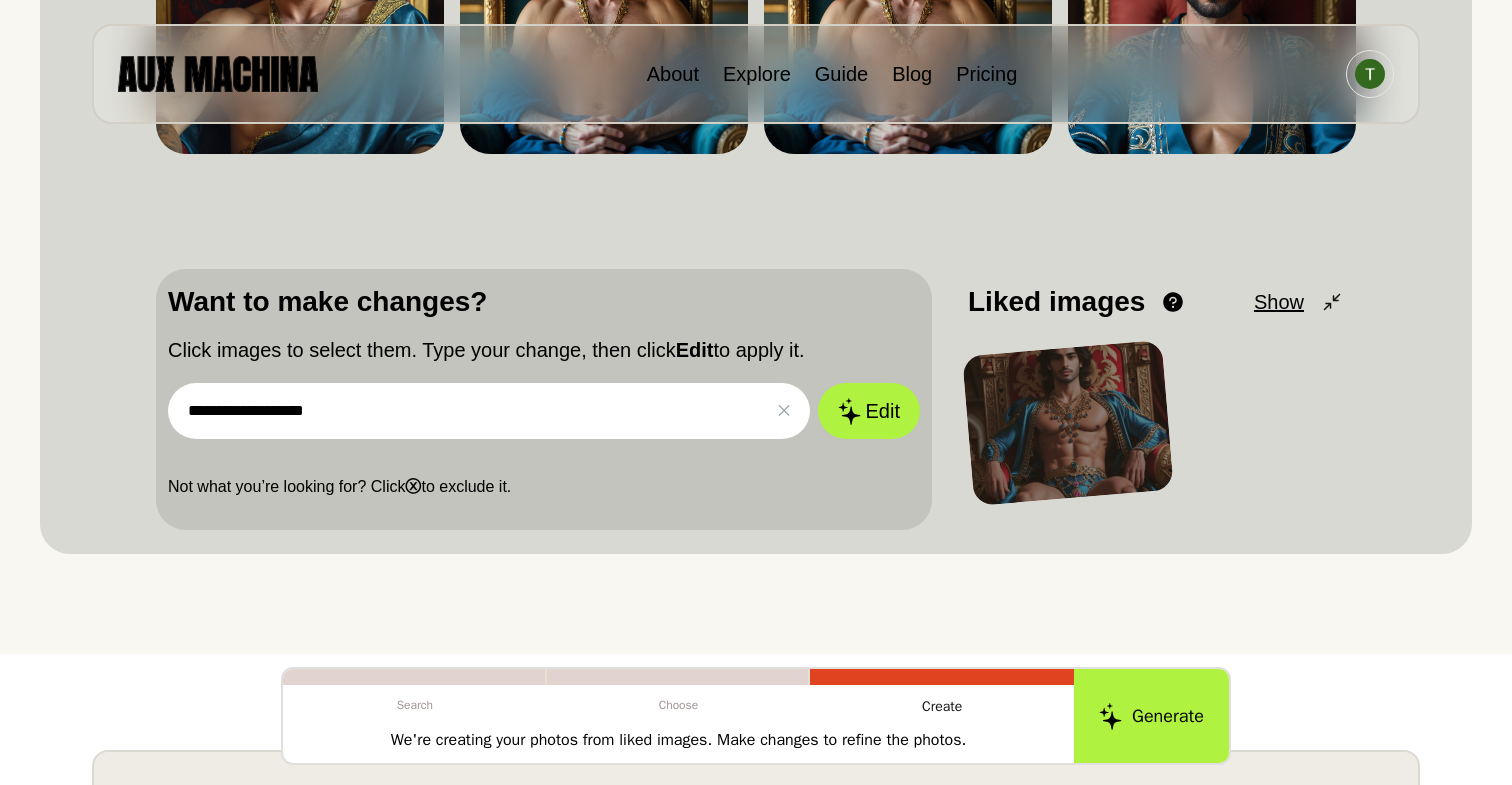 click on "Edit" at bounding box center (869, 411) 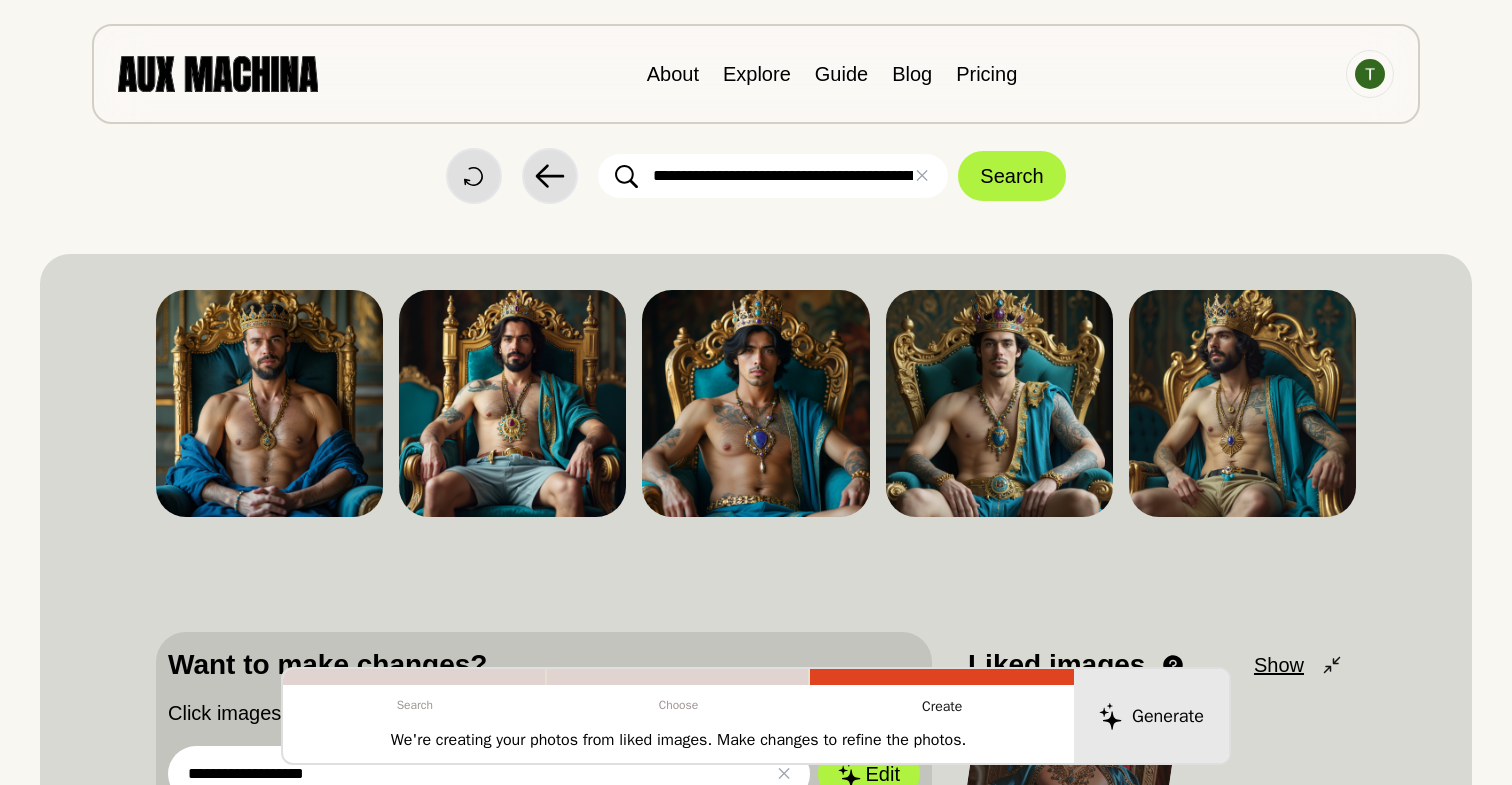 scroll, scrollTop: 24, scrollLeft: 0, axis: vertical 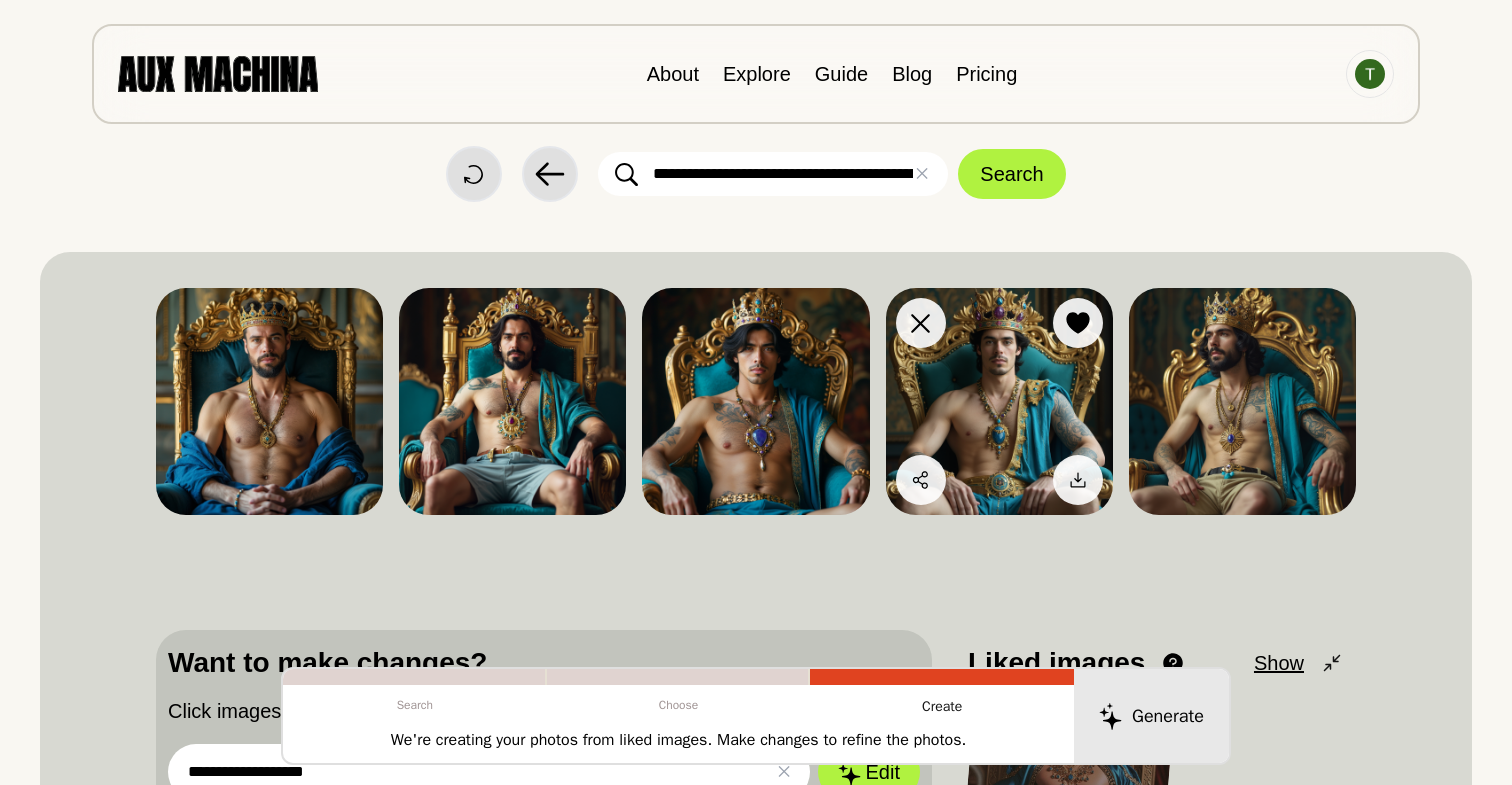 click at bounding box center [269, 401] 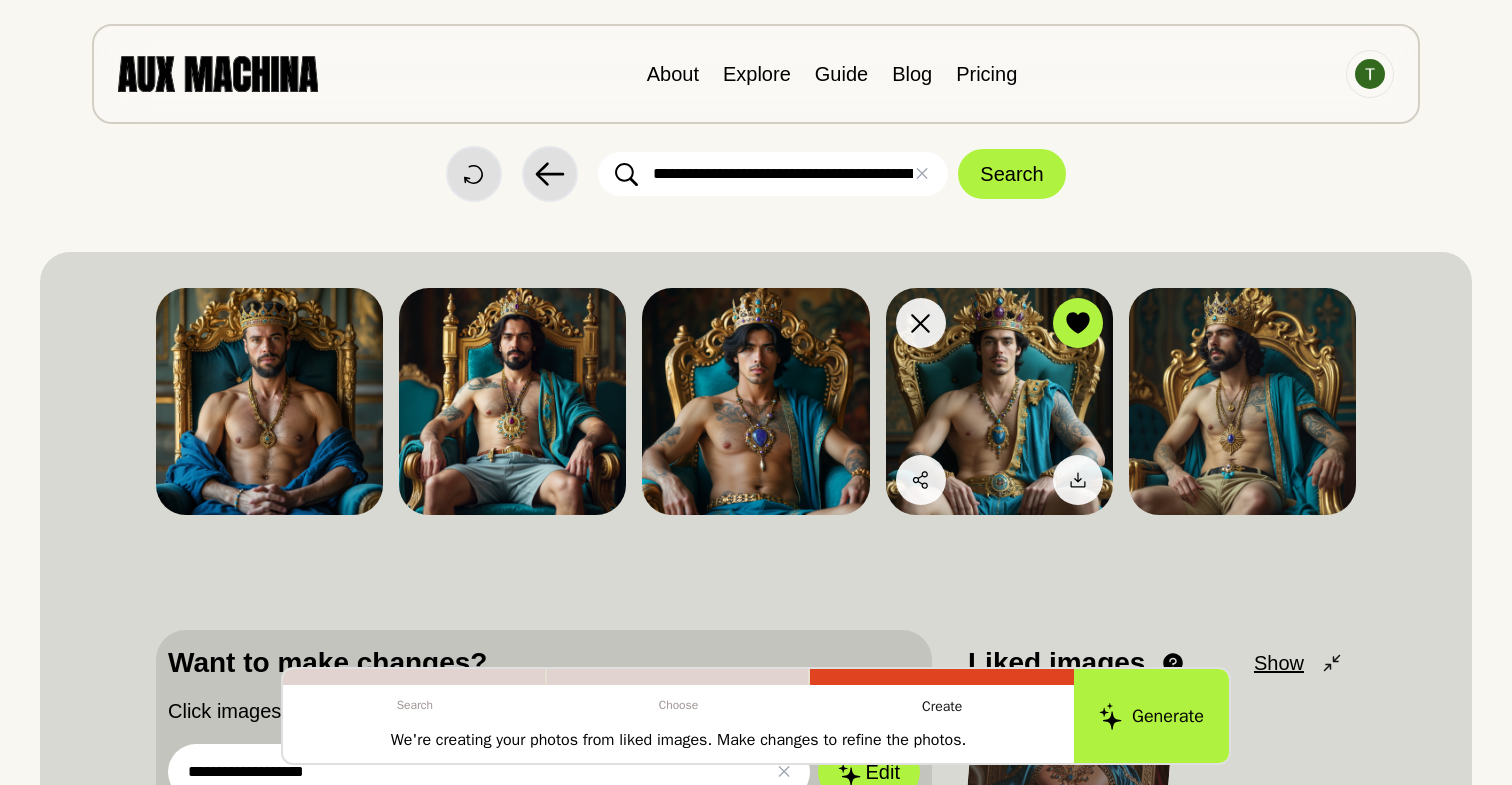 click at bounding box center (269, 401) 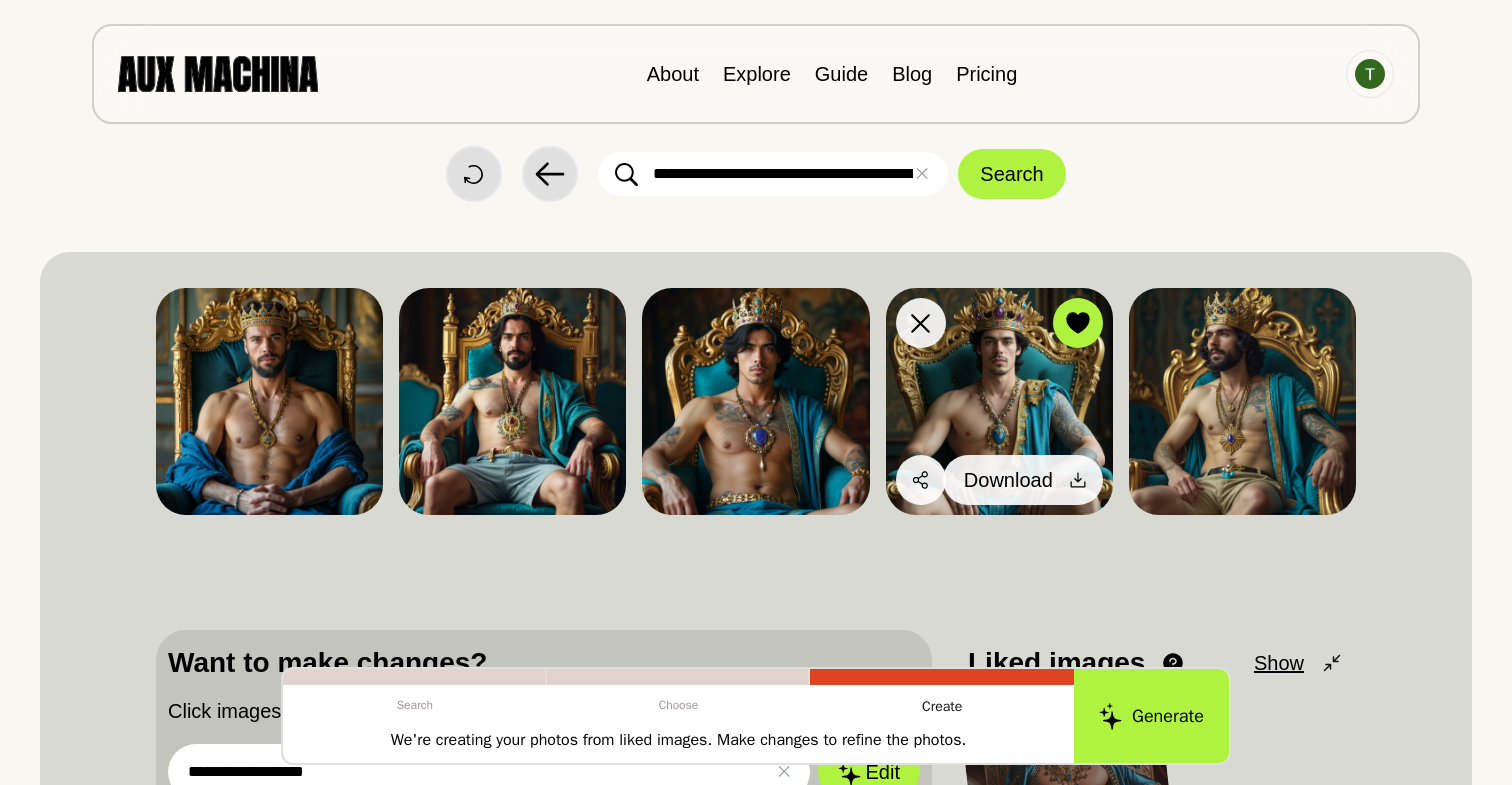 click at bounding box center (0, 0) 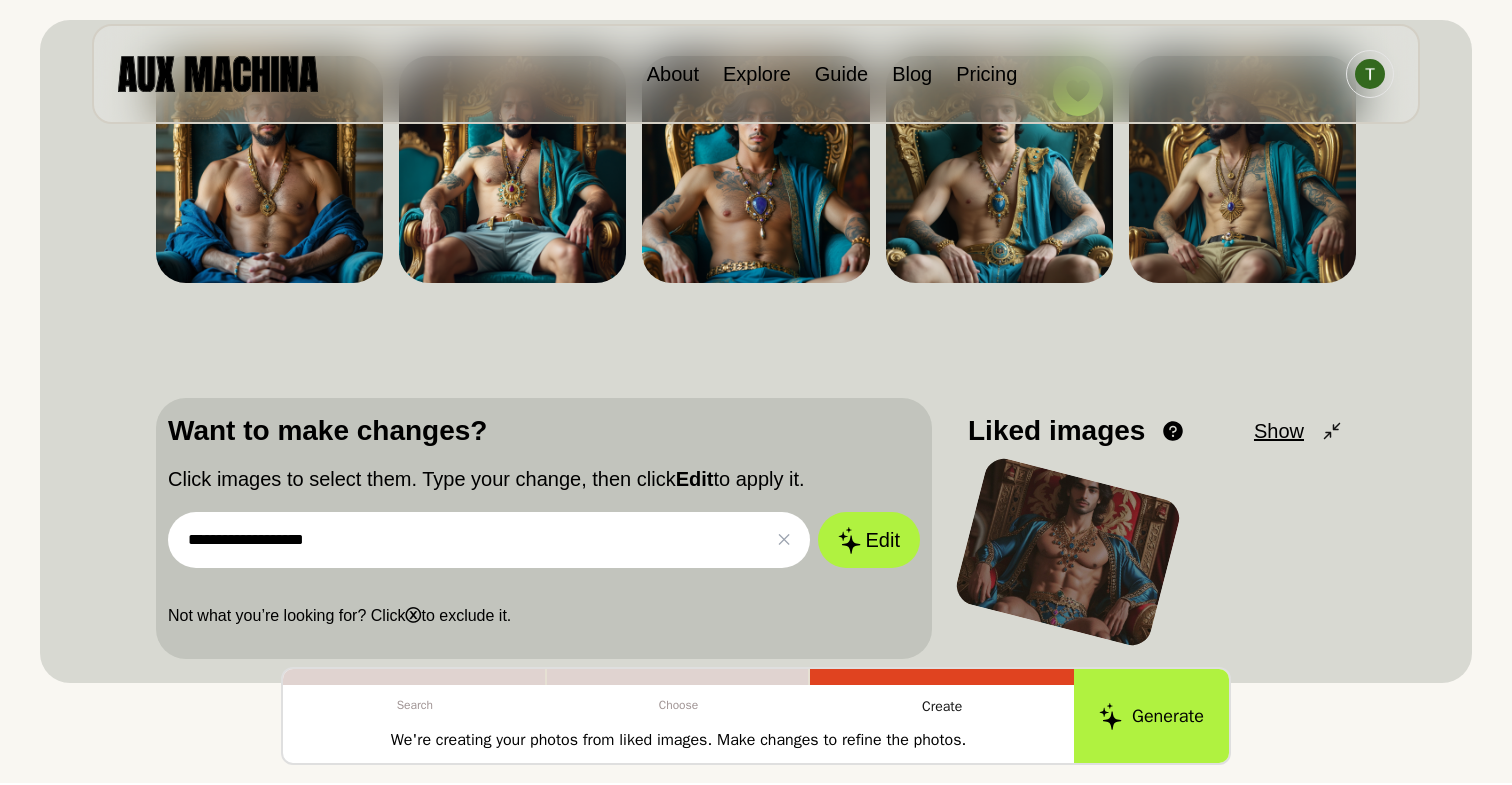 scroll, scrollTop: 291, scrollLeft: 0, axis: vertical 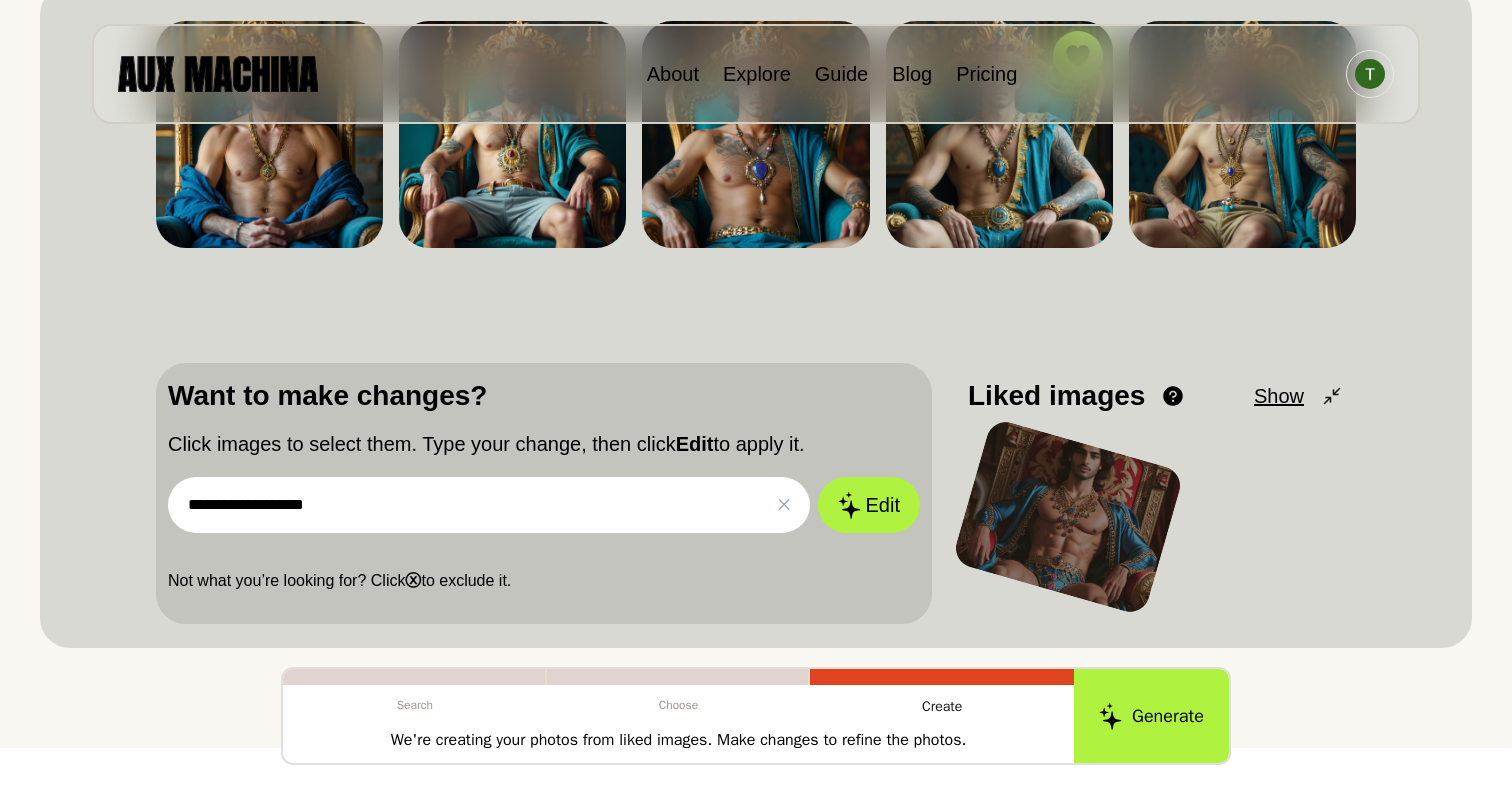 click on "**********" at bounding box center (489, 505) 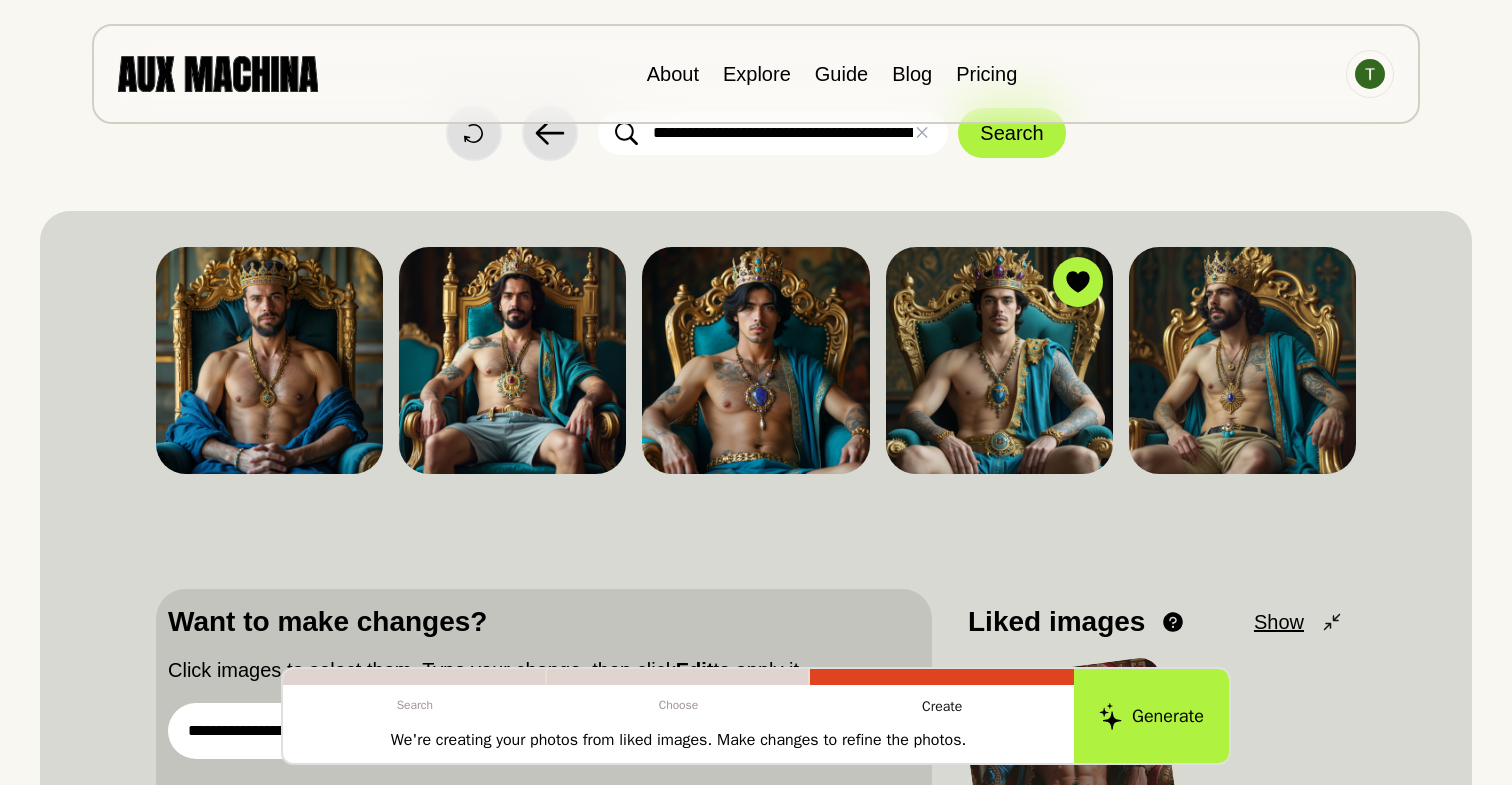 scroll, scrollTop: 69, scrollLeft: 0, axis: vertical 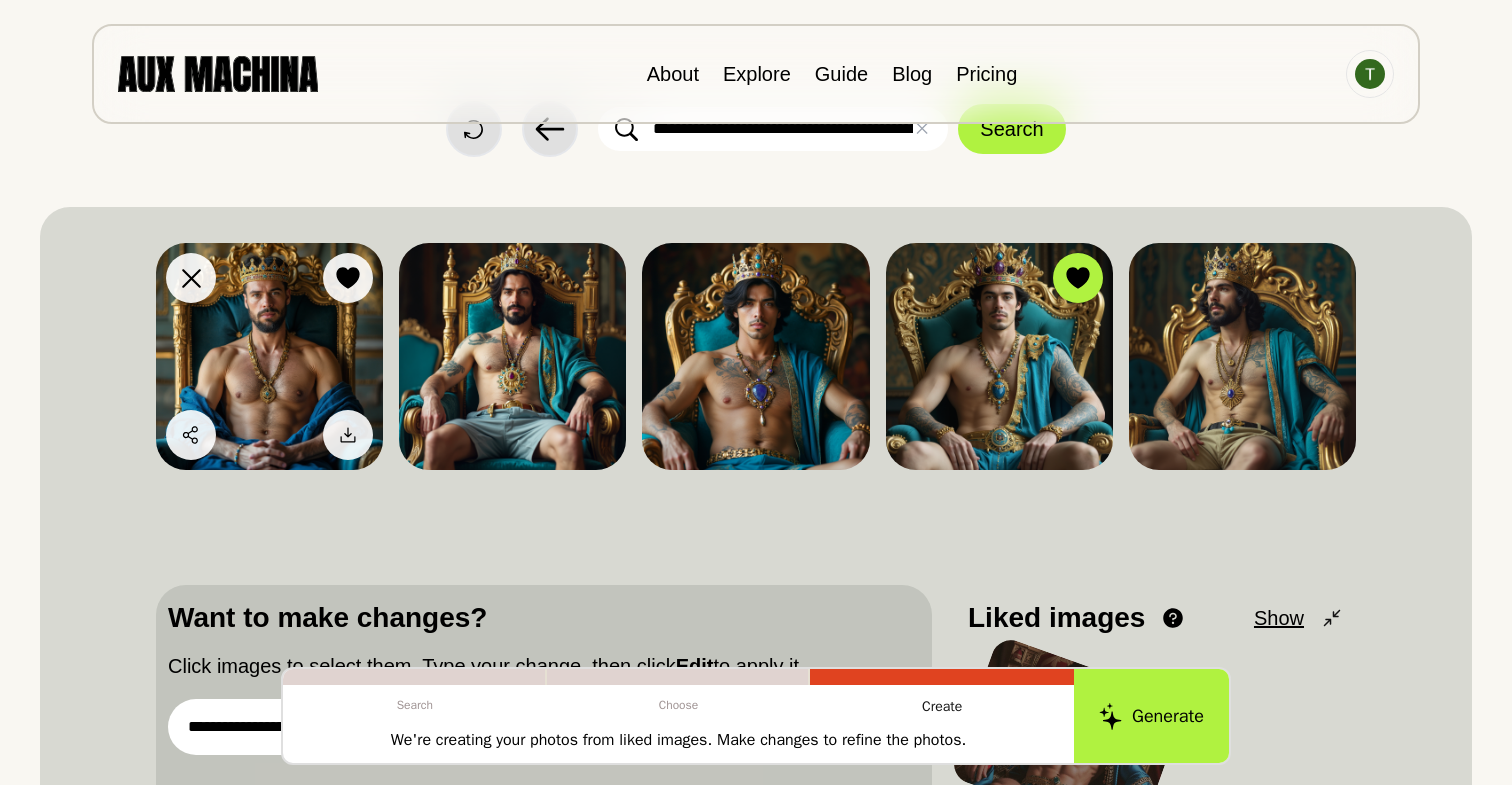 type on "**********" 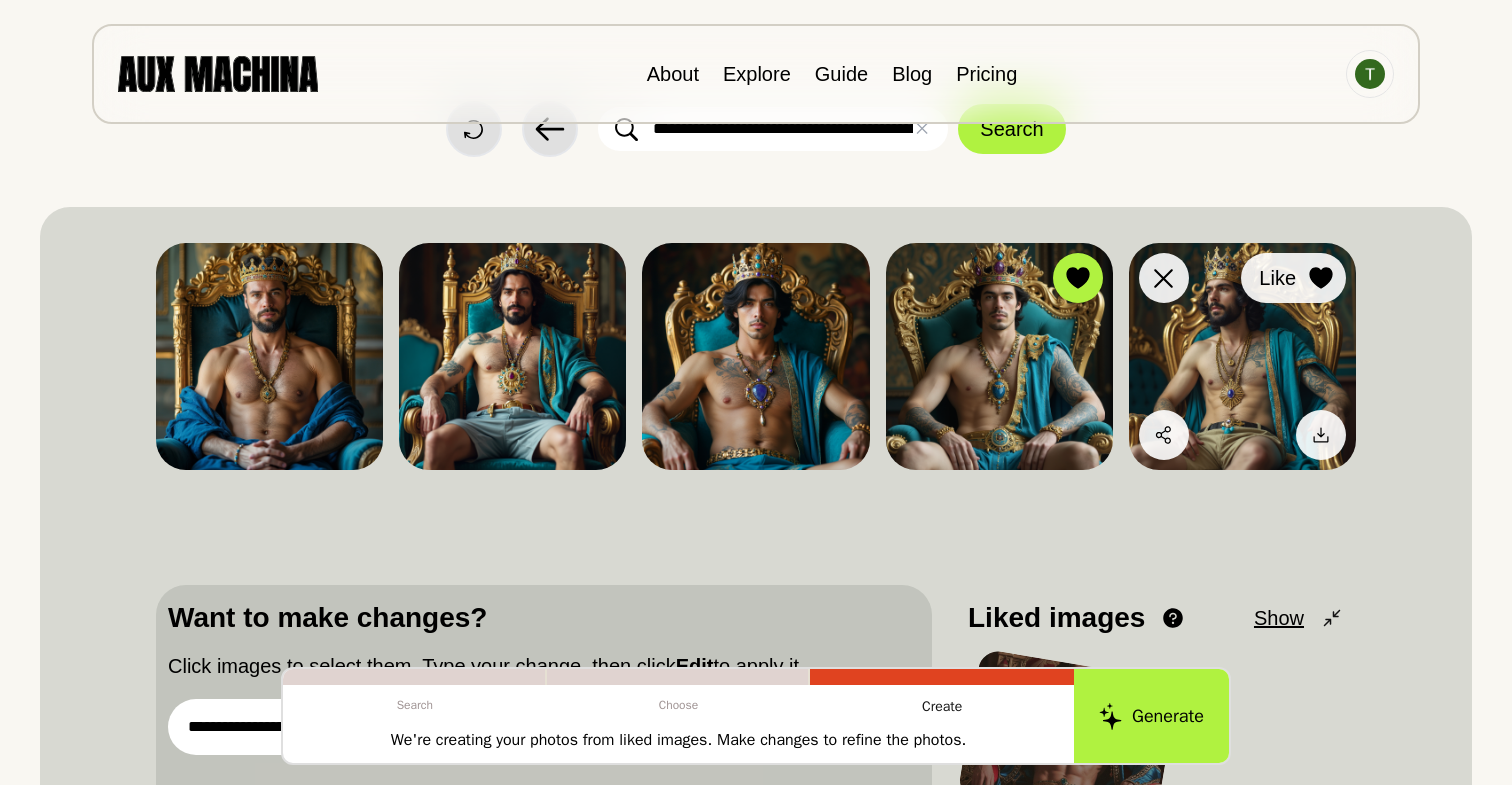 click at bounding box center [0, 0] 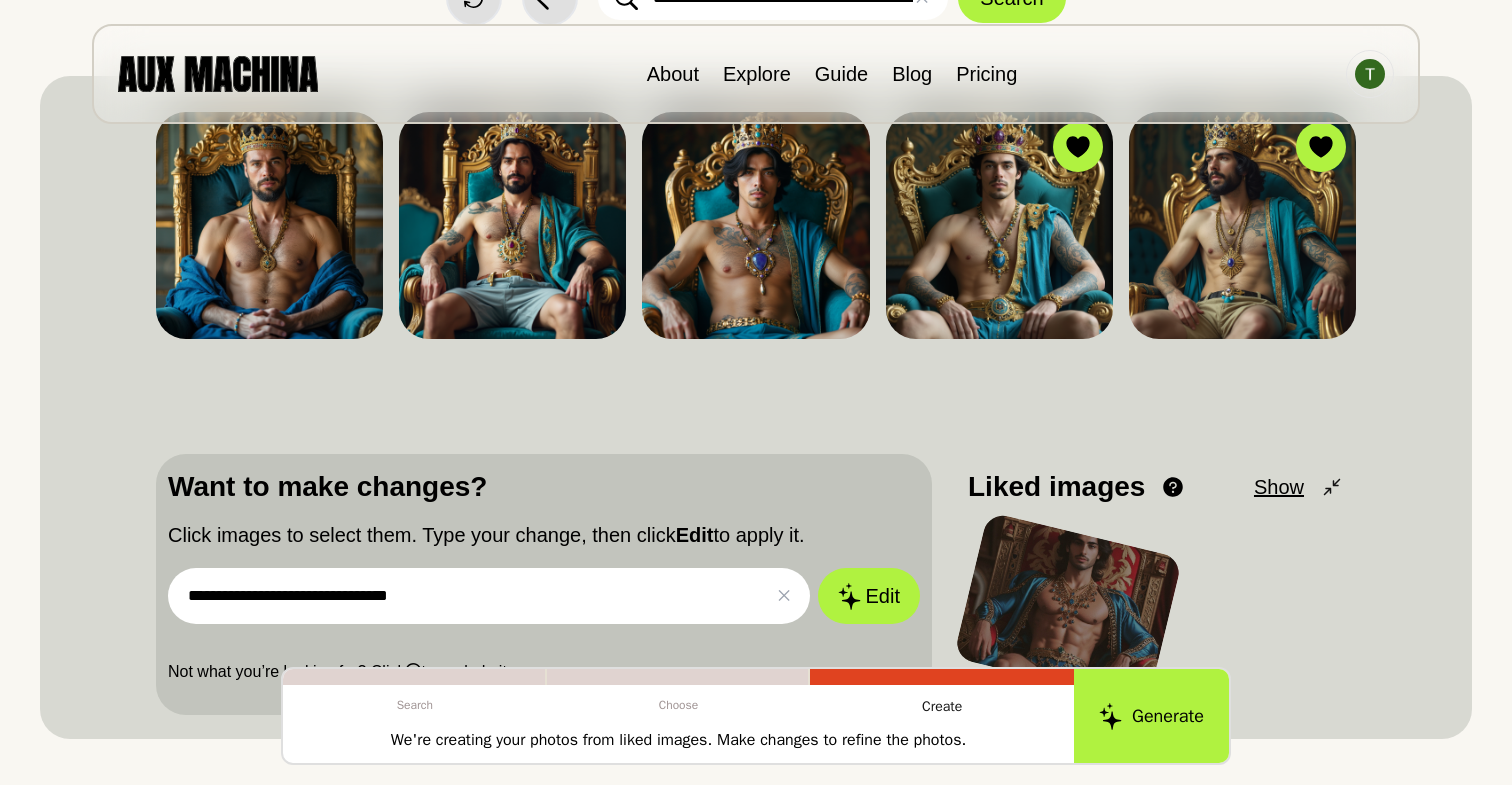 scroll, scrollTop: 244, scrollLeft: 0, axis: vertical 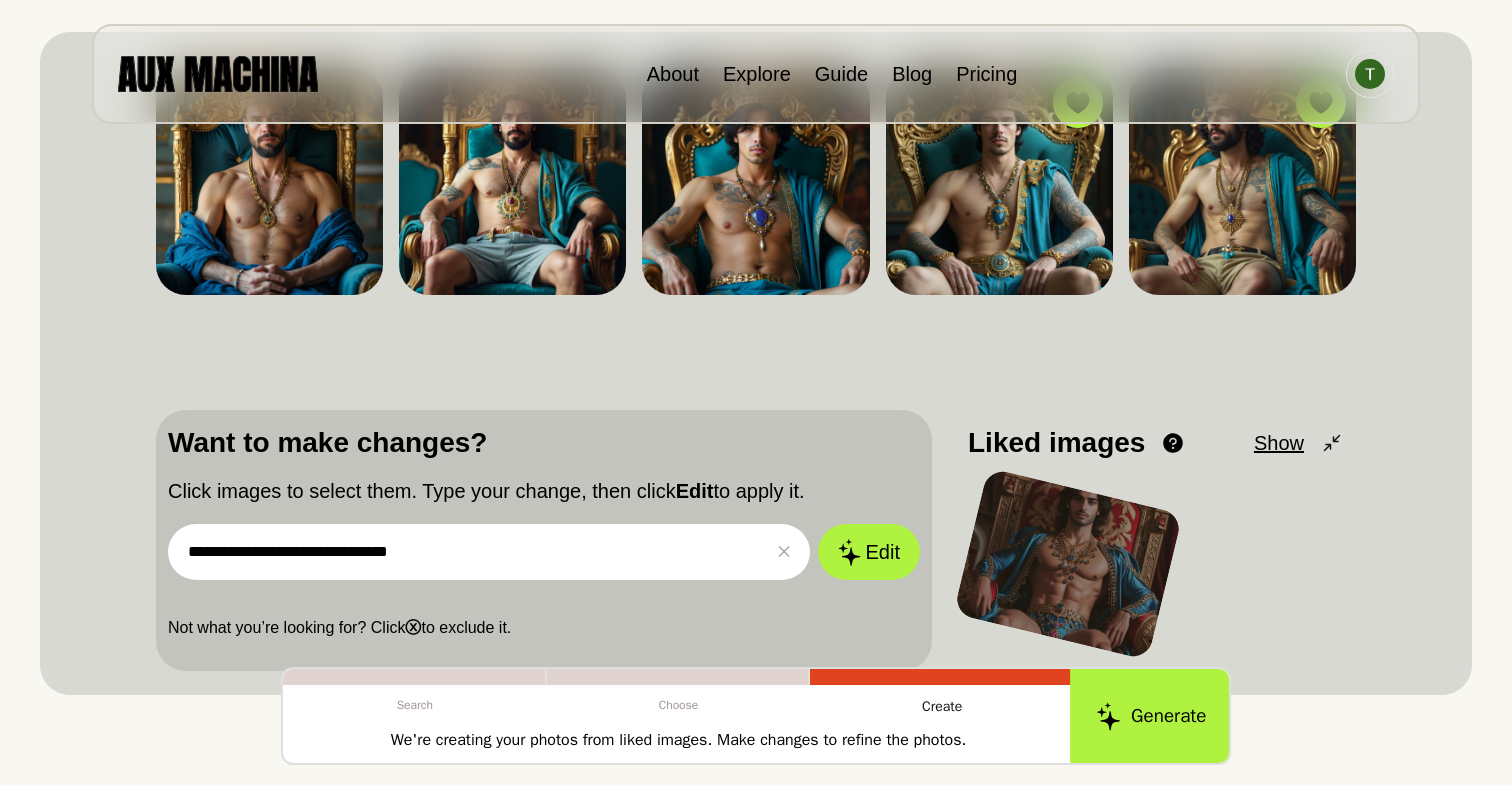 click on "Generate" at bounding box center (1151, 716) 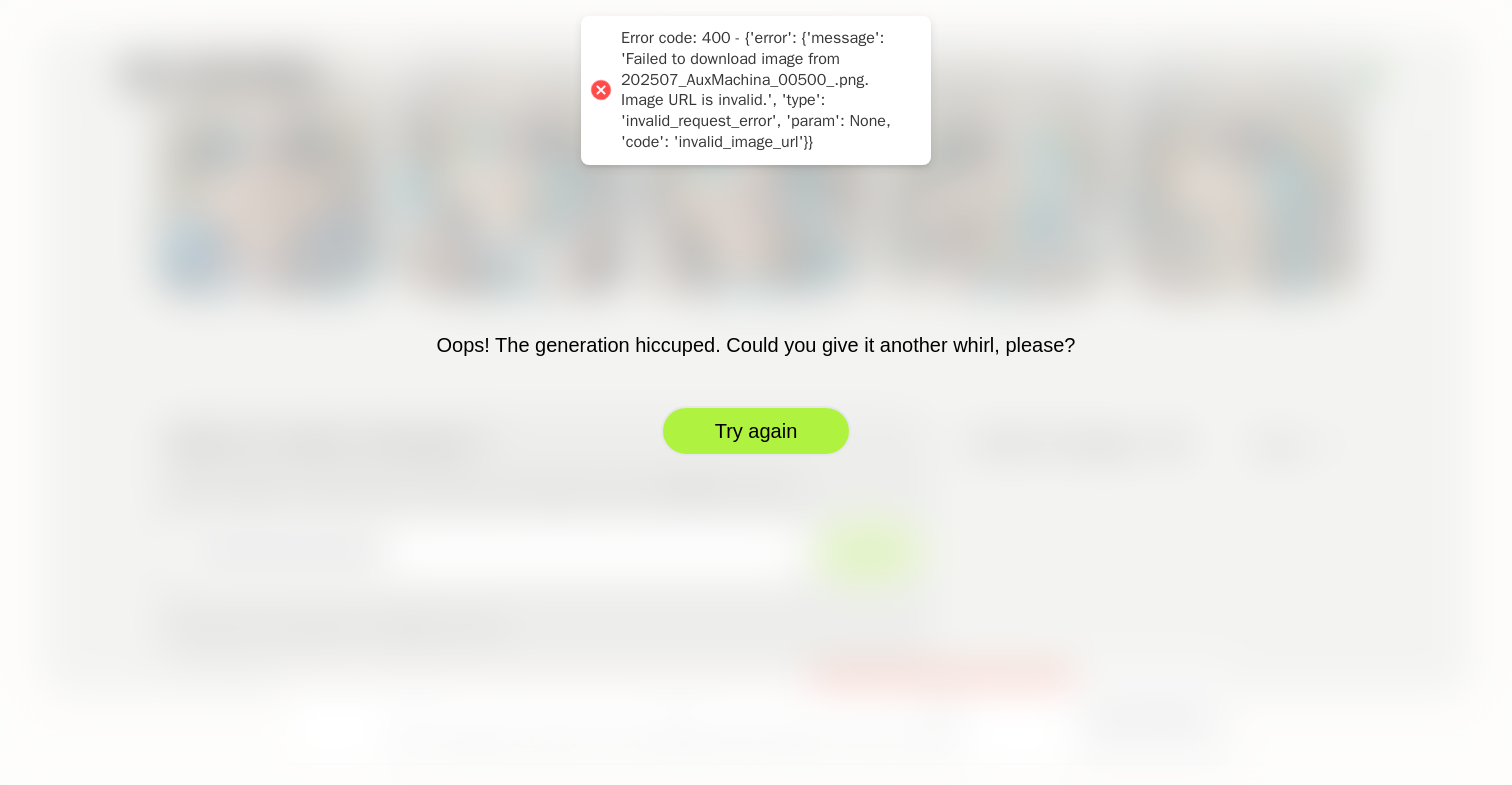click on "Try again" at bounding box center (756, 431) 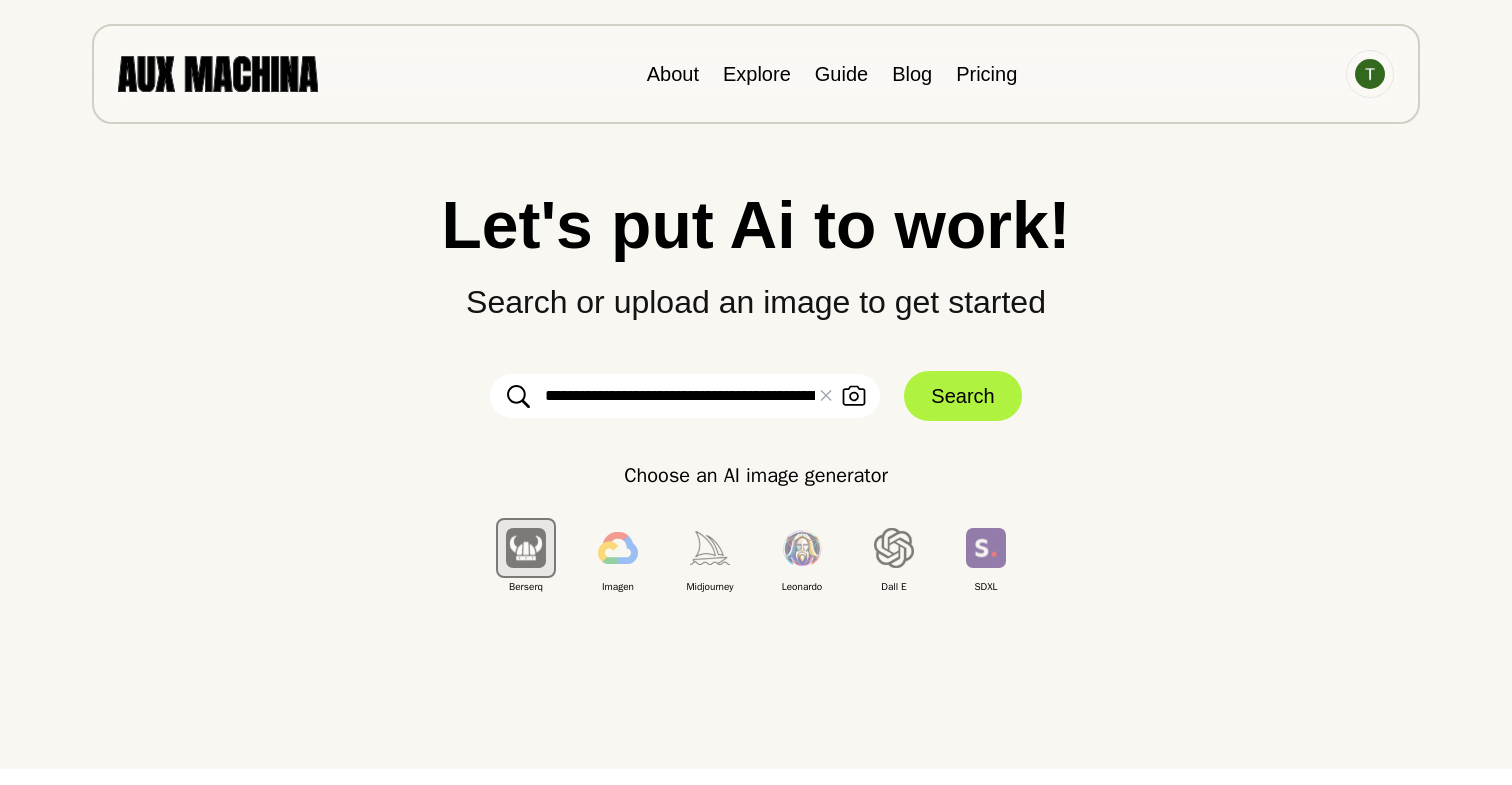 scroll, scrollTop: 0, scrollLeft: 0, axis: both 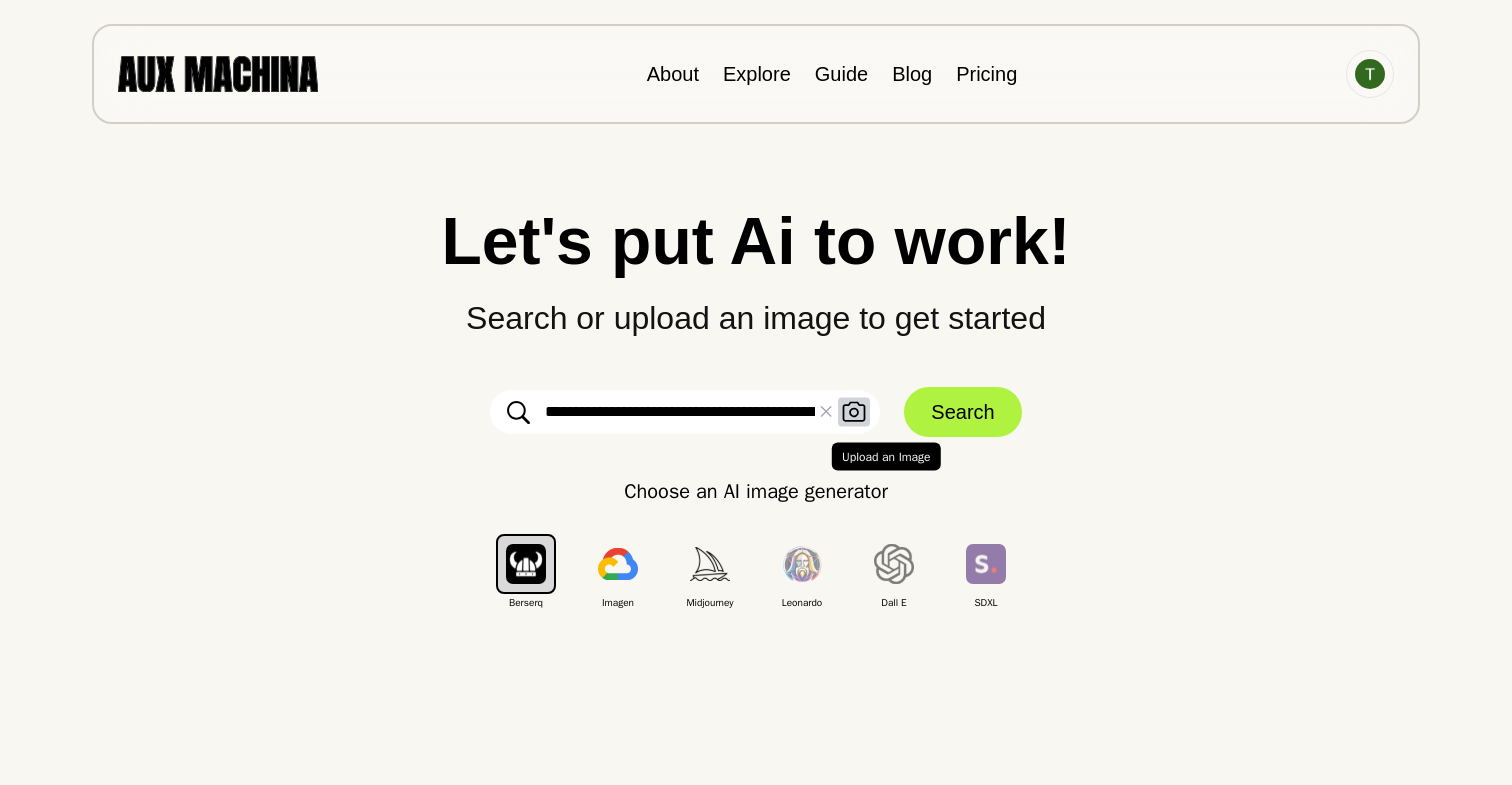 click at bounding box center (854, 412) 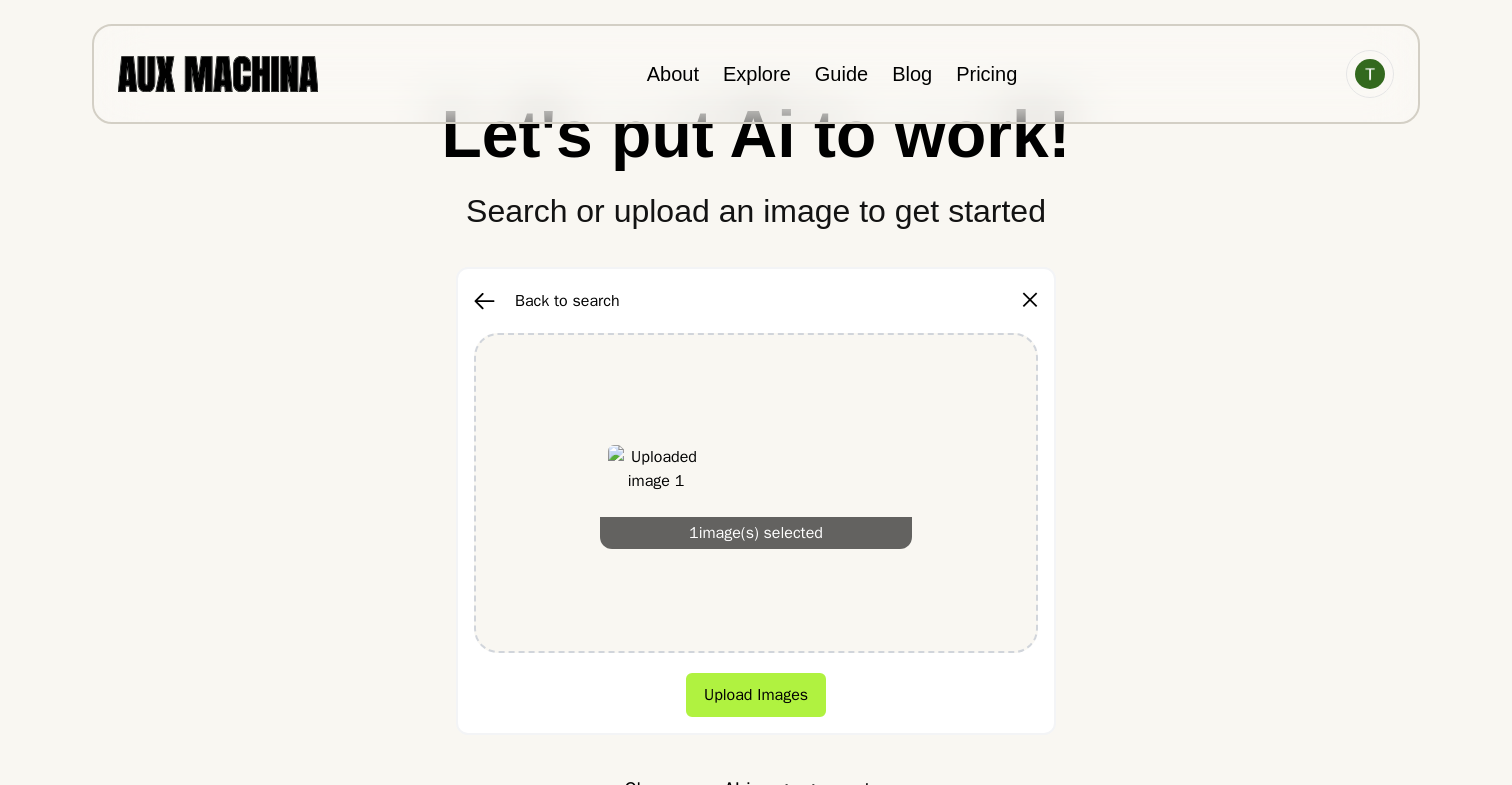 scroll, scrollTop: 327, scrollLeft: 0, axis: vertical 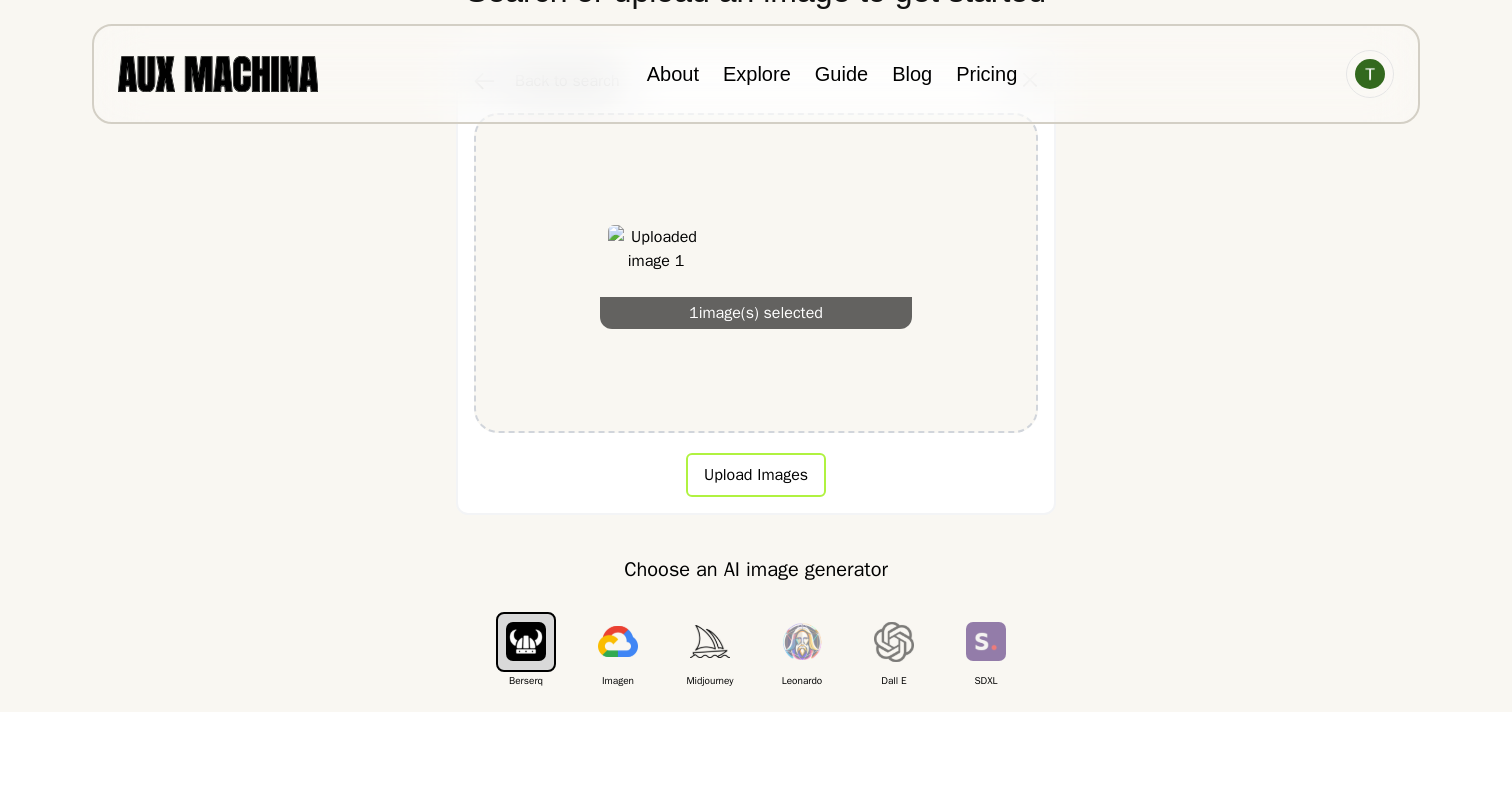 click on "Upload Images" at bounding box center [756, 475] 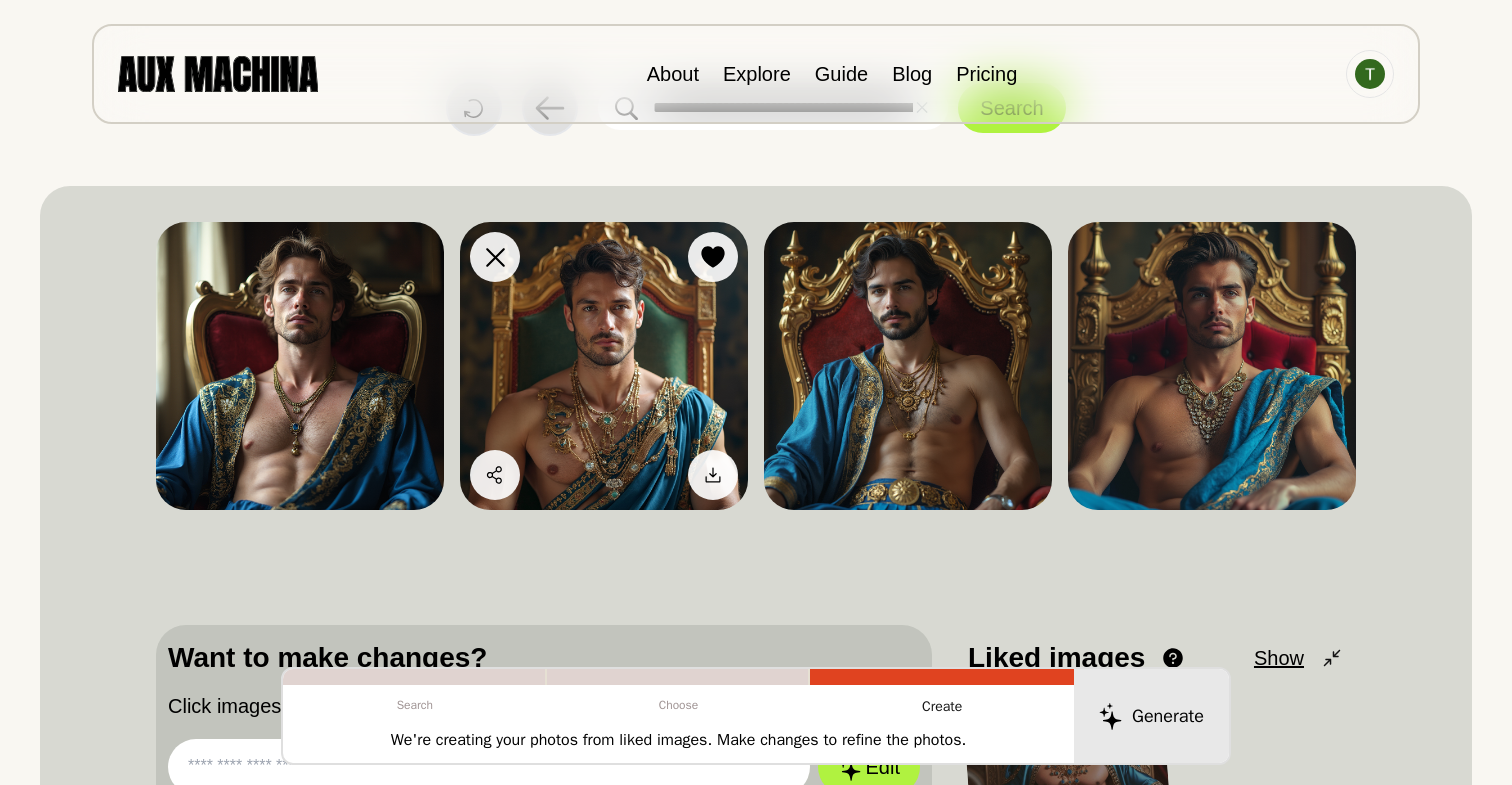 scroll, scrollTop: 87, scrollLeft: 0, axis: vertical 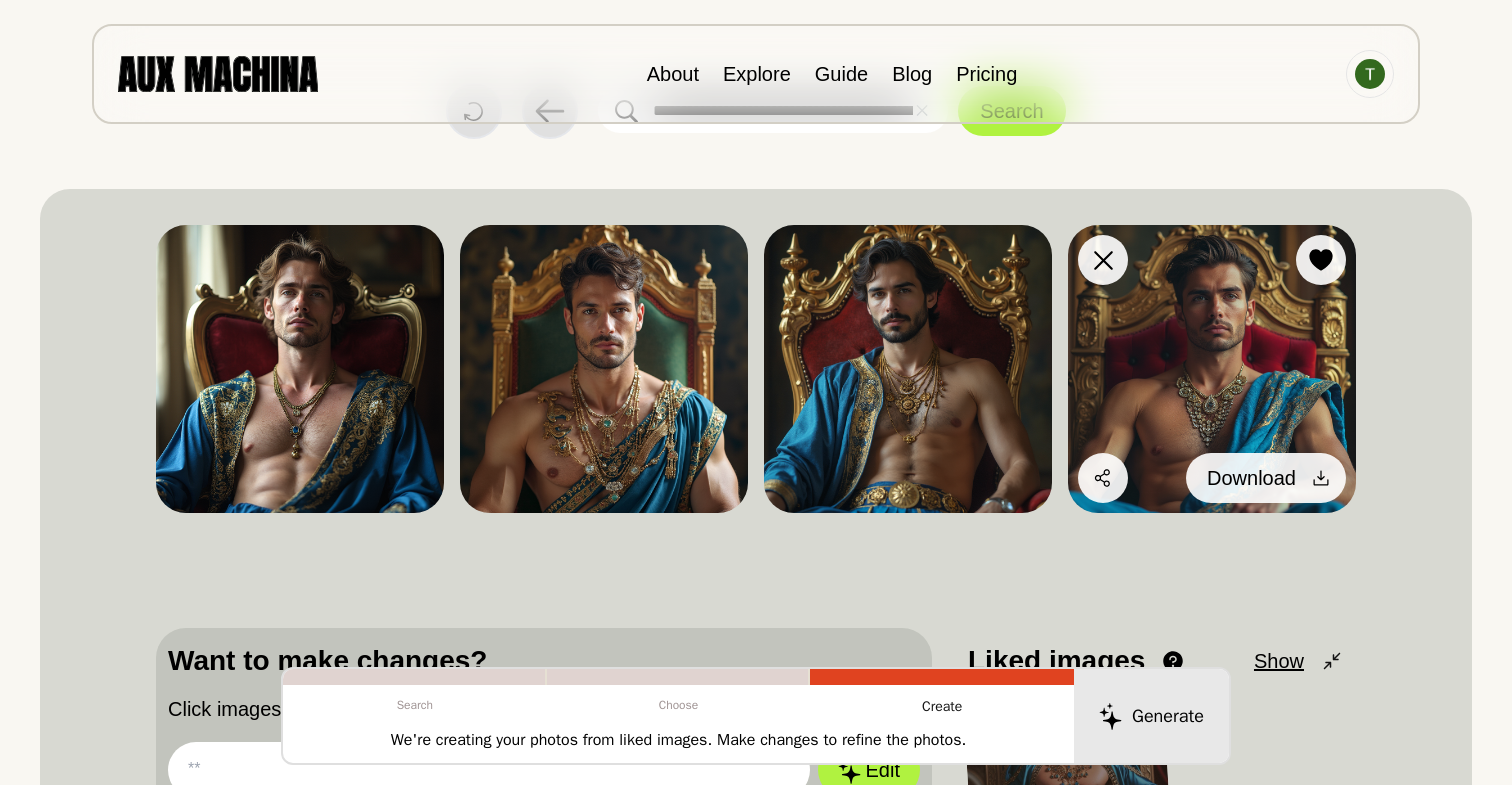 click at bounding box center [0, 0] 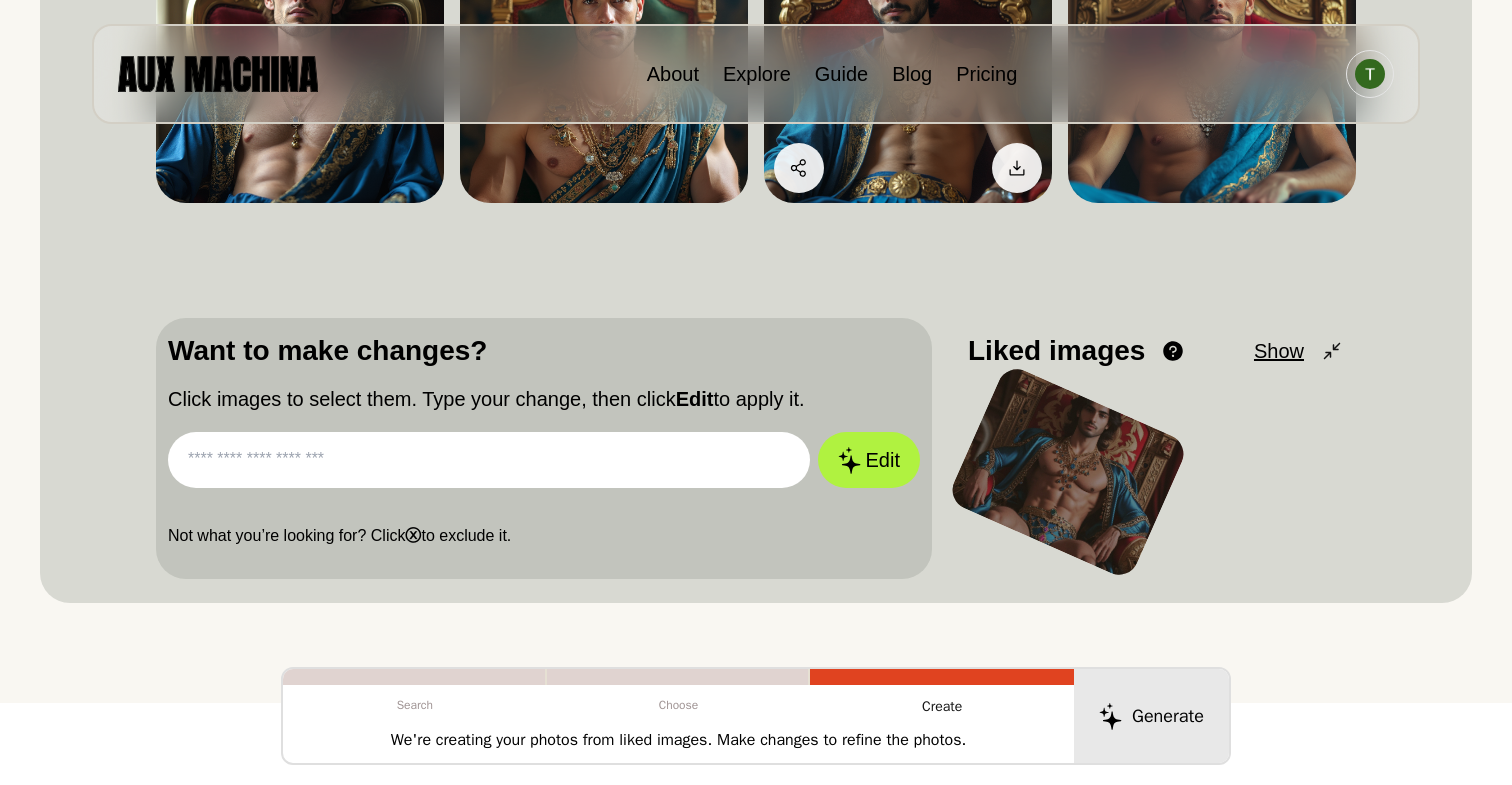 scroll, scrollTop: 573, scrollLeft: 0, axis: vertical 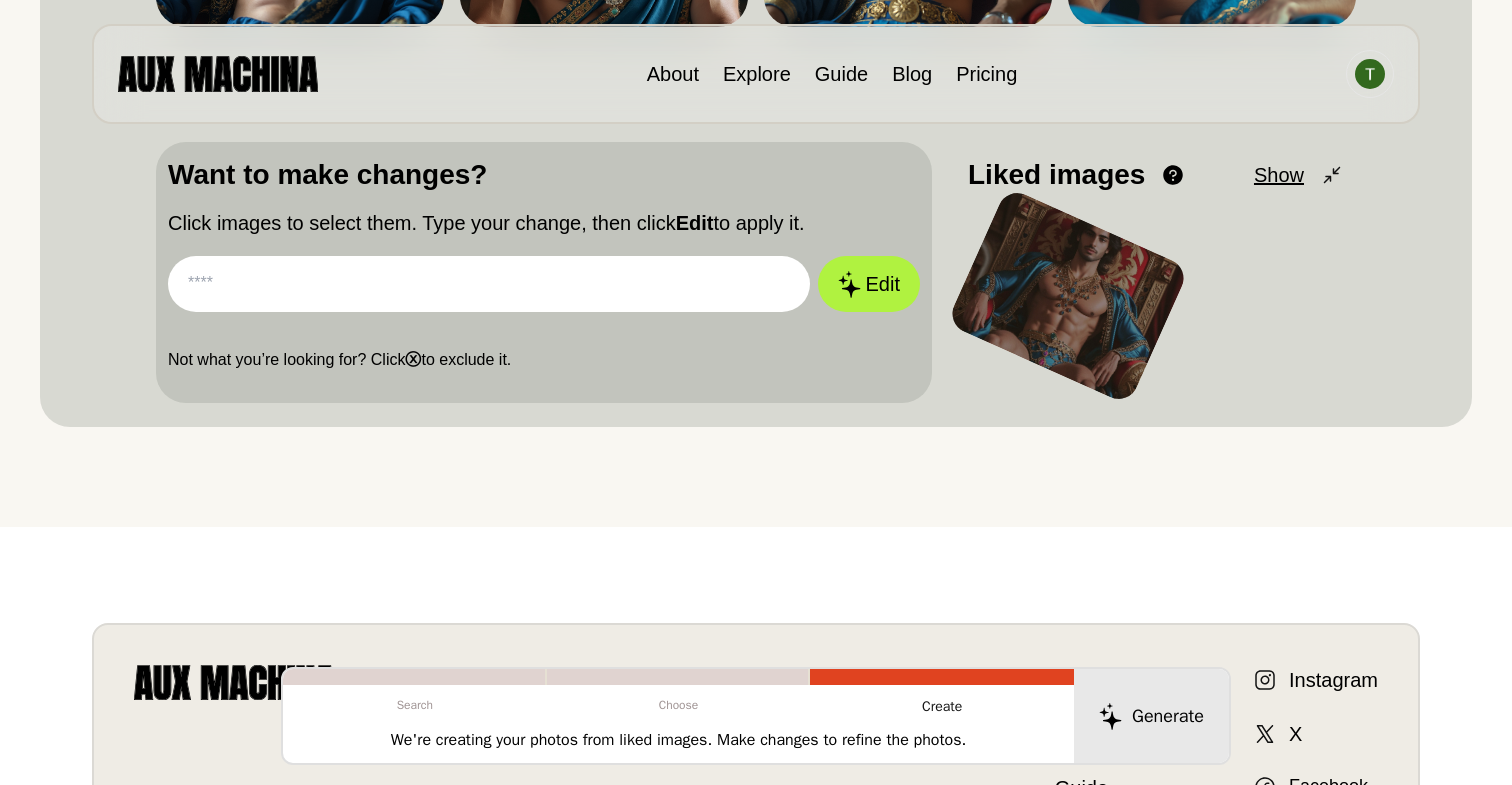 click at bounding box center [489, 284] 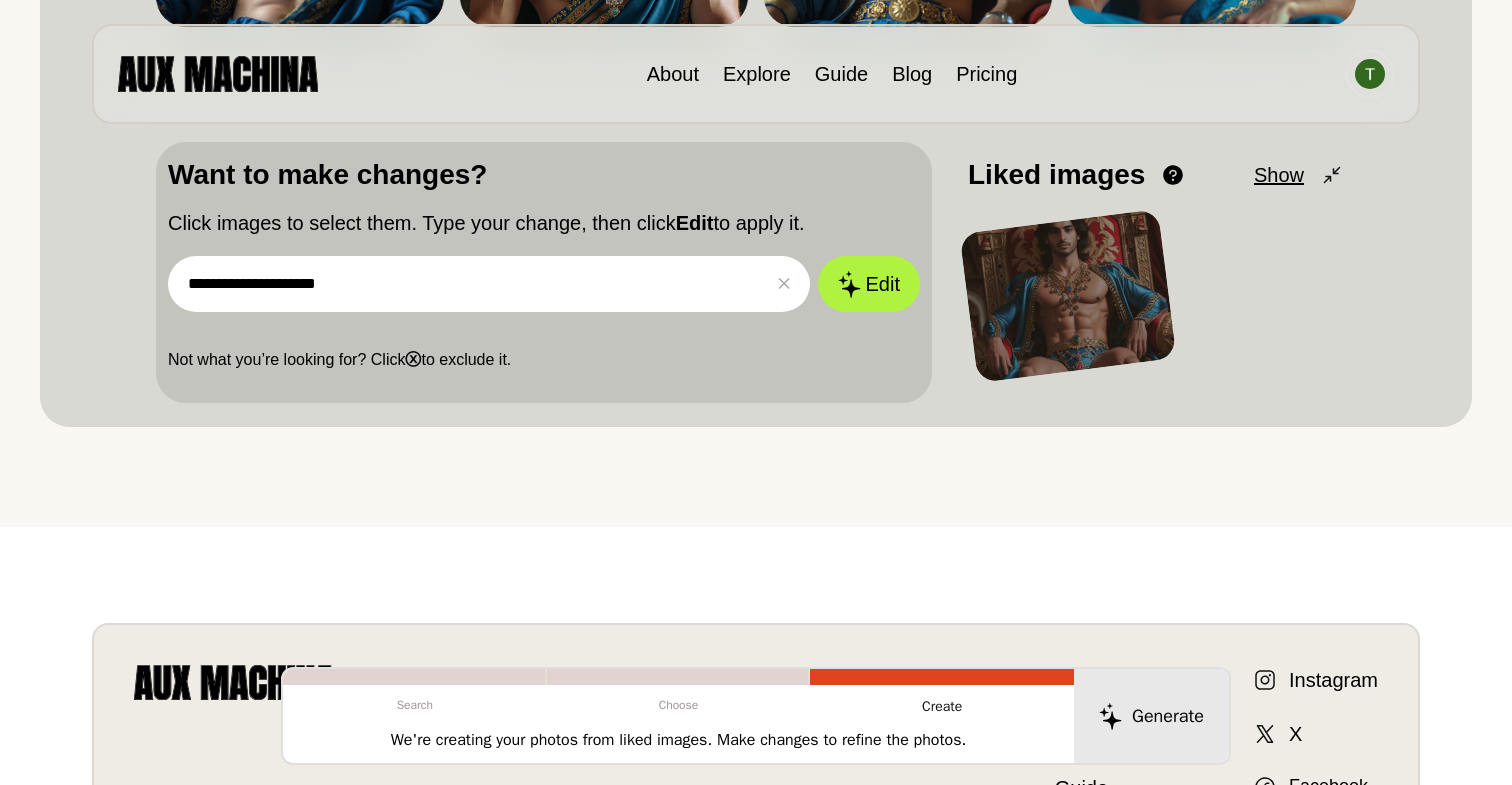 scroll, scrollTop: 0, scrollLeft: 0, axis: both 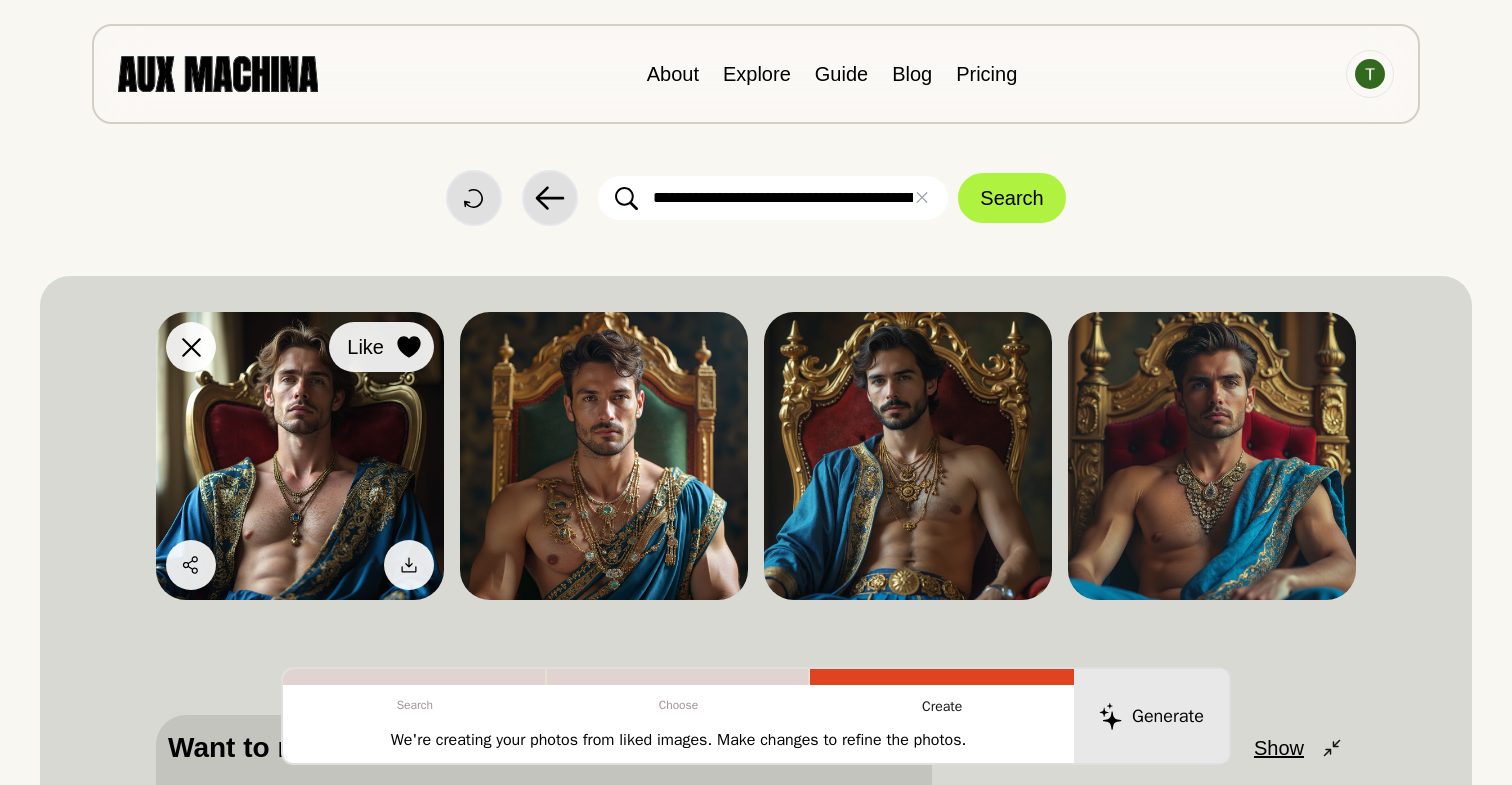 click at bounding box center [409, 347] 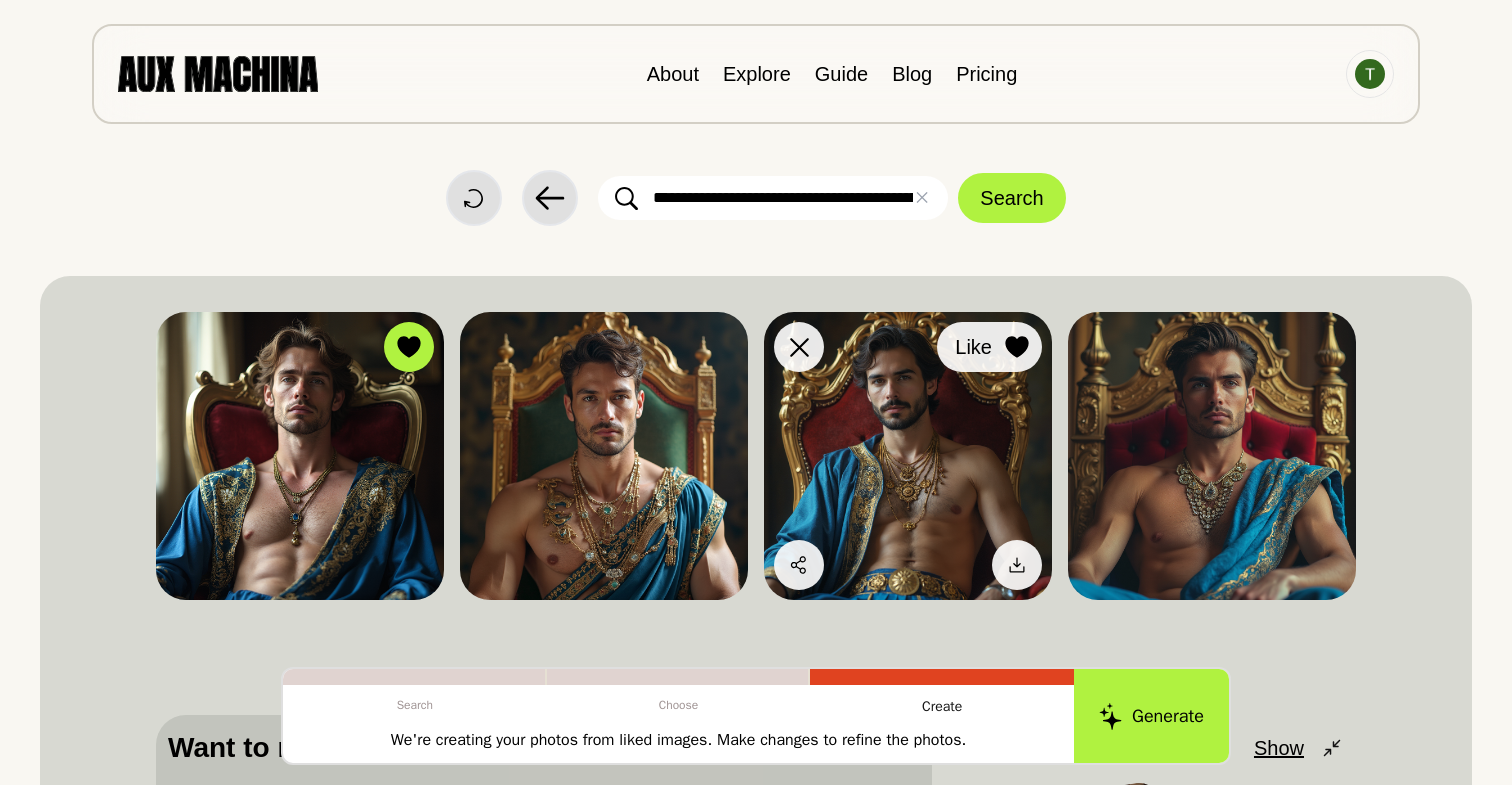 click at bounding box center [0, 0] 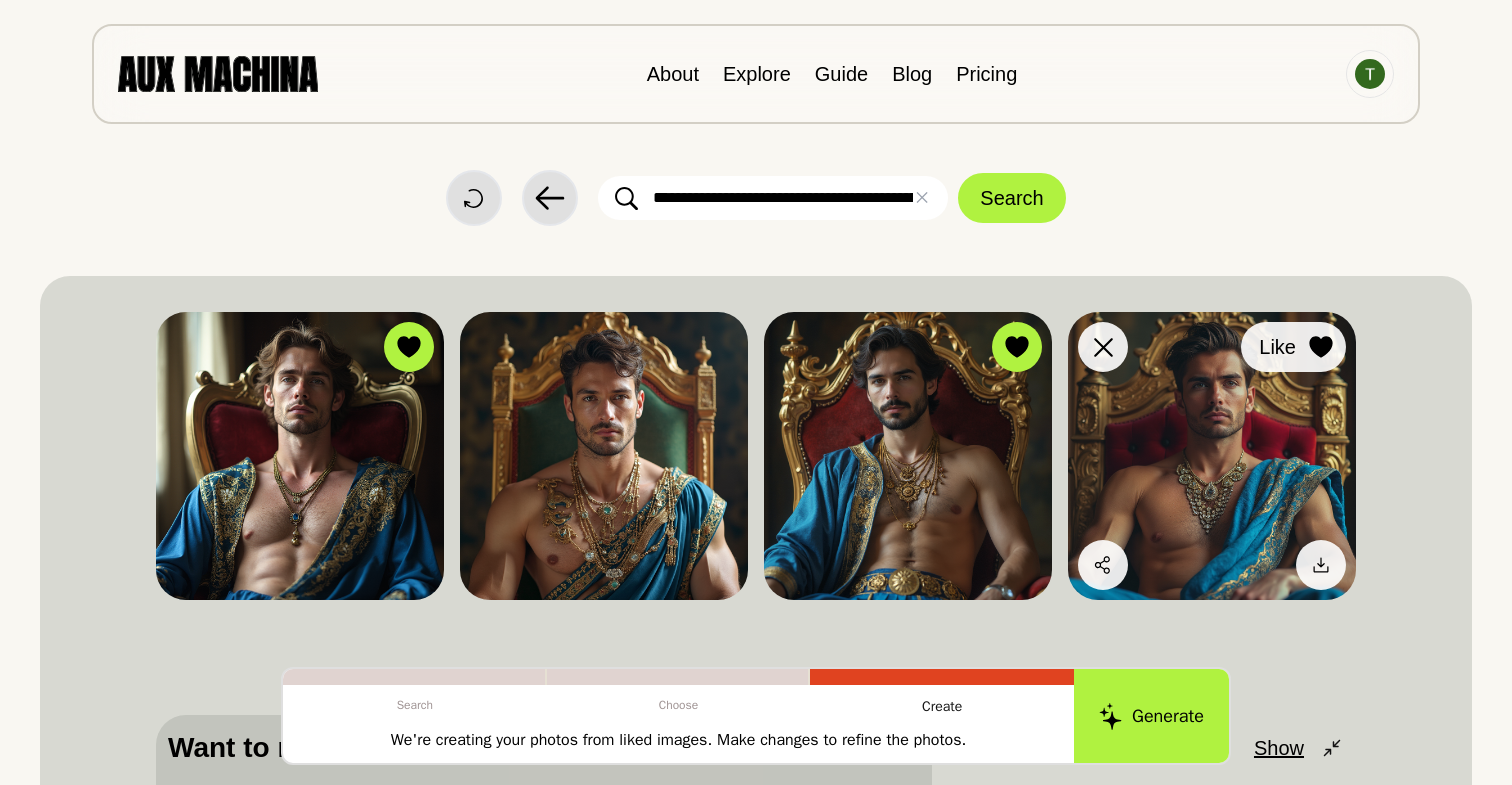 click at bounding box center (0, 0) 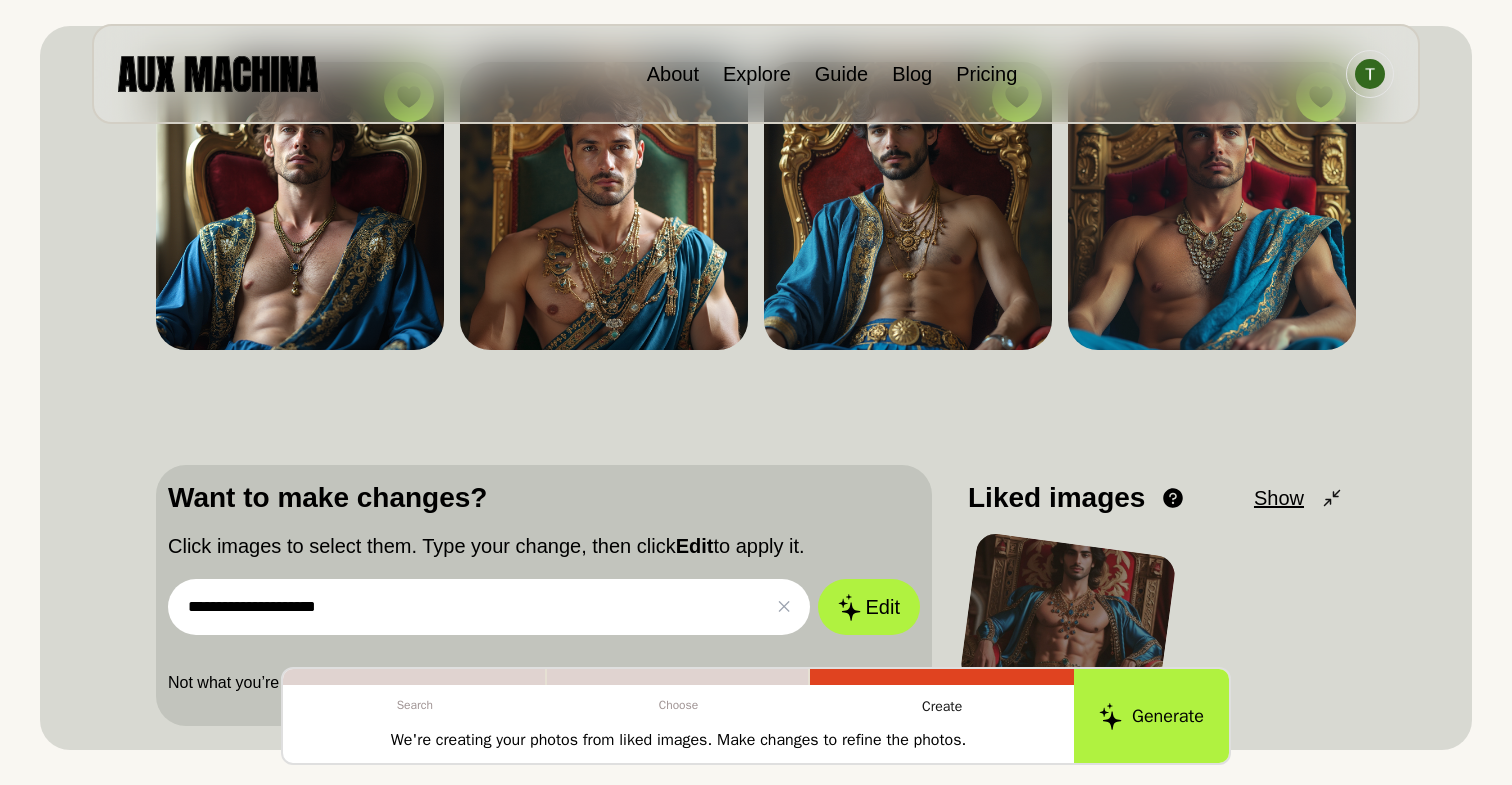 scroll, scrollTop: 414, scrollLeft: 0, axis: vertical 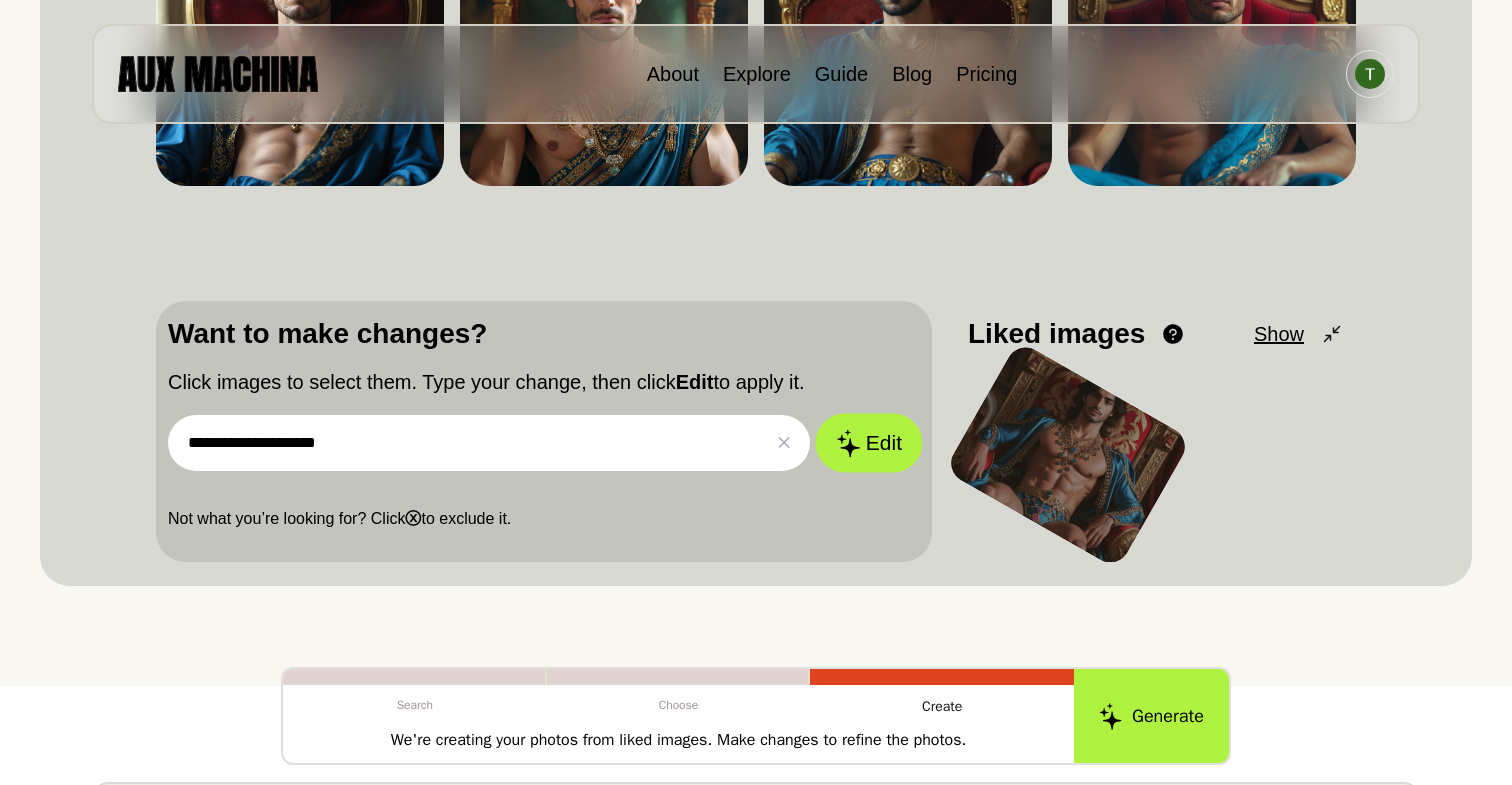 click on "Edit" at bounding box center [869, 443] 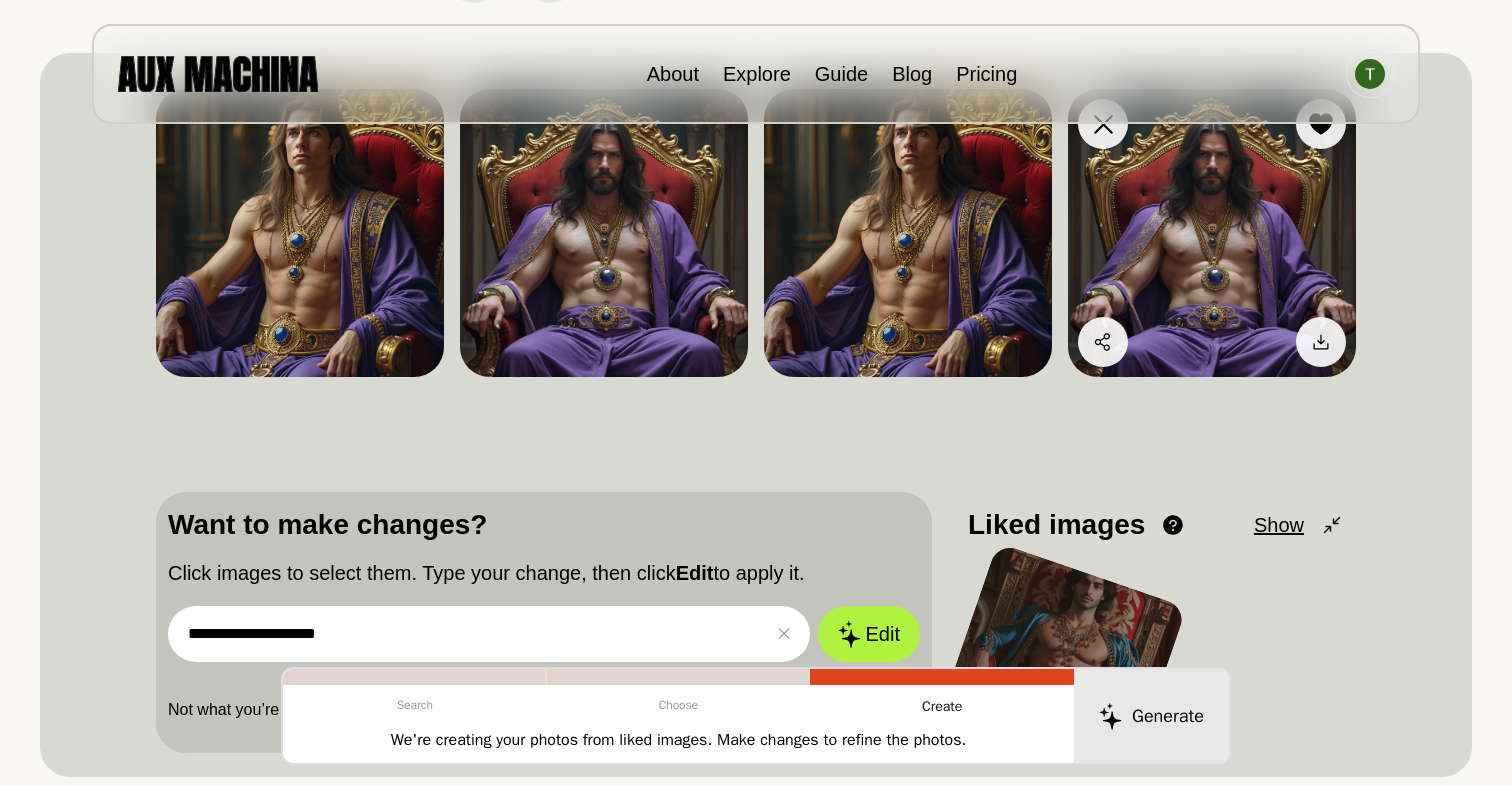 scroll, scrollTop: 241, scrollLeft: 0, axis: vertical 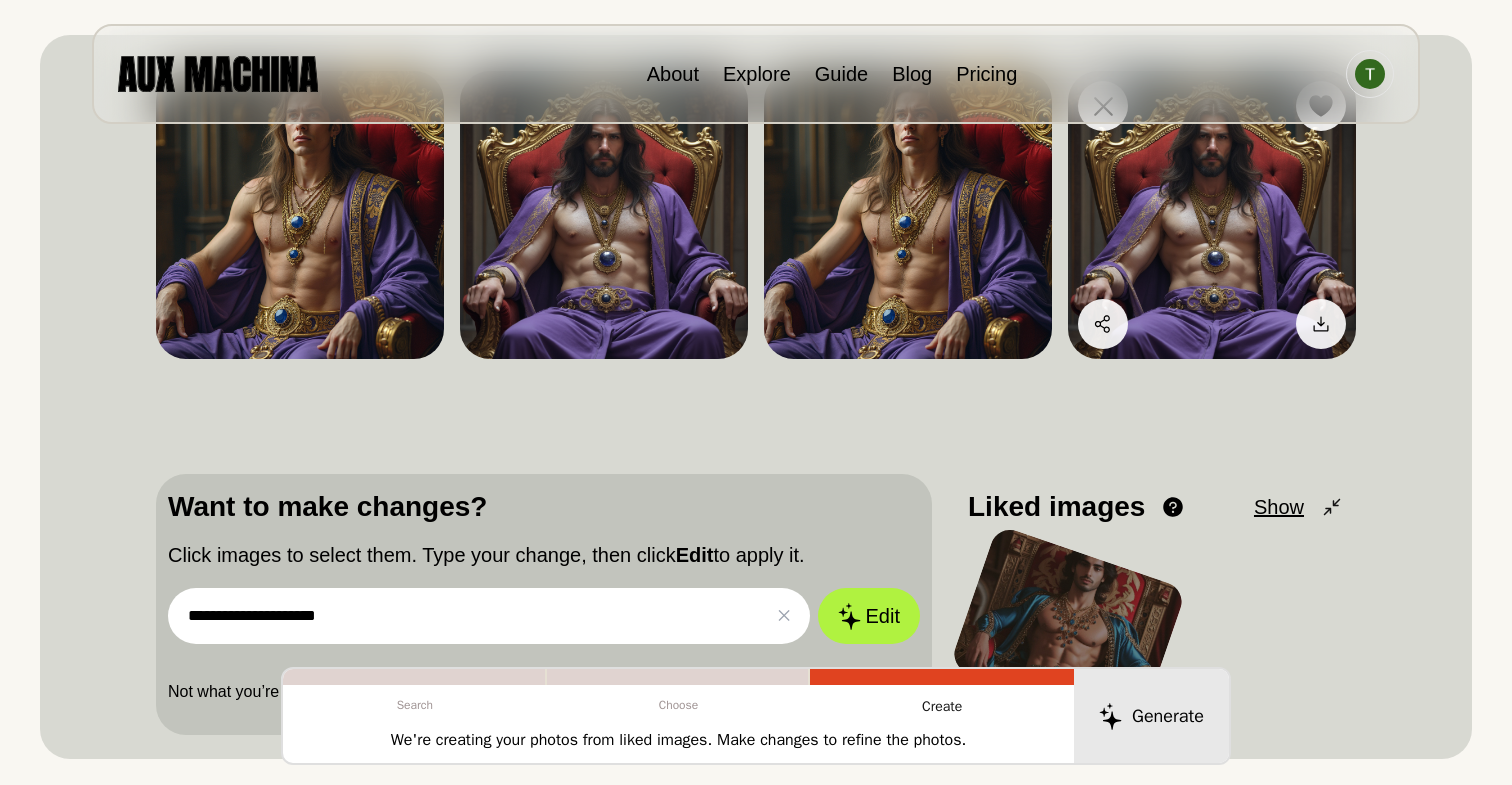 click at bounding box center (300, 215) 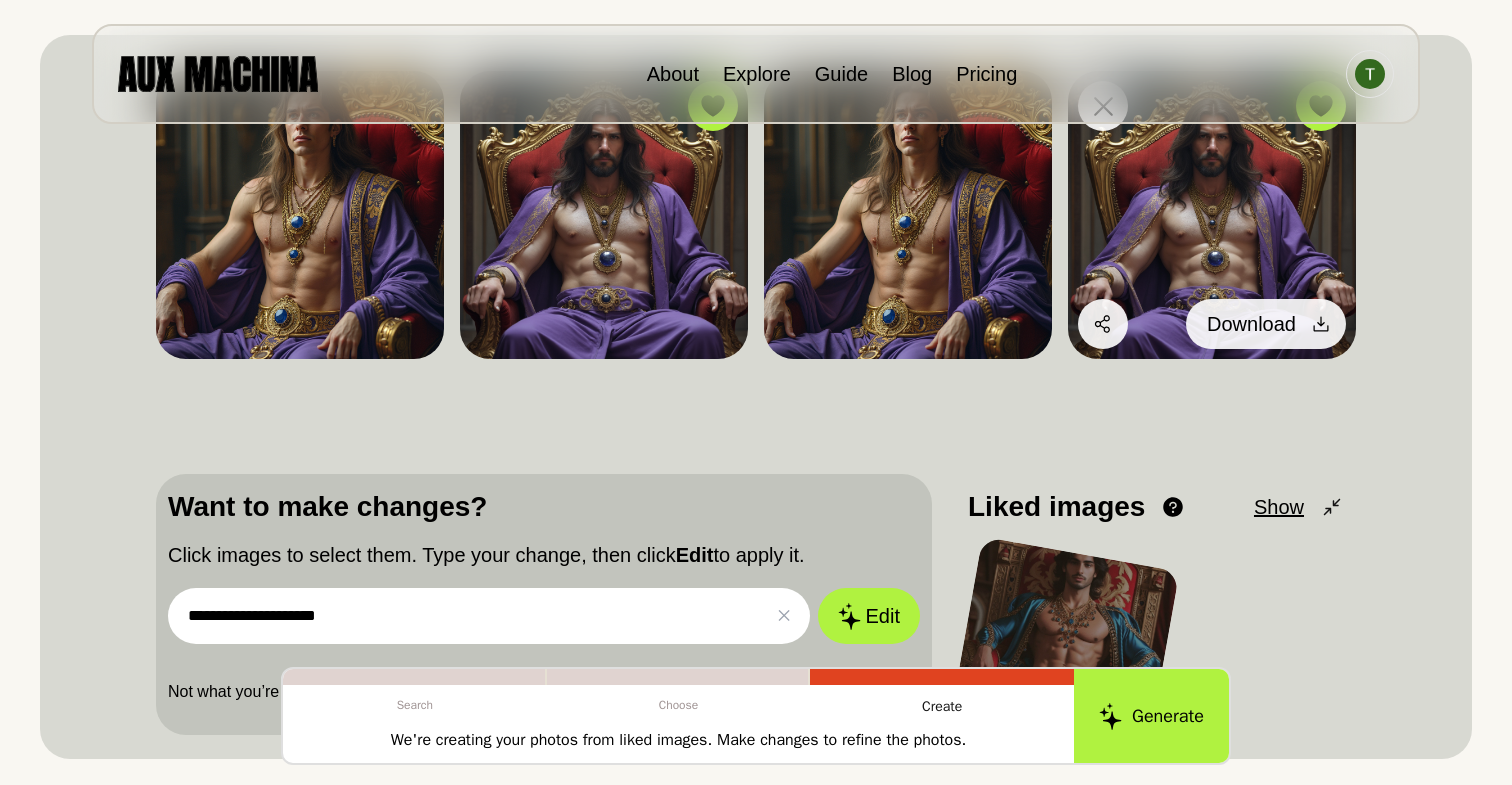 click at bounding box center (0, 0) 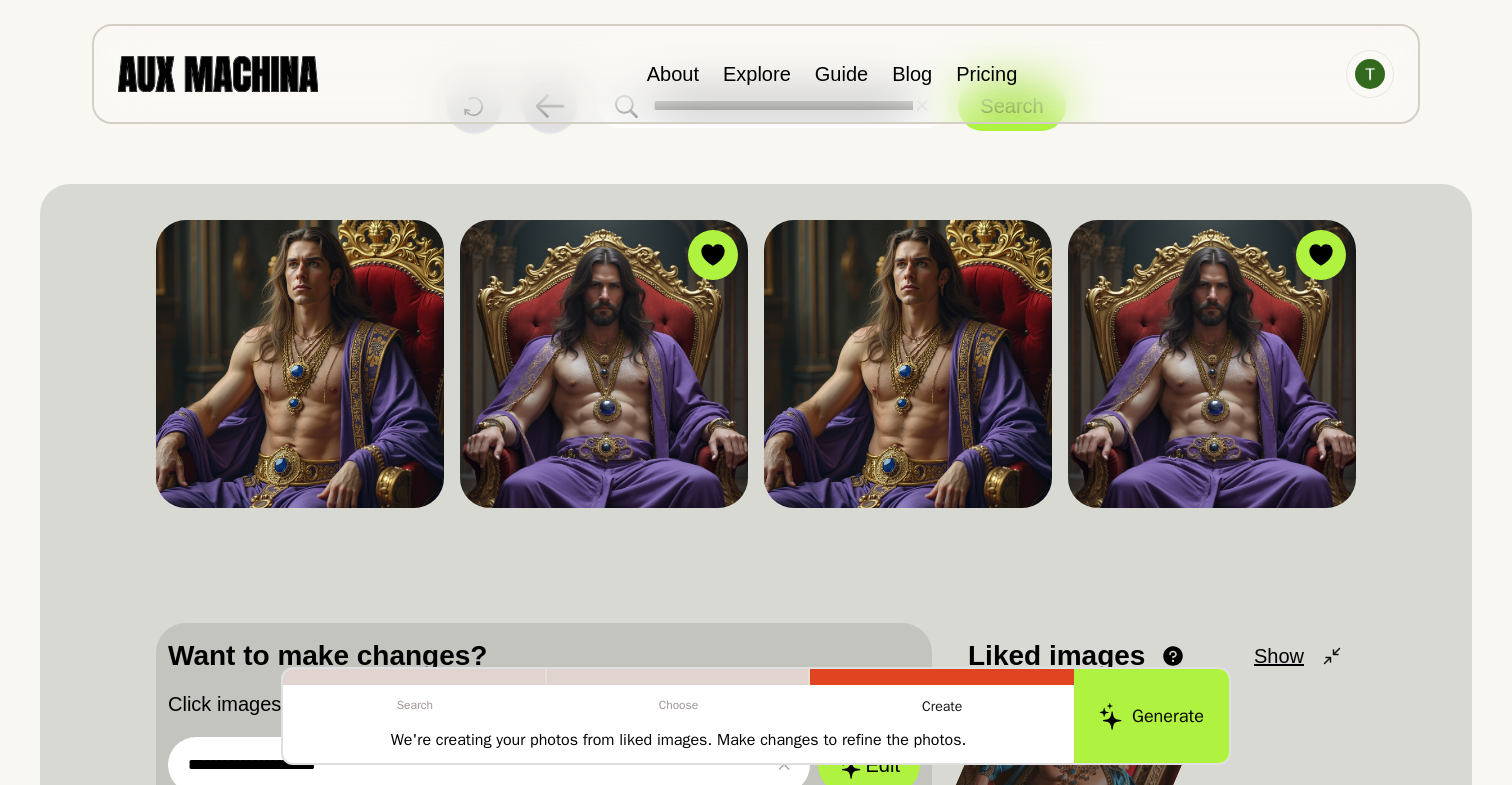 scroll, scrollTop: 51, scrollLeft: 0, axis: vertical 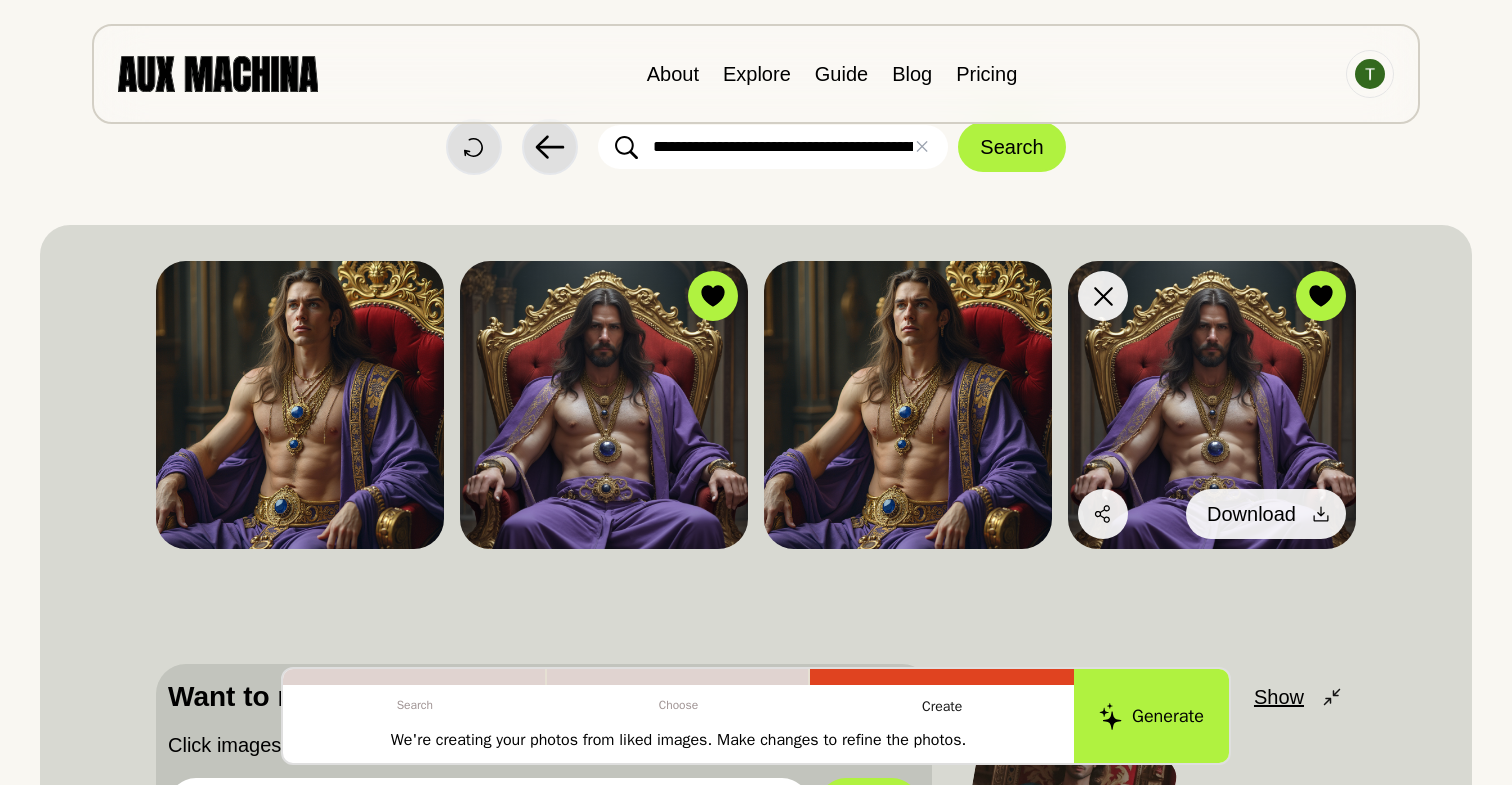 click on "Download" at bounding box center [0, 0] 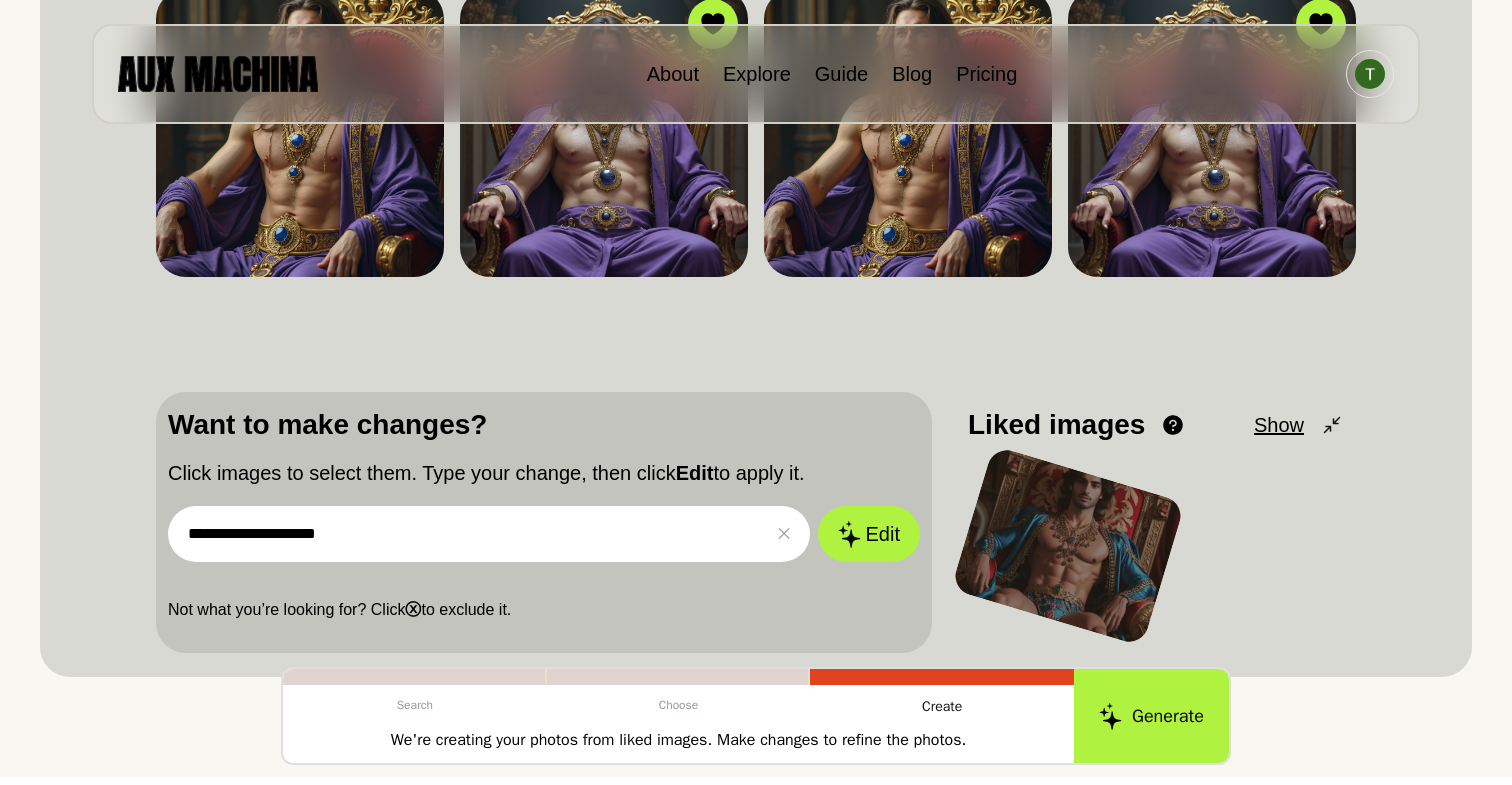 scroll, scrollTop: 370, scrollLeft: 0, axis: vertical 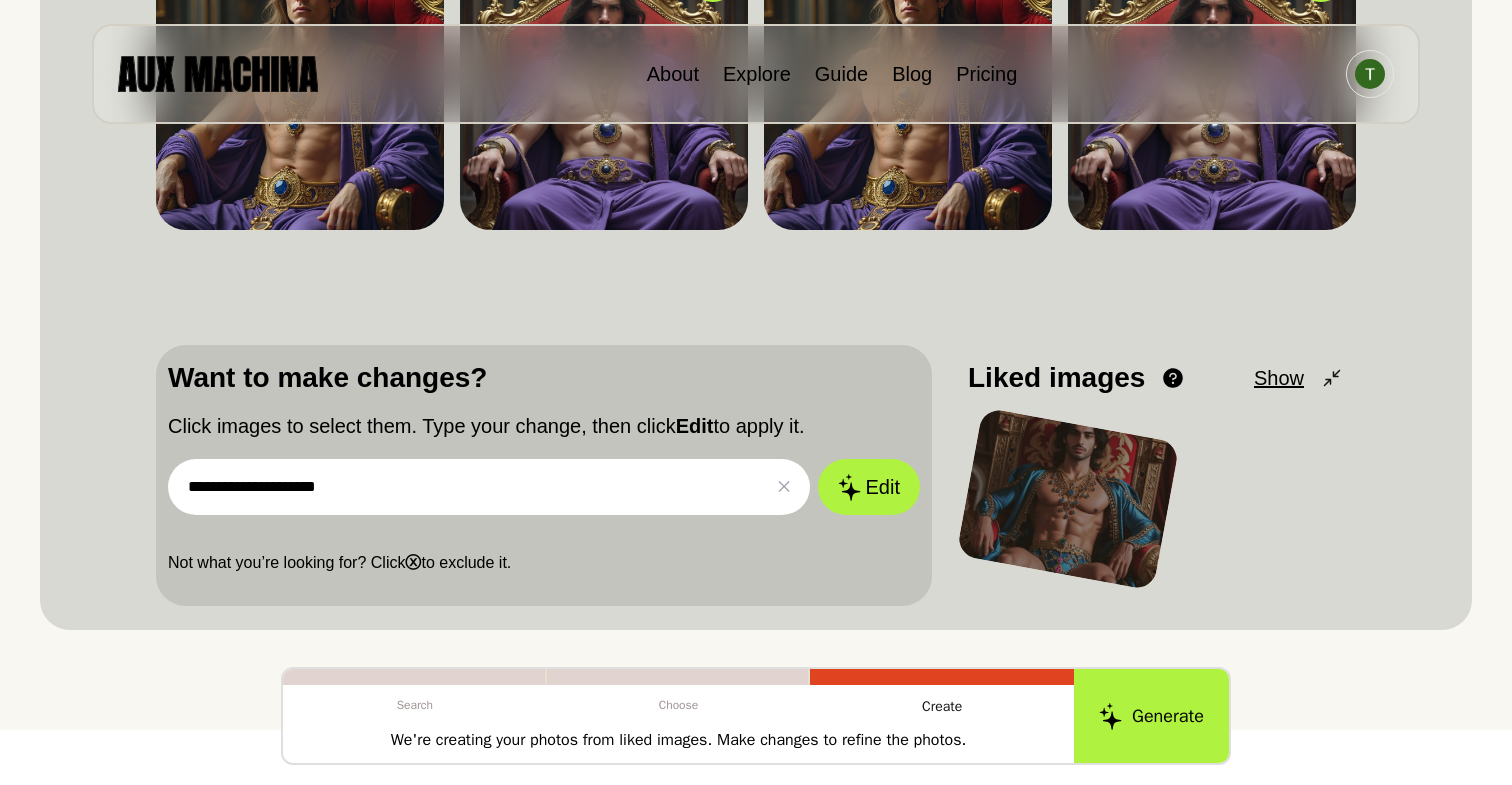drag, startPoint x: 231, startPoint y: 489, endPoint x: 159, endPoint y: 470, distance: 74.46476 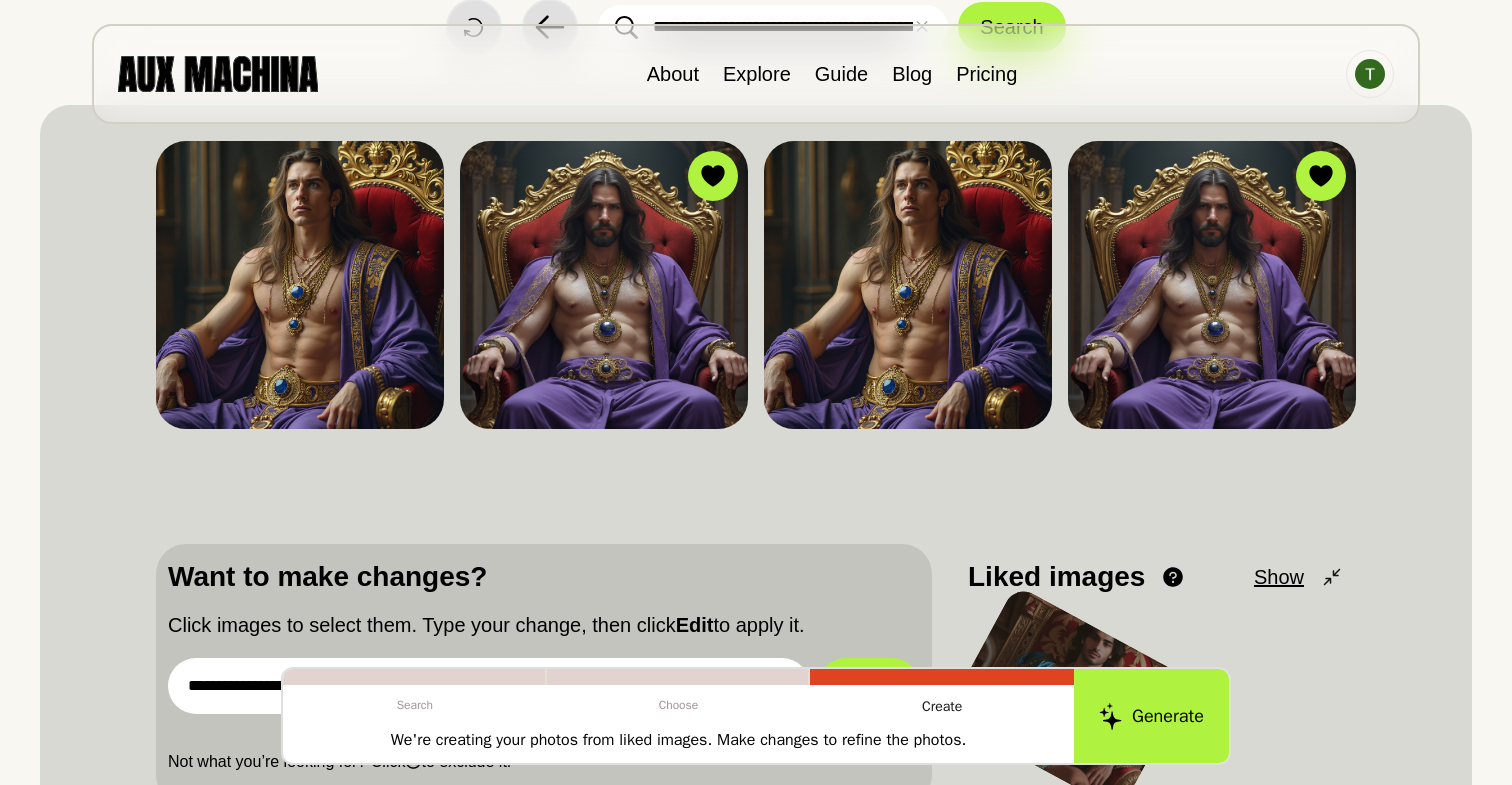 scroll, scrollTop: 174, scrollLeft: 0, axis: vertical 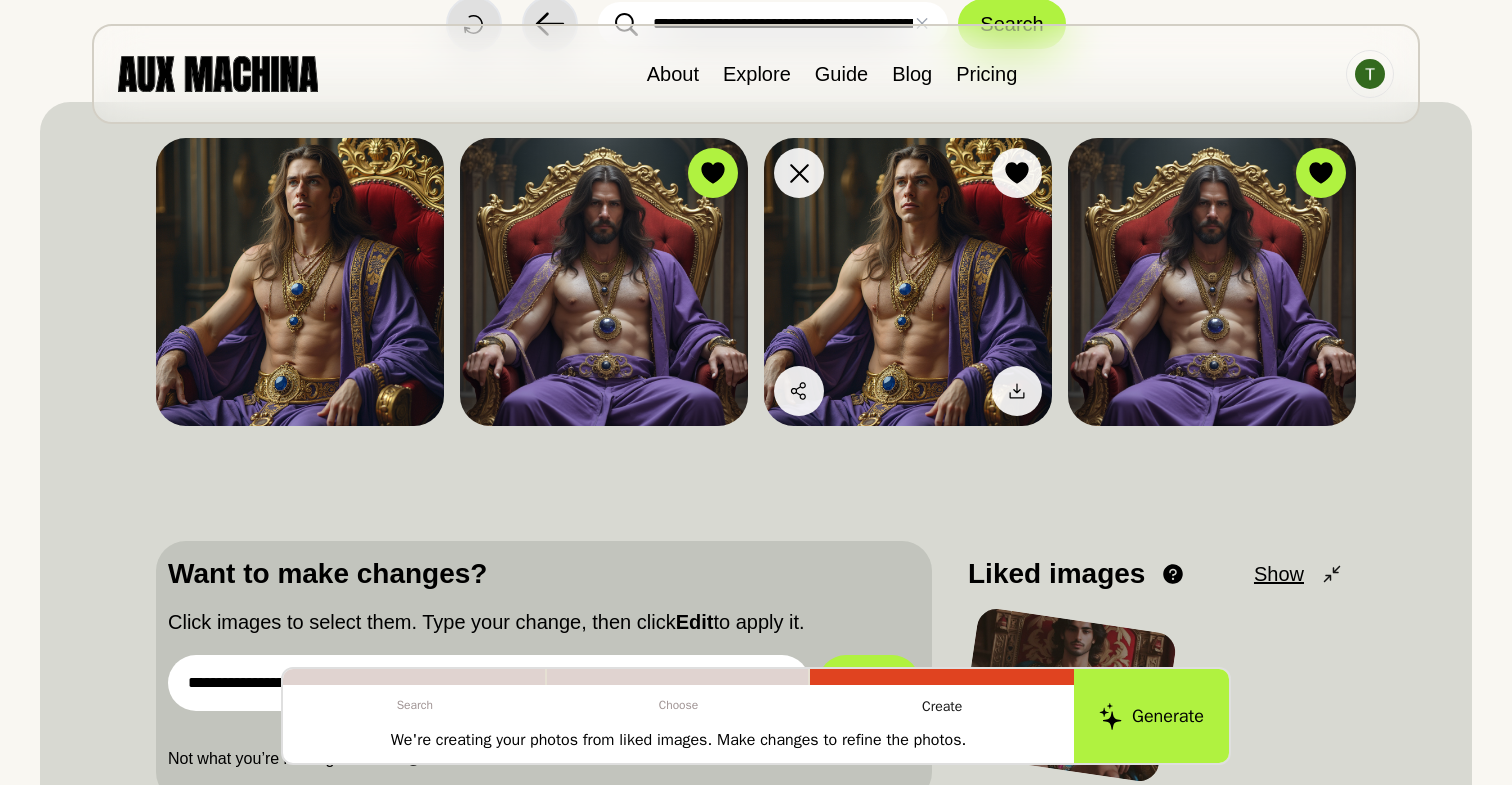 click at bounding box center [0, 0] 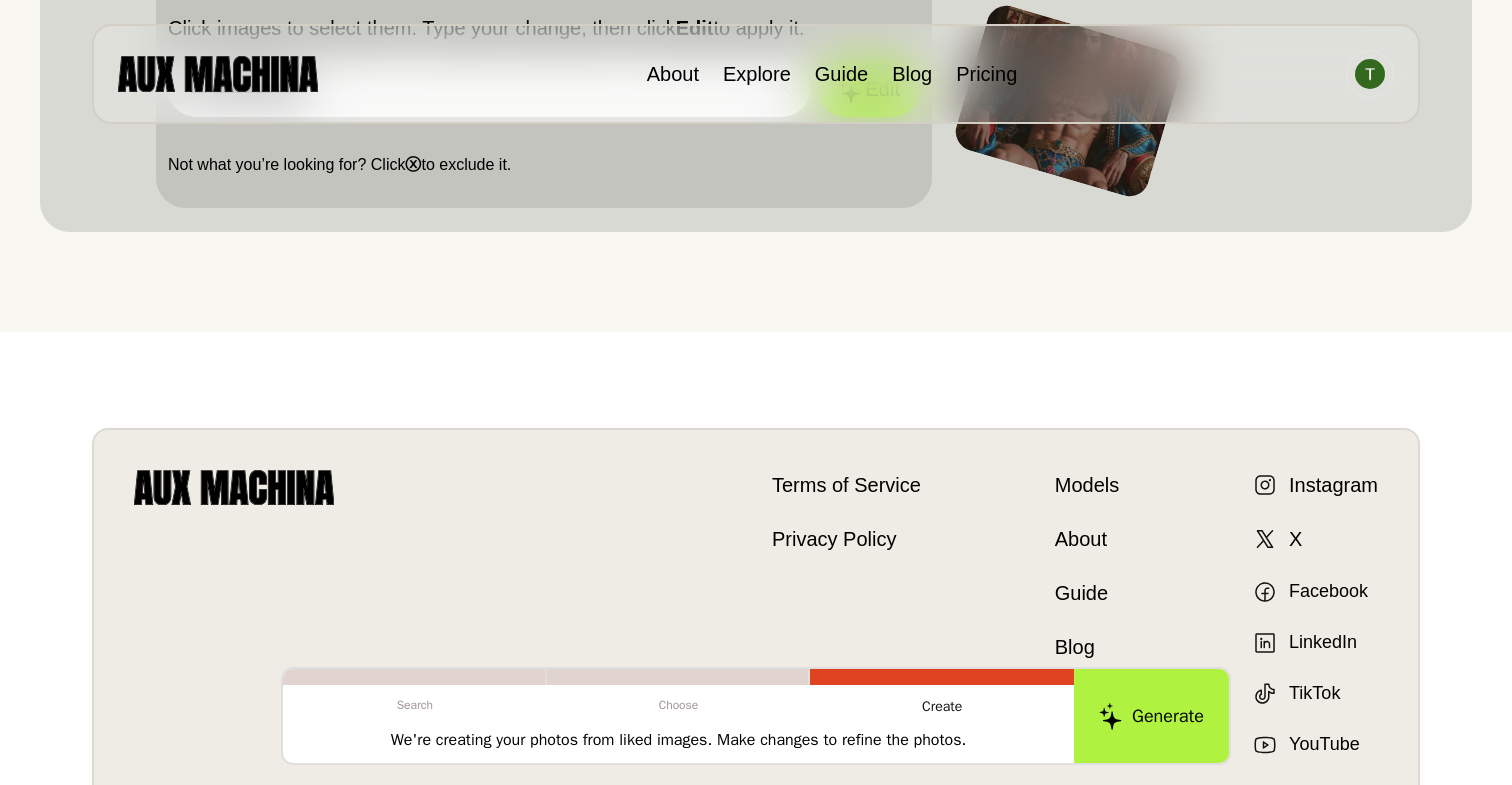 scroll, scrollTop: 737, scrollLeft: 0, axis: vertical 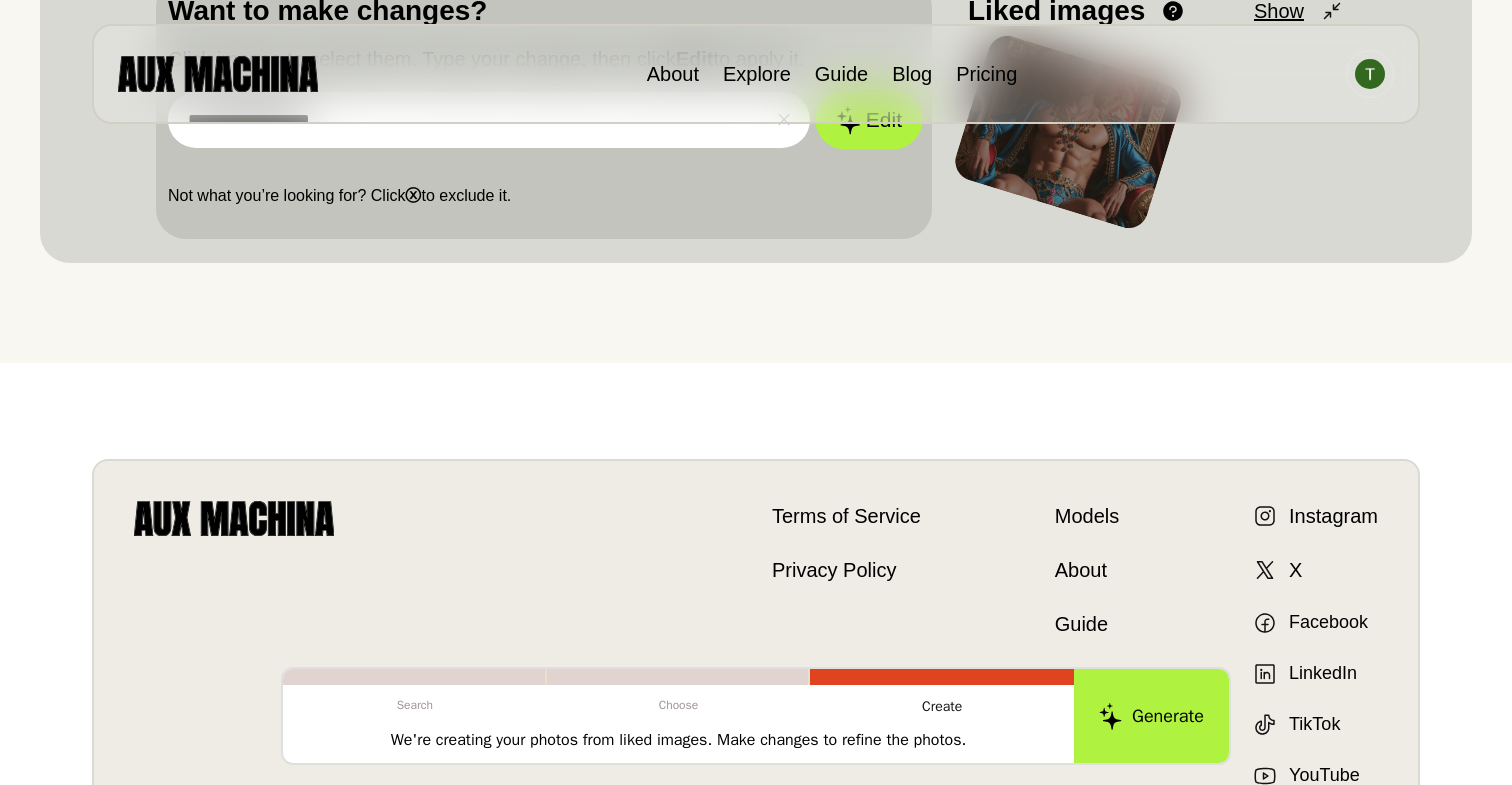 click on "Edit" at bounding box center (869, 120) 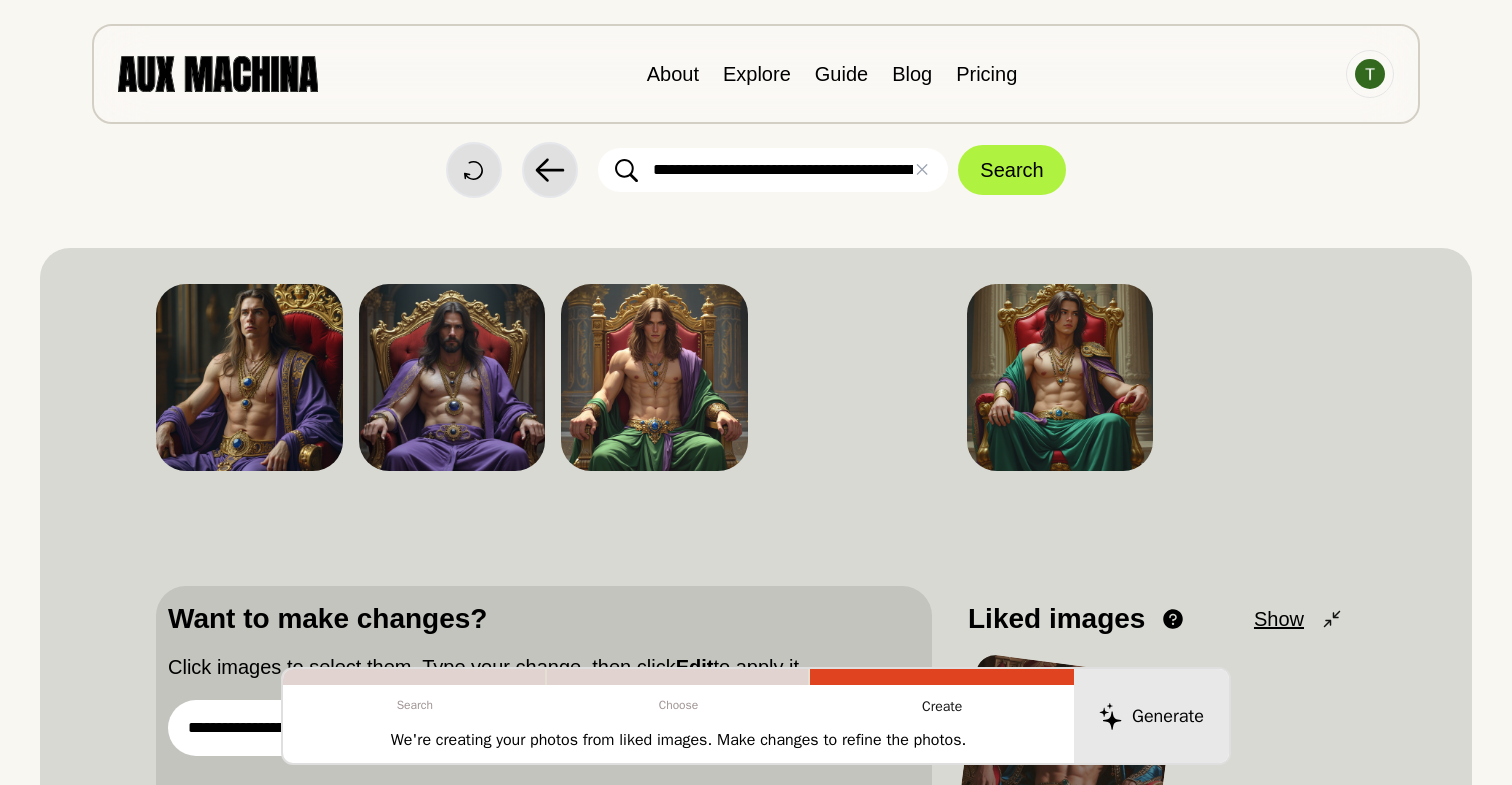 scroll, scrollTop: 20, scrollLeft: 0, axis: vertical 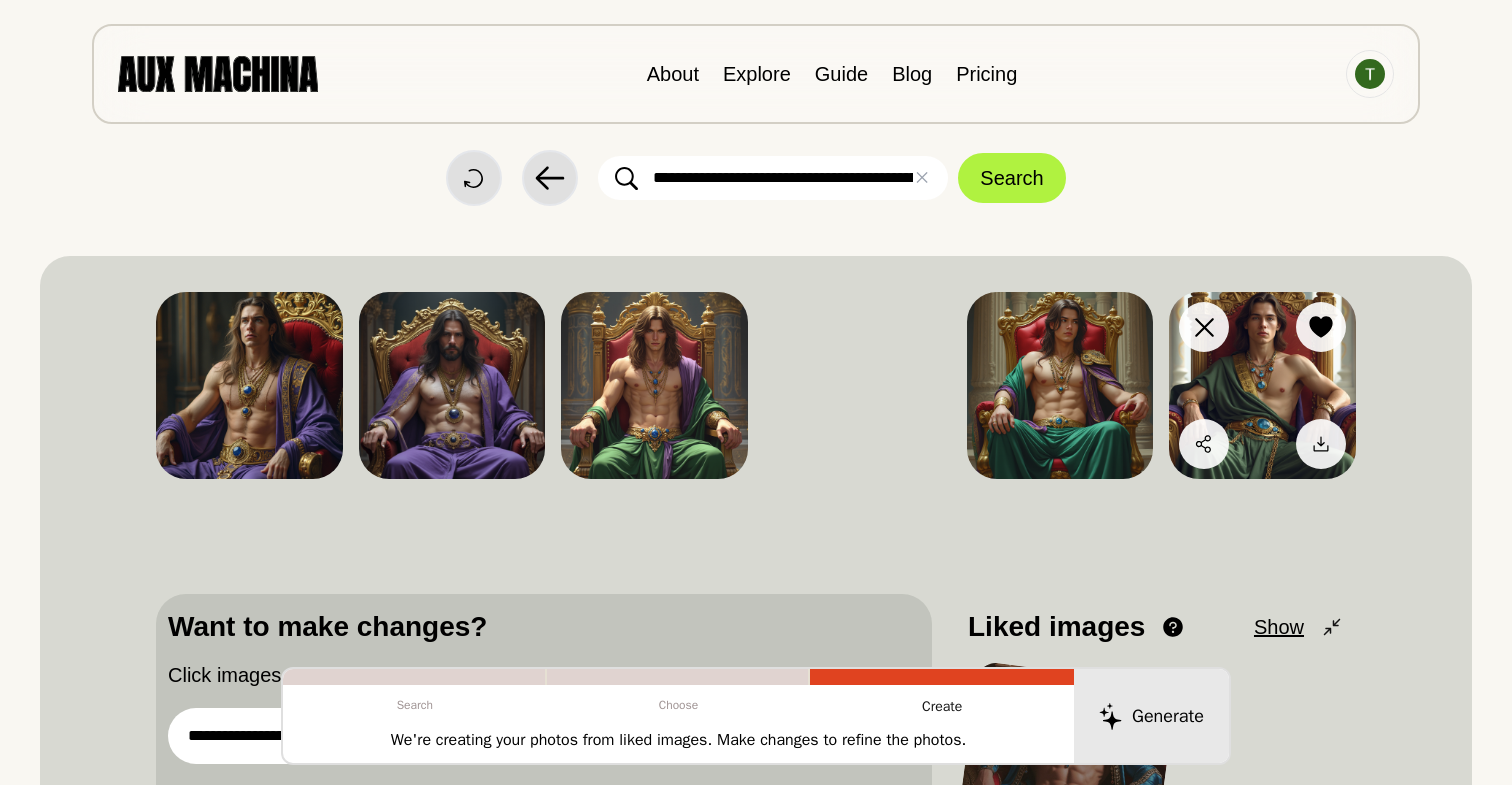click at bounding box center (249, 385) 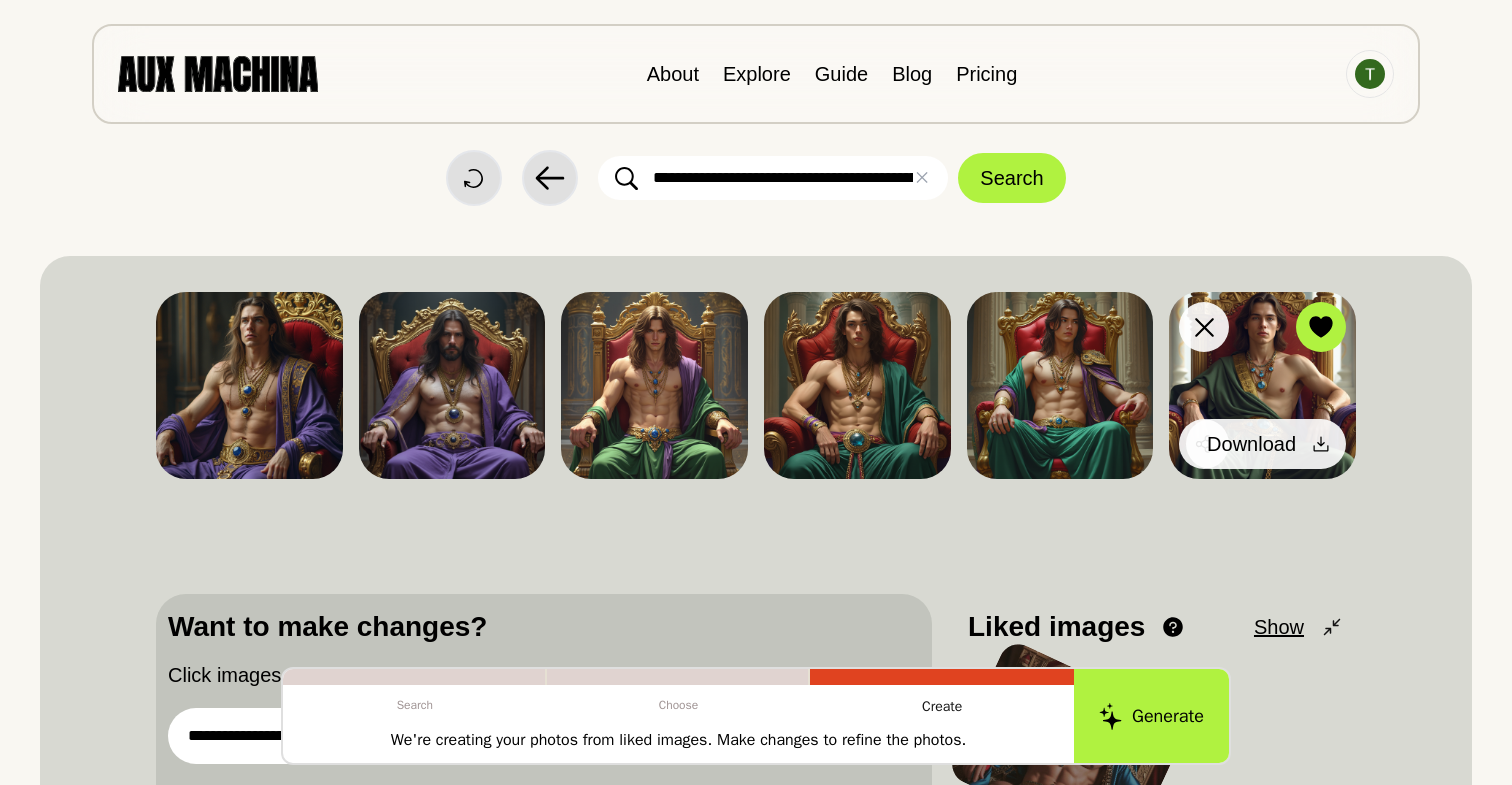 click at bounding box center (0, 0) 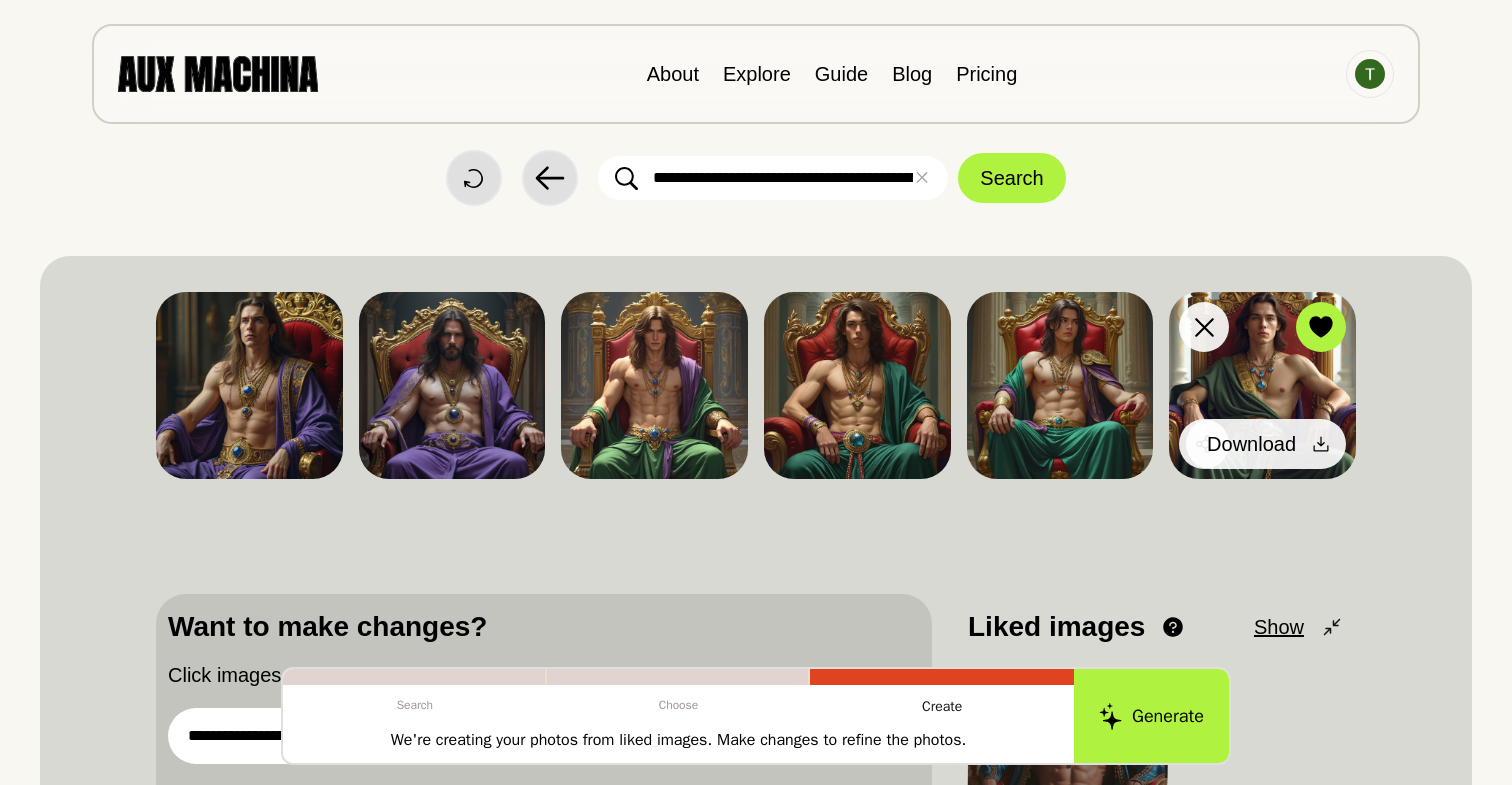 click on "Download" at bounding box center (0, 0) 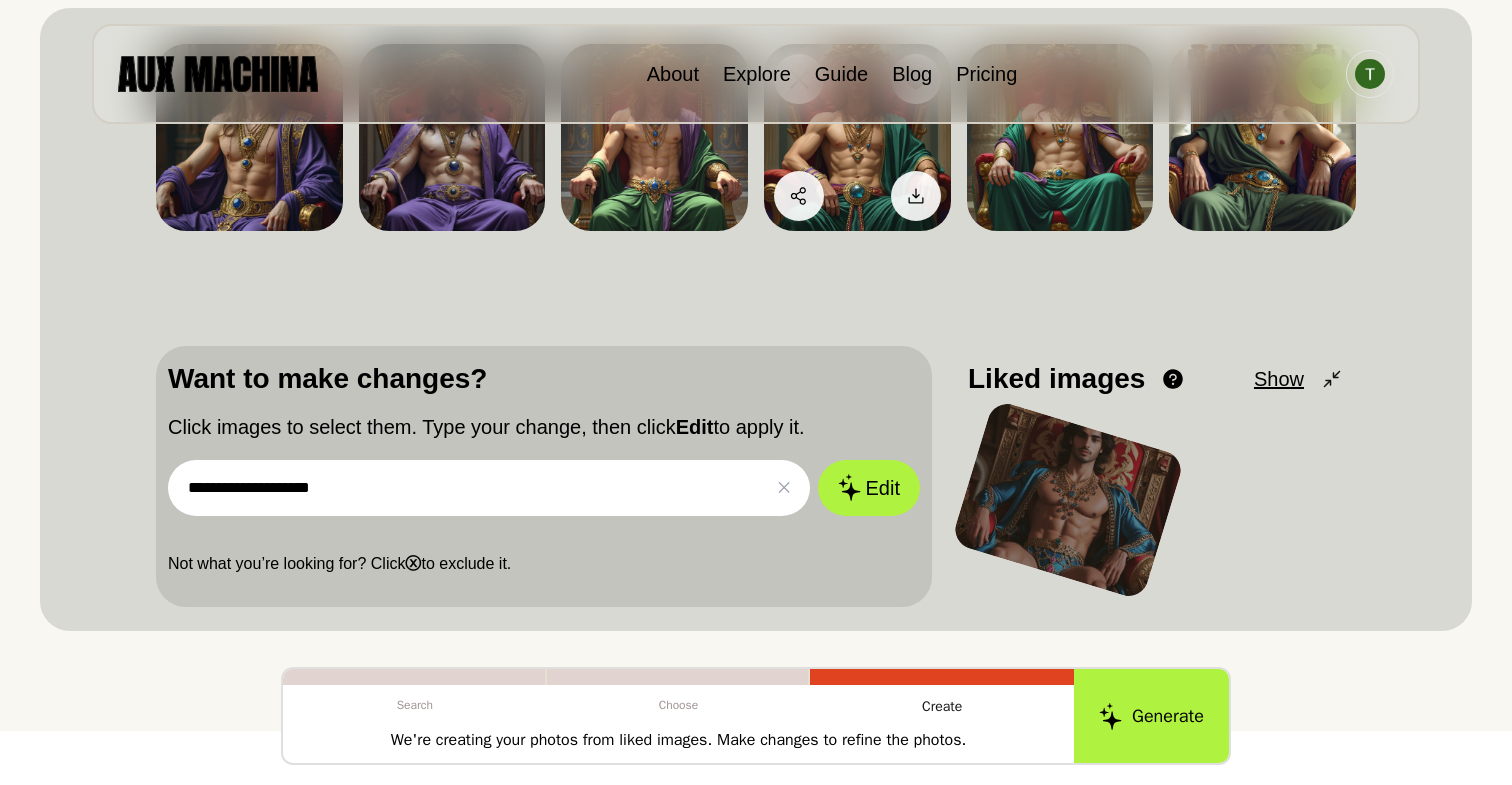 scroll, scrollTop: 316, scrollLeft: 0, axis: vertical 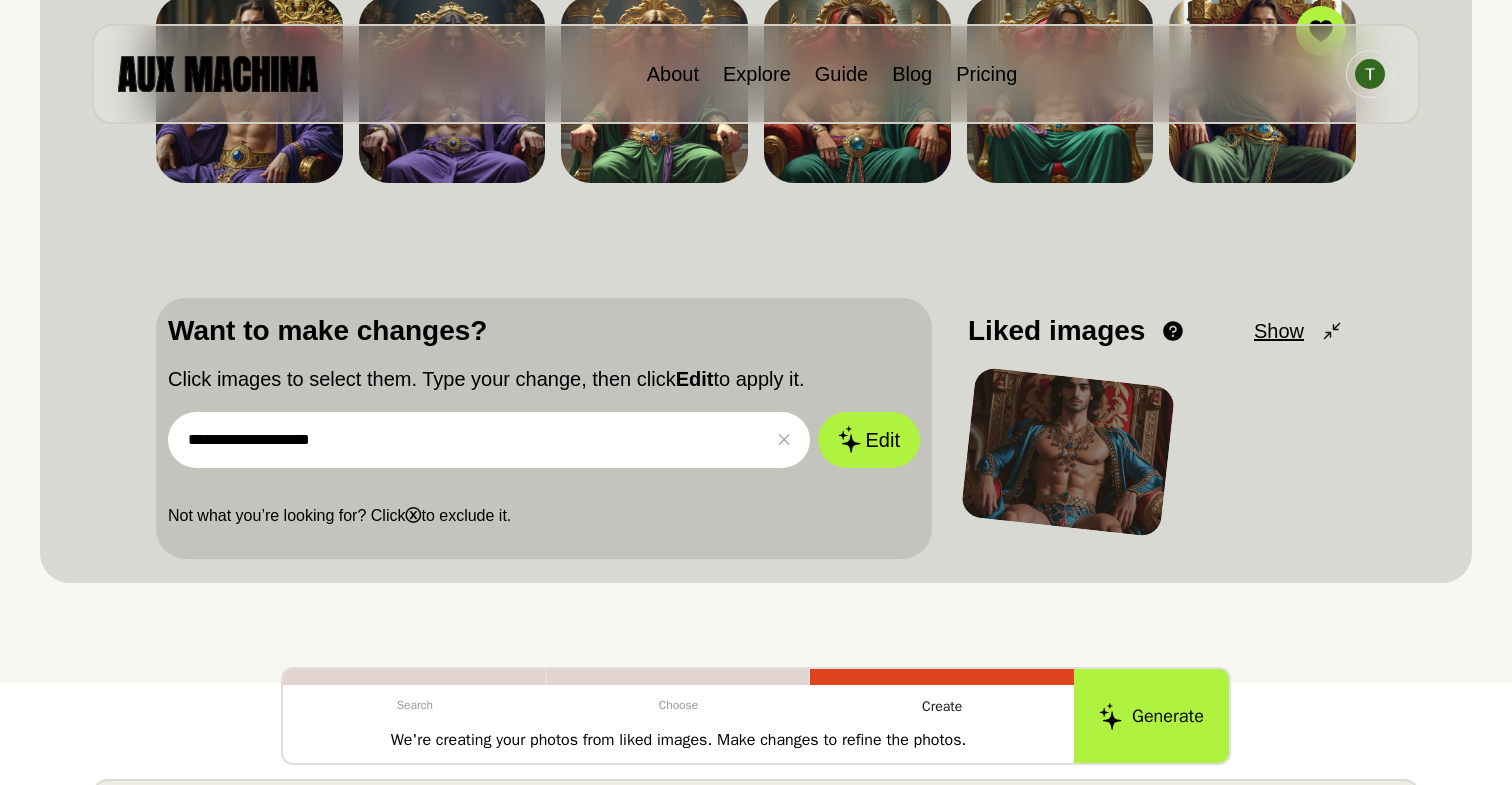 click on "**********" at bounding box center [489, 440] 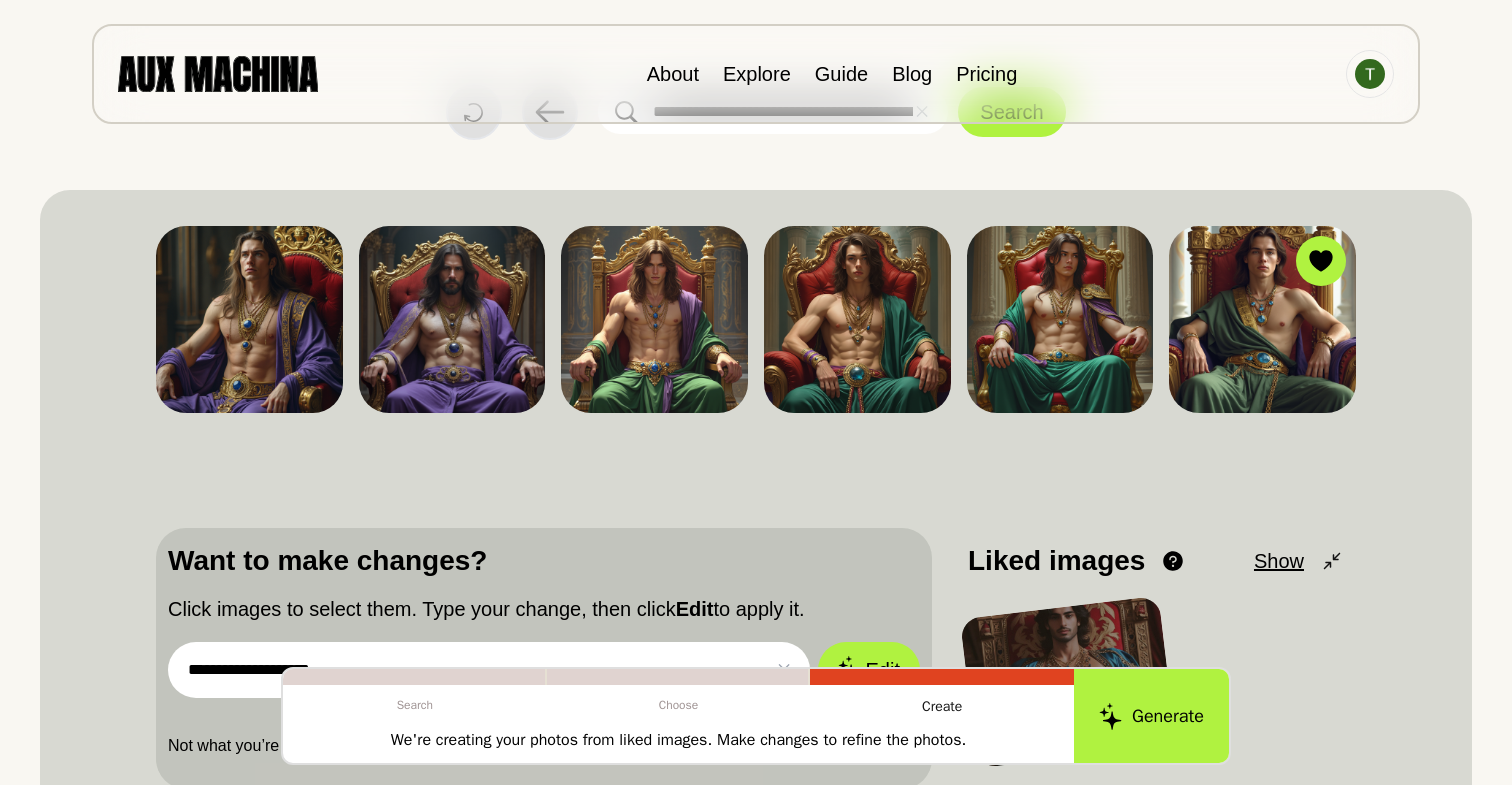 scroll, scrollTop: 76, scrollLeft: 0, axis: vertical 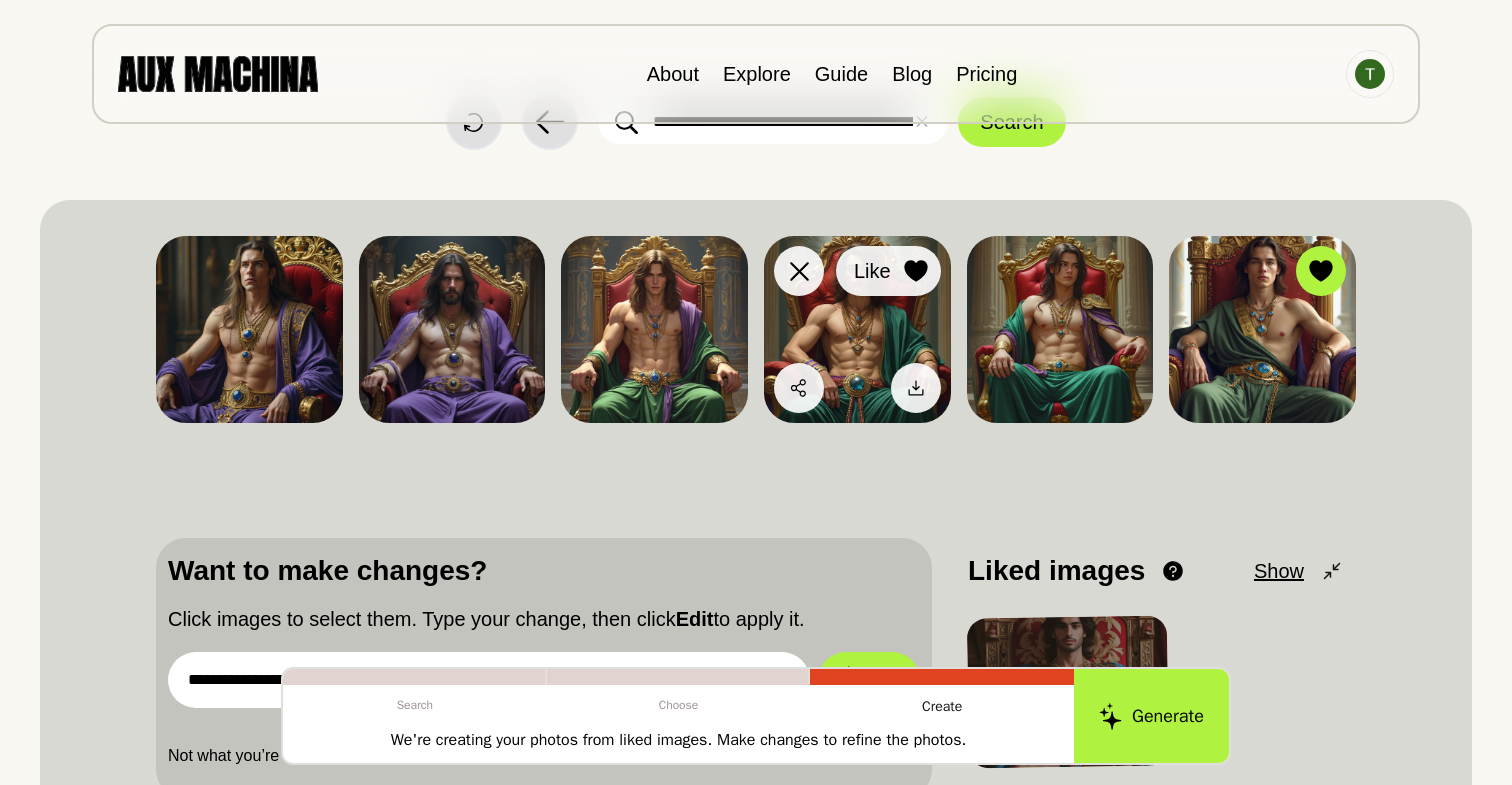 click at bounding box center (0, 0) 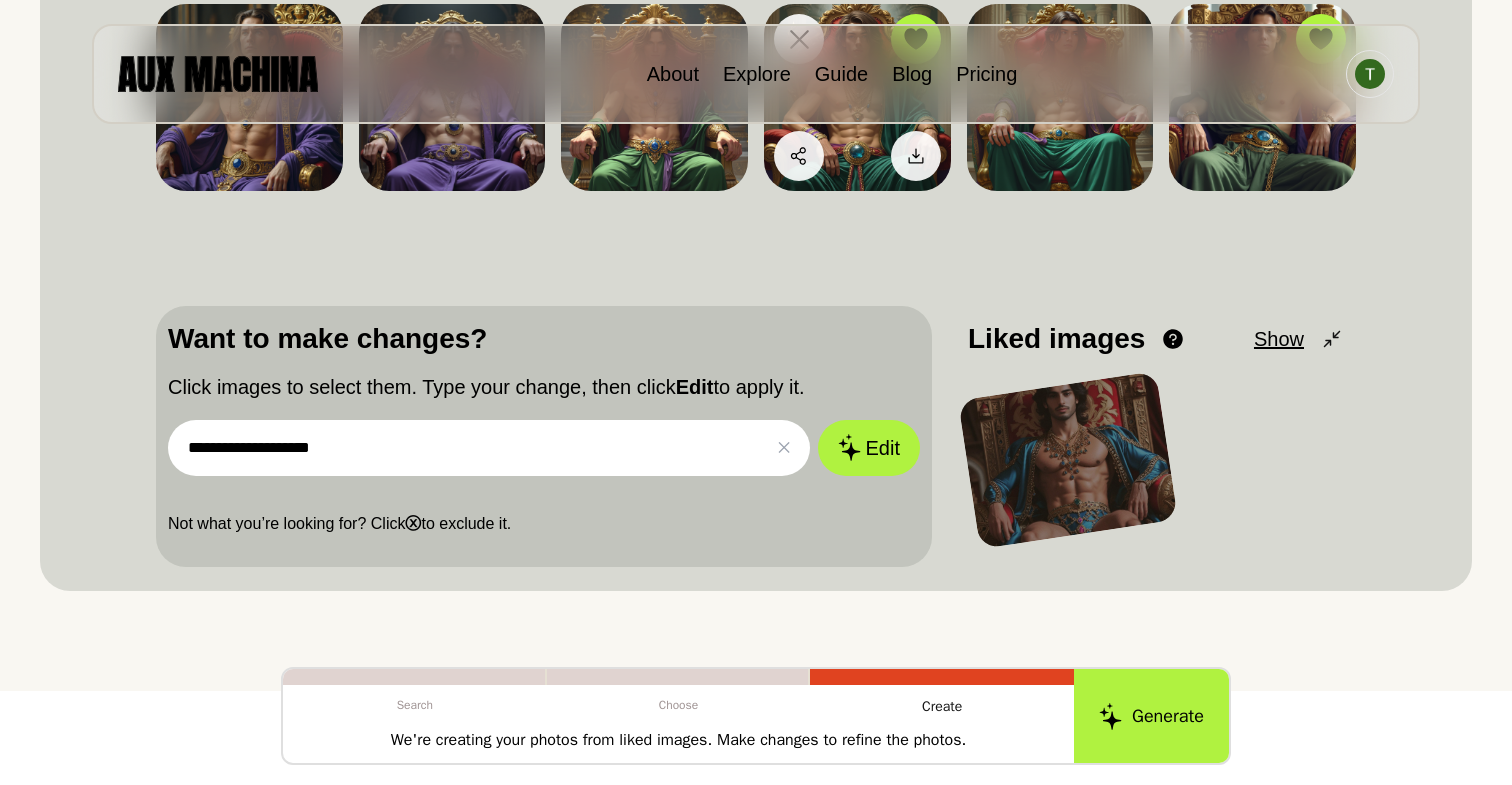 scroll, scrollTop: 381, scrollLeft: 0, axis: vertical 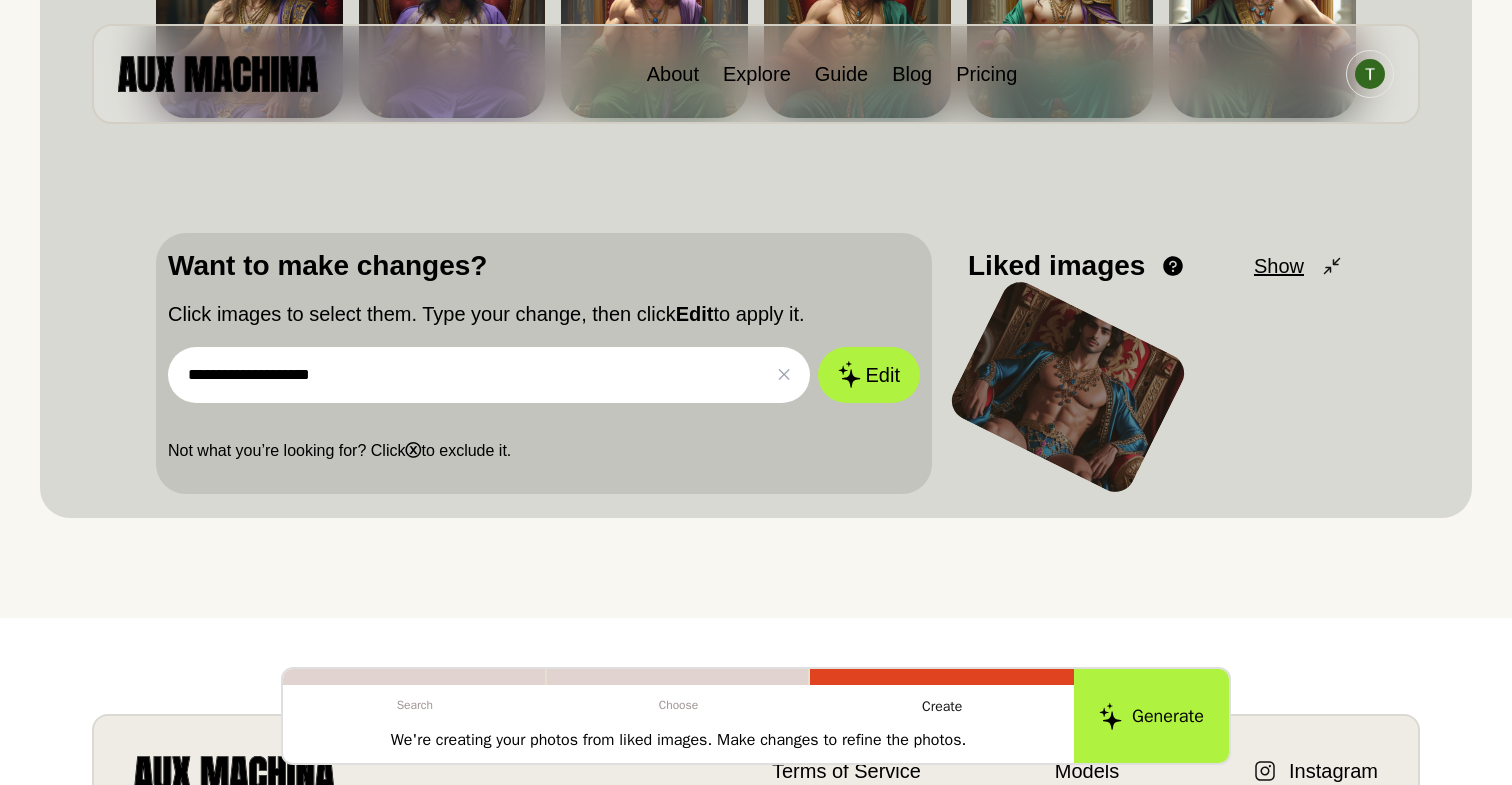 click on "**********" at bounding box center (489, 375) 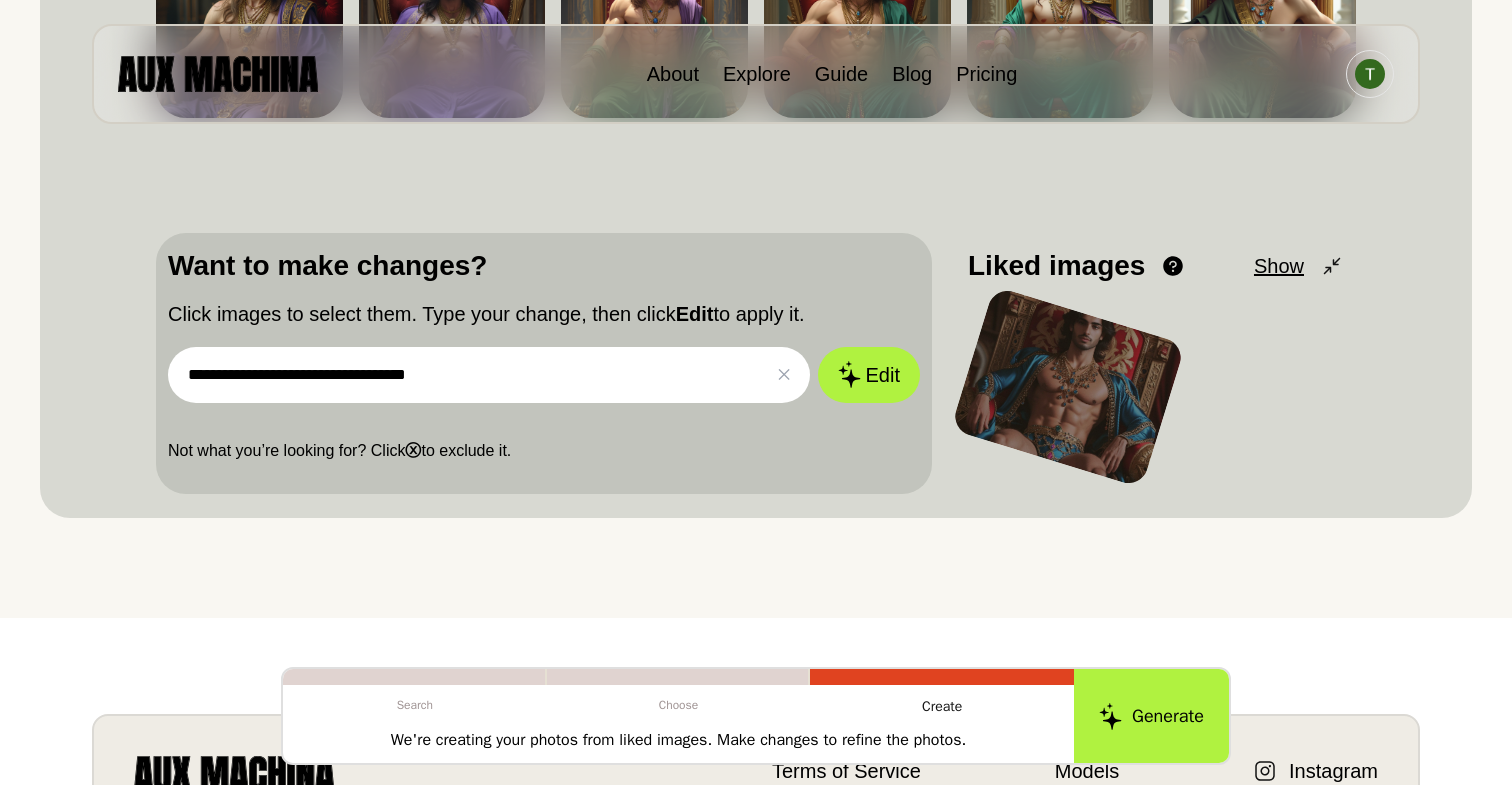 click on "Edit" at bounding box center (869, 375) 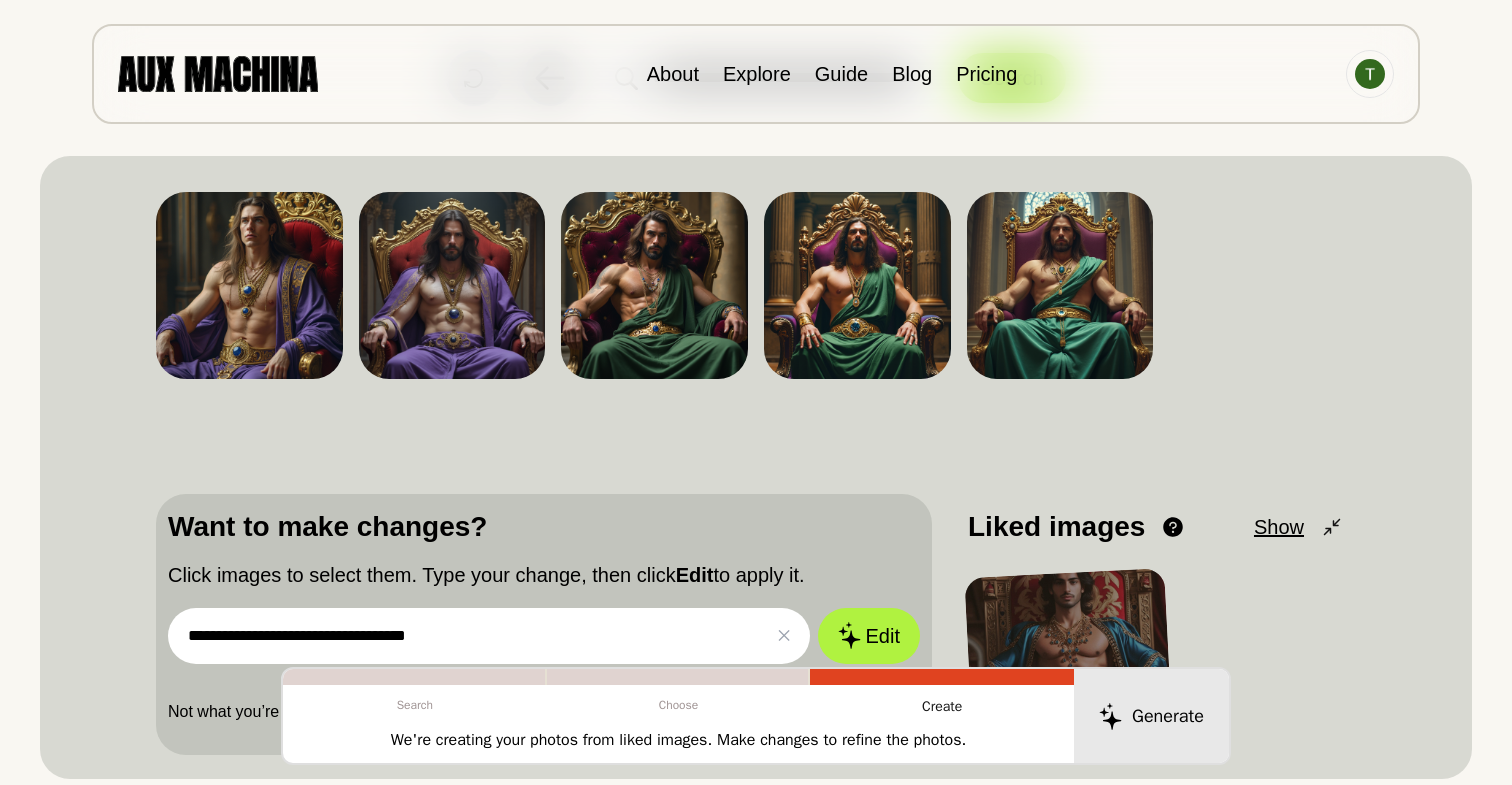 scroll, scrollTop: 86, scrollLeft: 0, axis: vertical 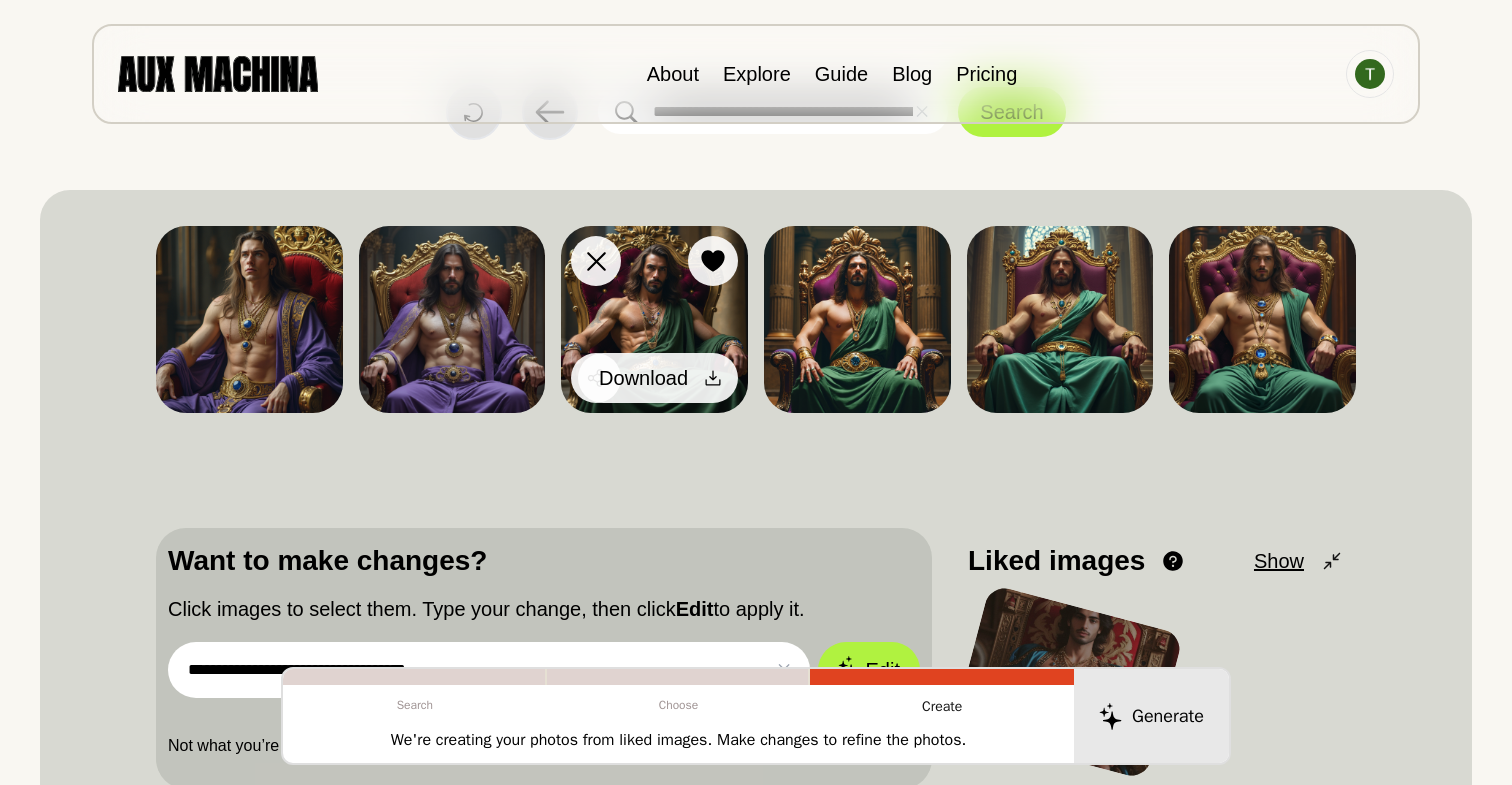 click at bounding box center [0, 0] 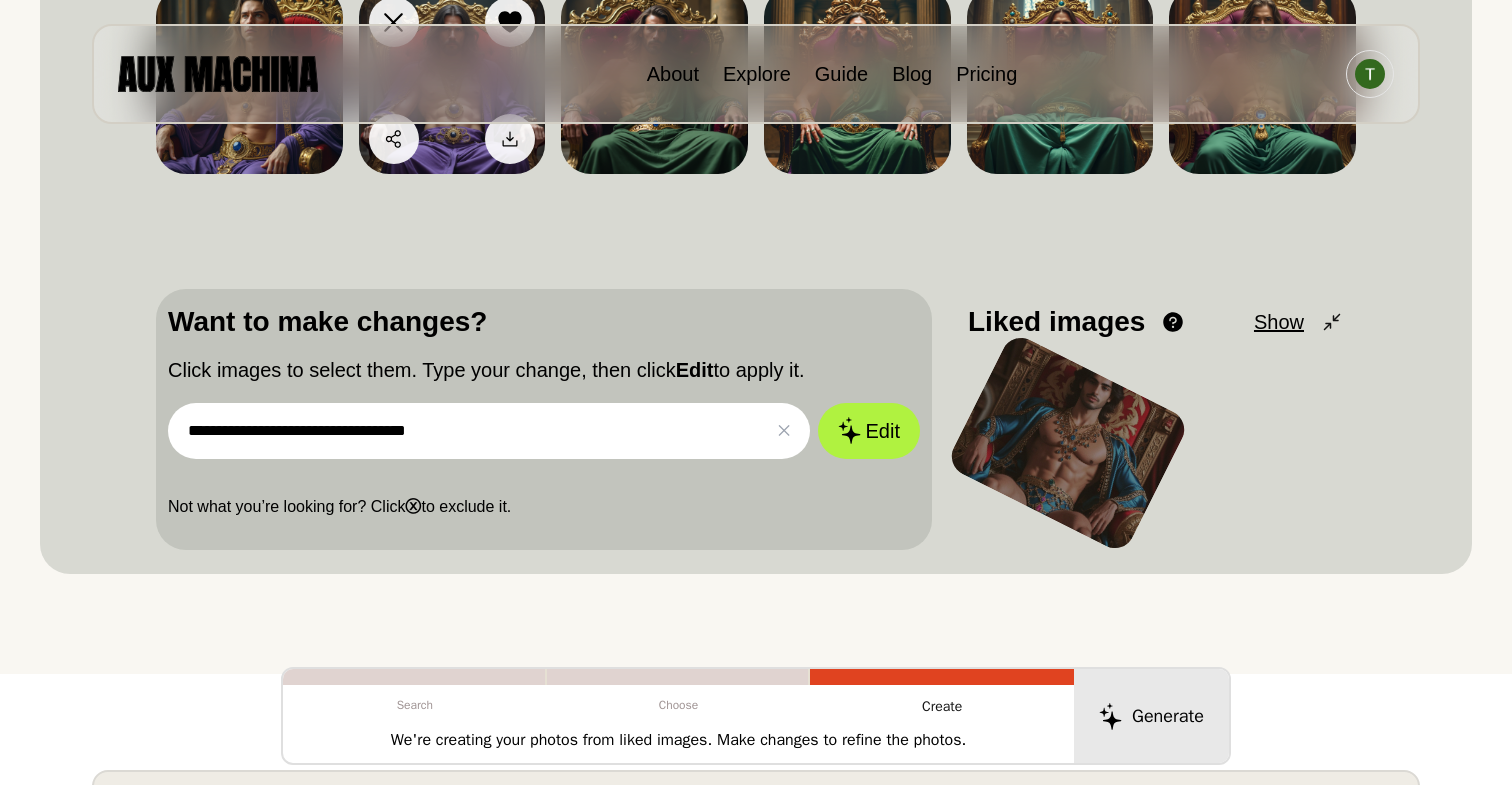 scroll, scrollTop: 320, scrollLeft: 0, axis: vertical 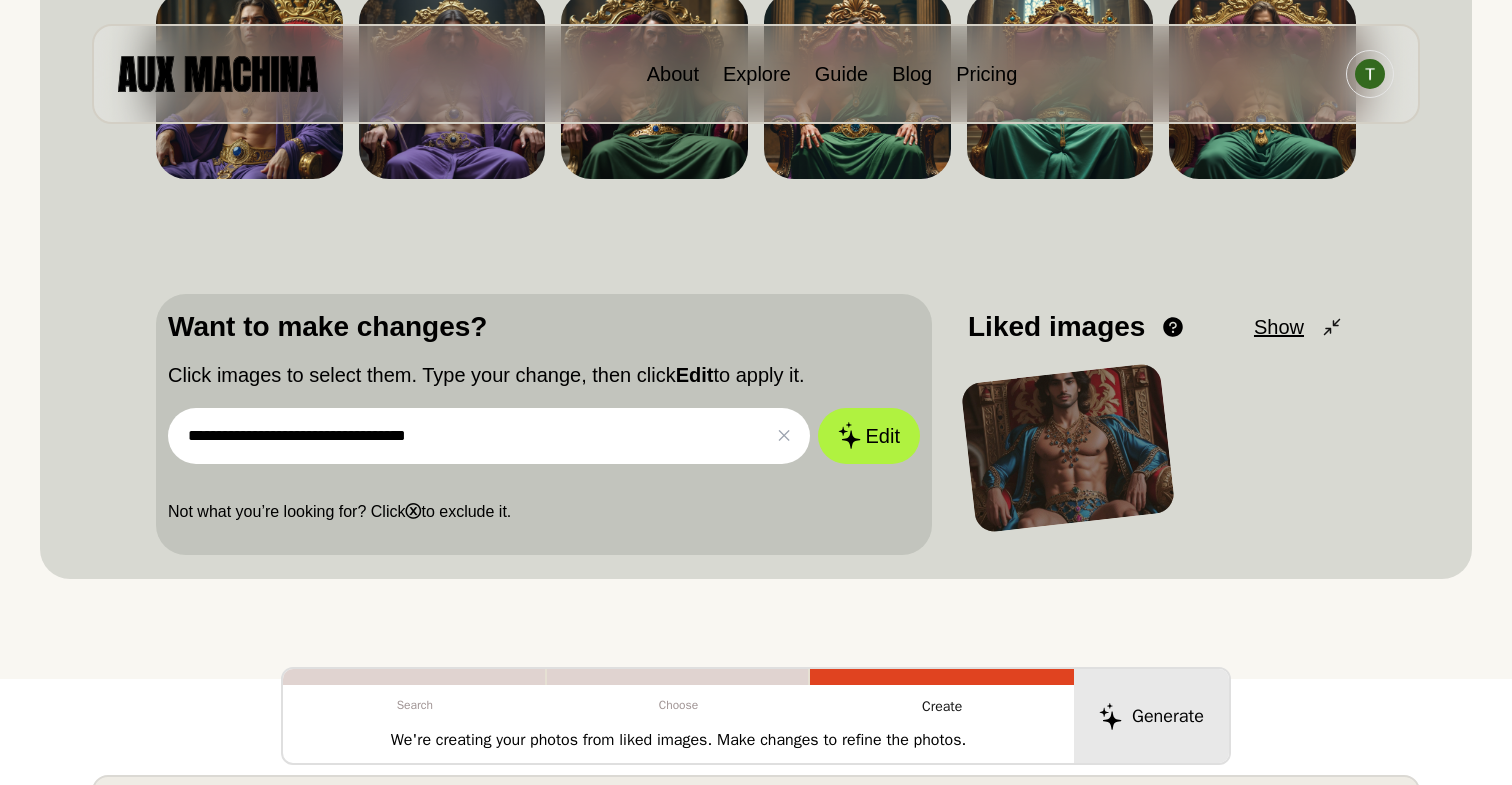 click on "**********" at bounding box center (489, 436) 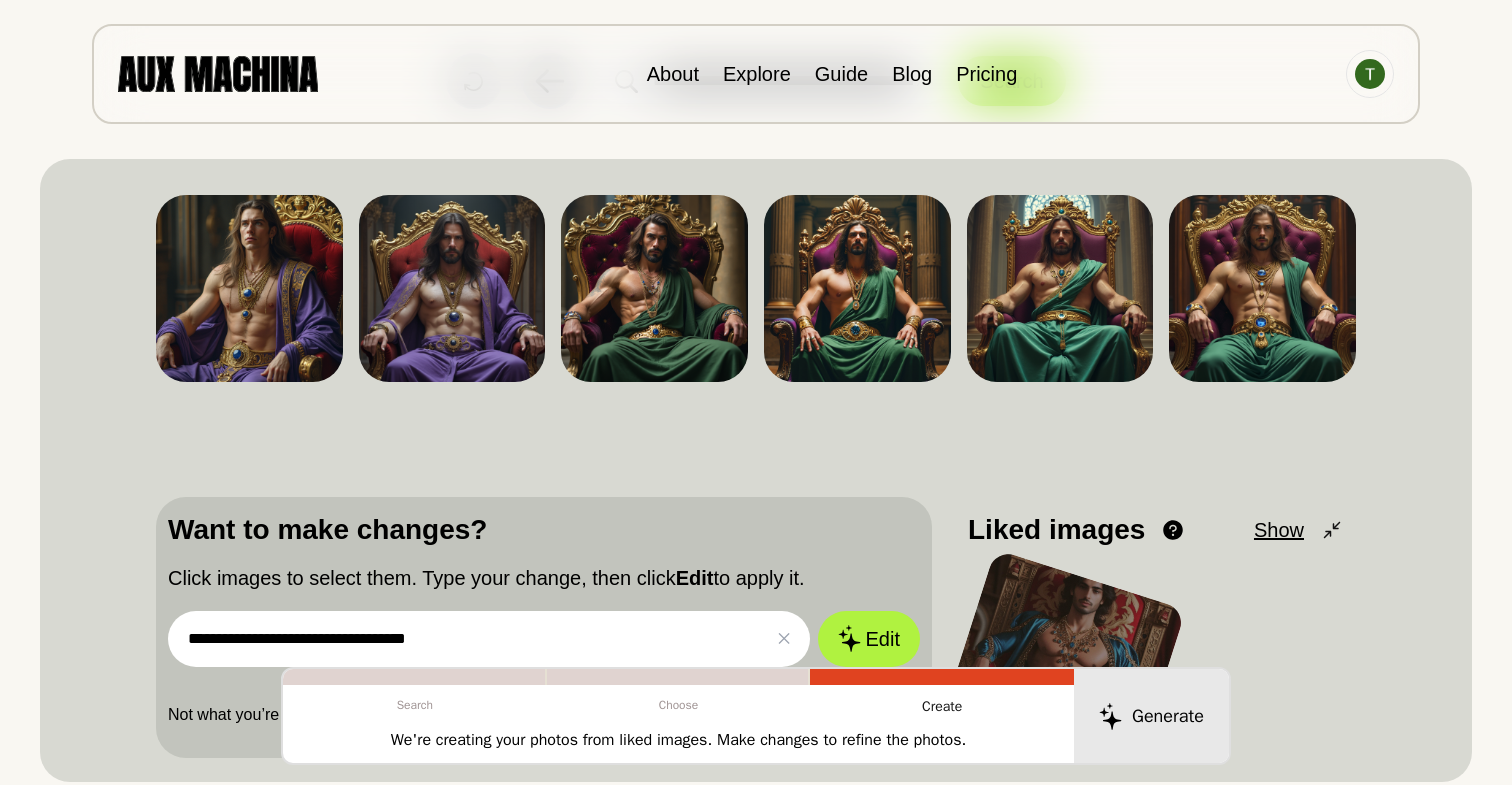 scroll, scrollTop: 123, scrollLeft: 0, axis: vertical 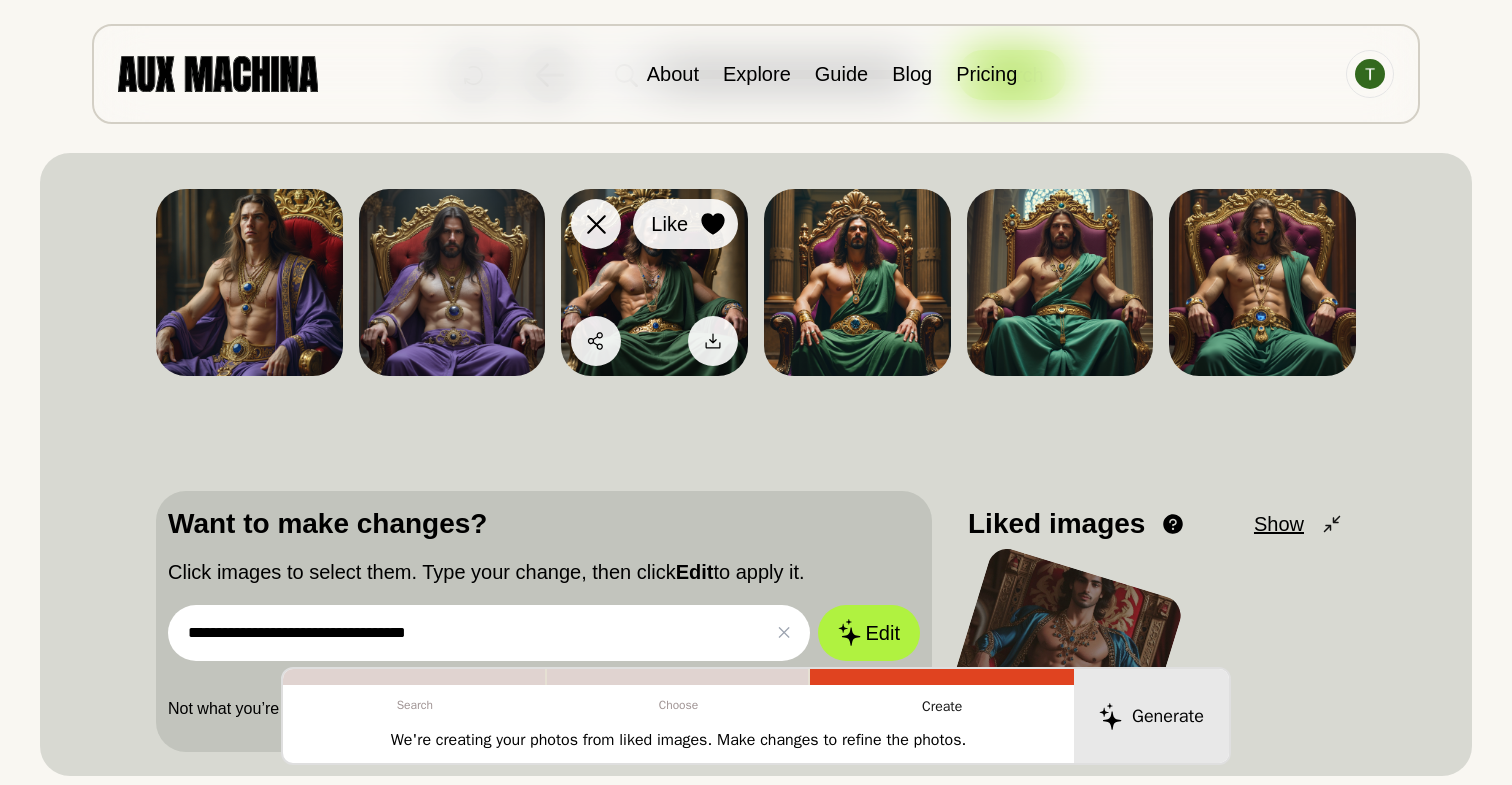 click at bounding box center (0, 0) 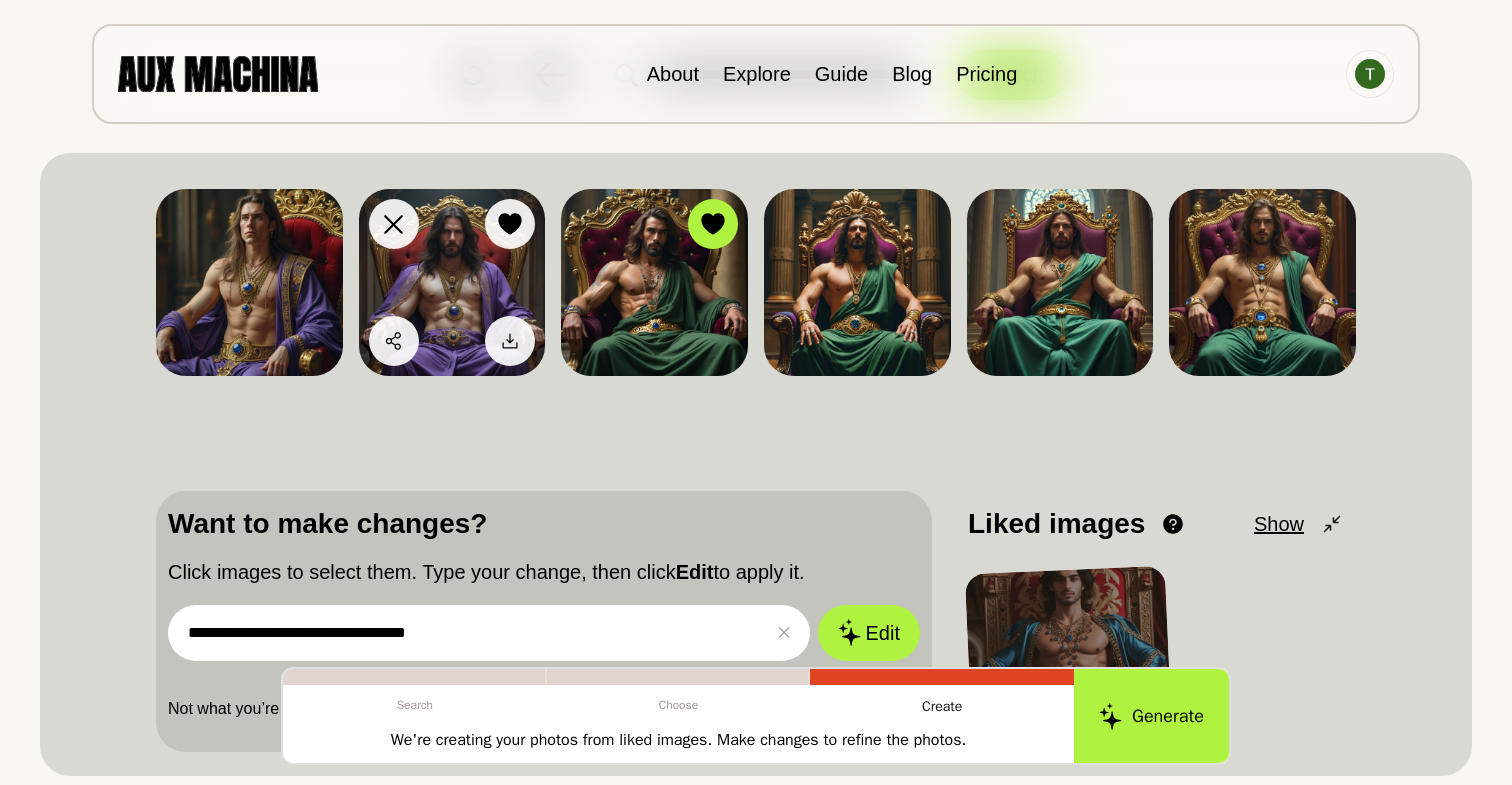 click at bounding box center [0, 0] 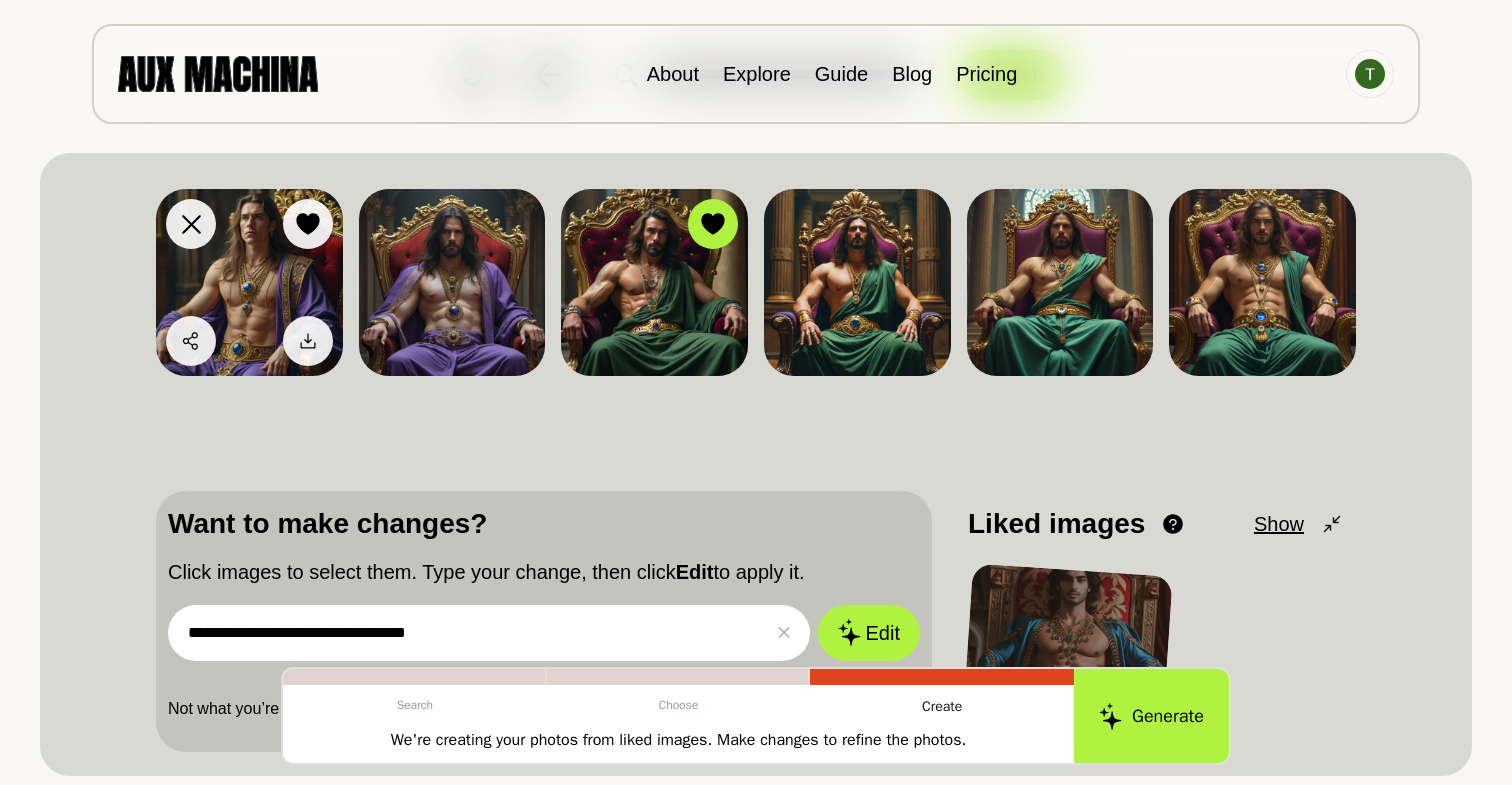 click at bounding box center [308, 224] 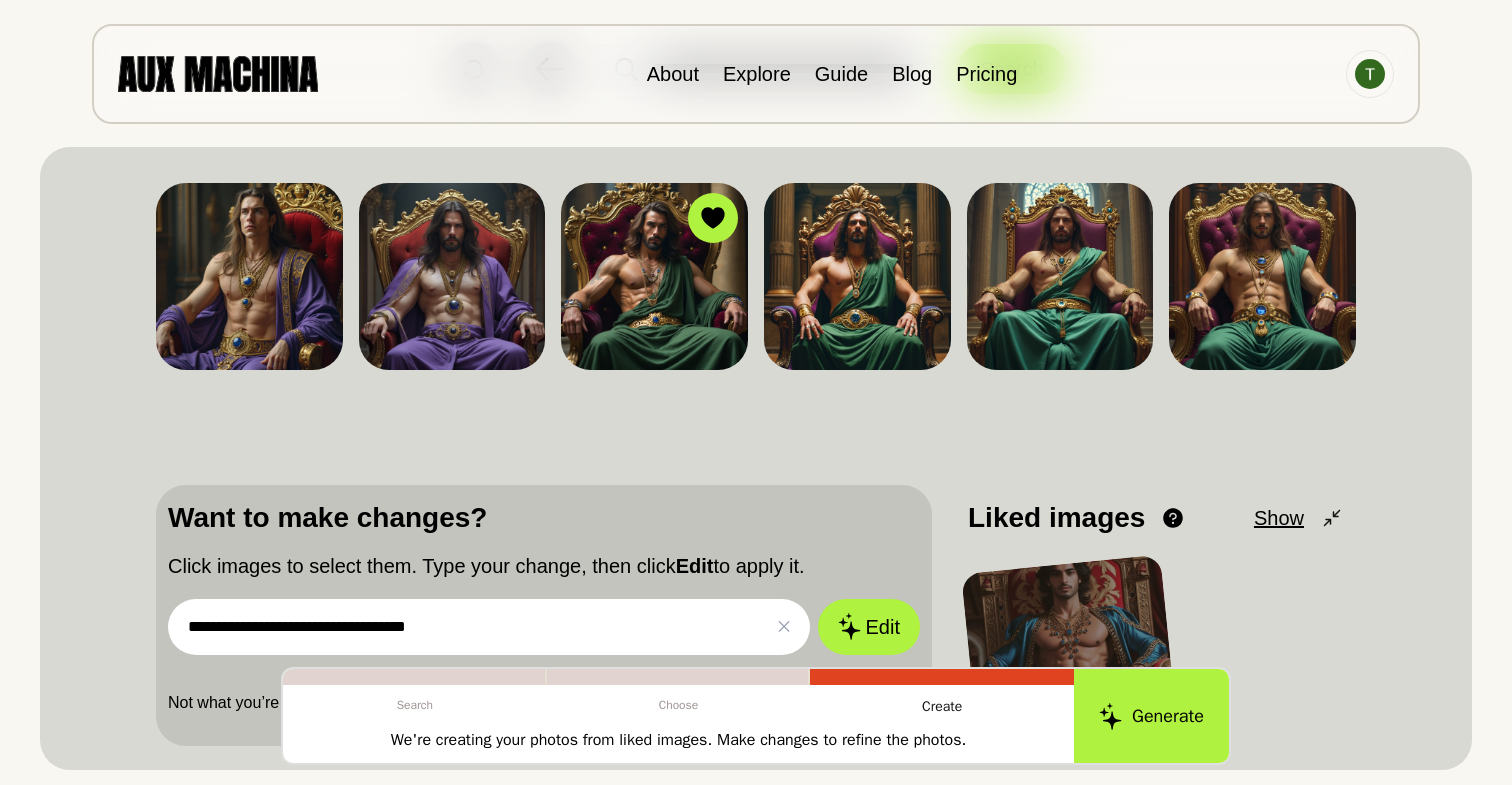 scroll, scrollTop: 0, scrollLeft: 0, axis: both 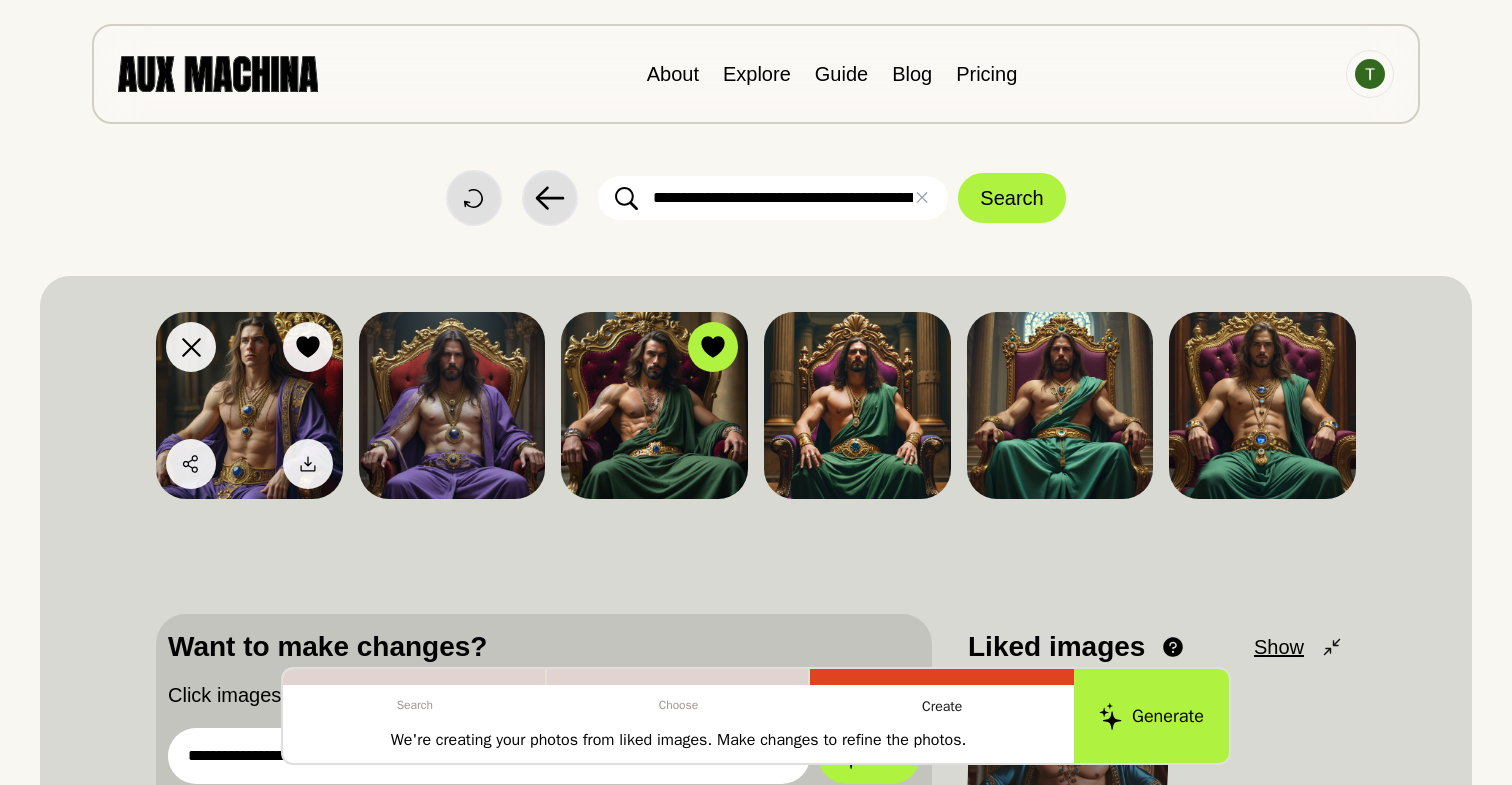 click at bounding box center [307, 347] 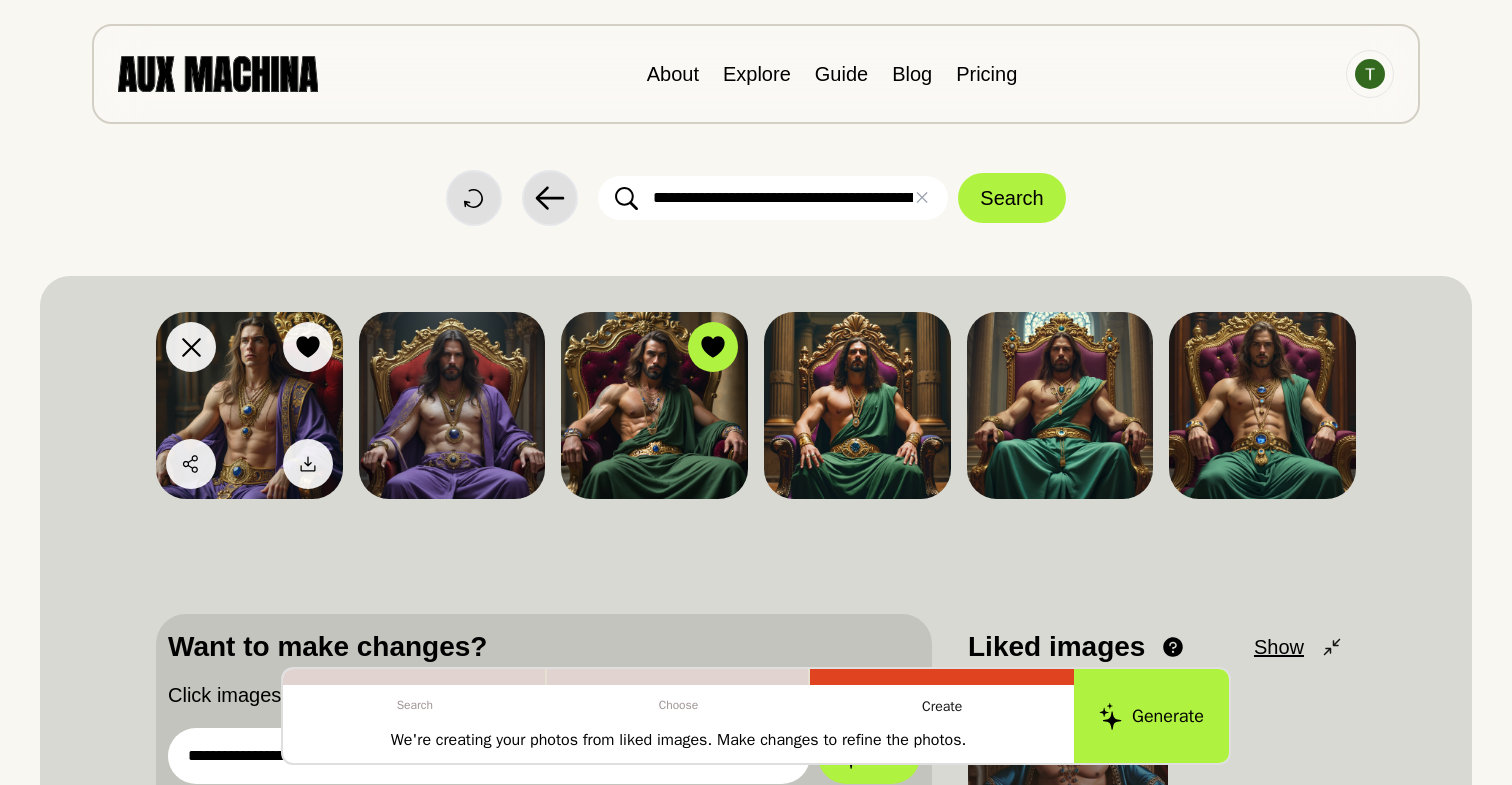 click at bounding box center [307, 347] 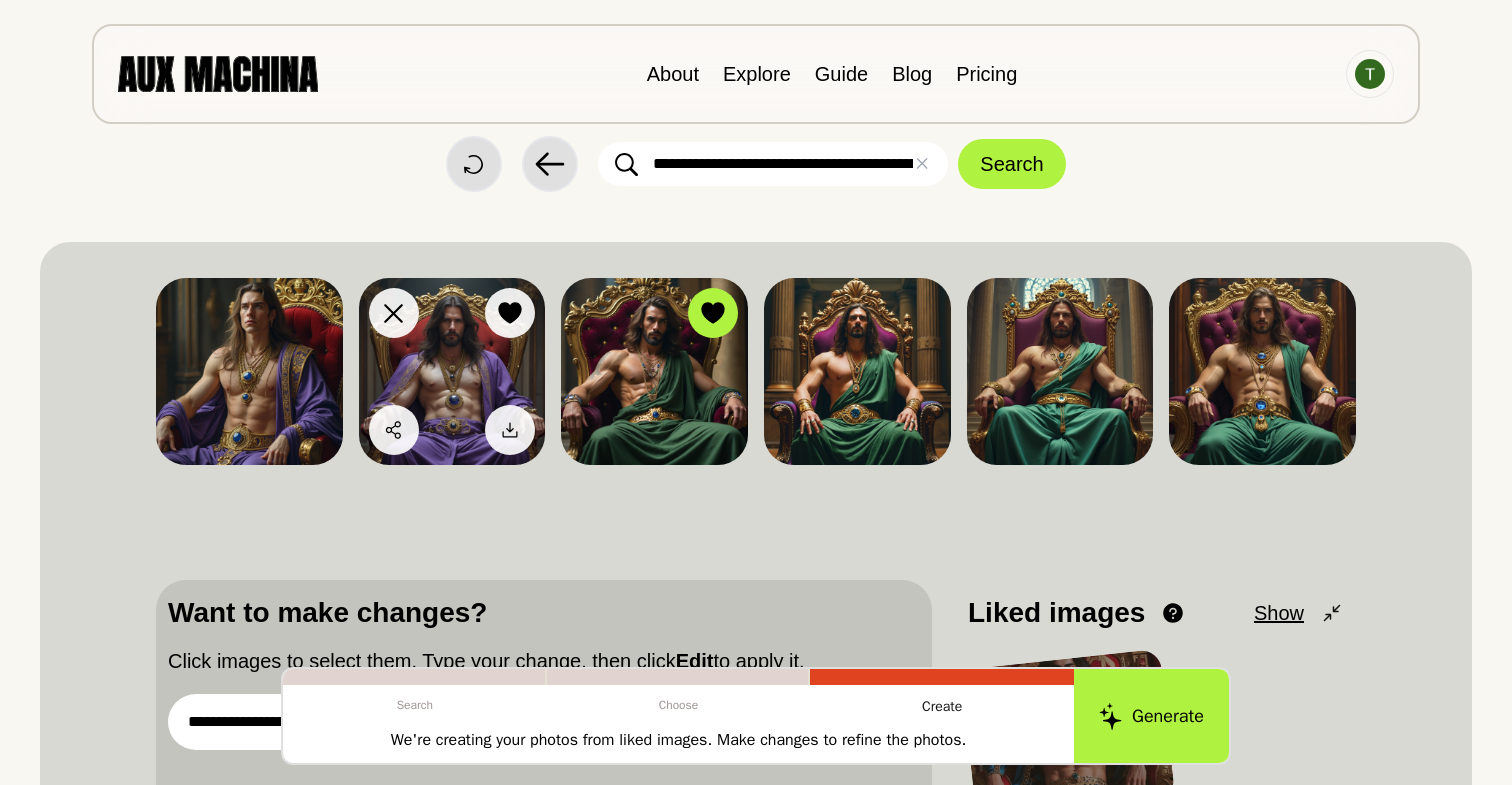 scroll, scrollTop: 32, scrollLeft: 0, axis: vertical 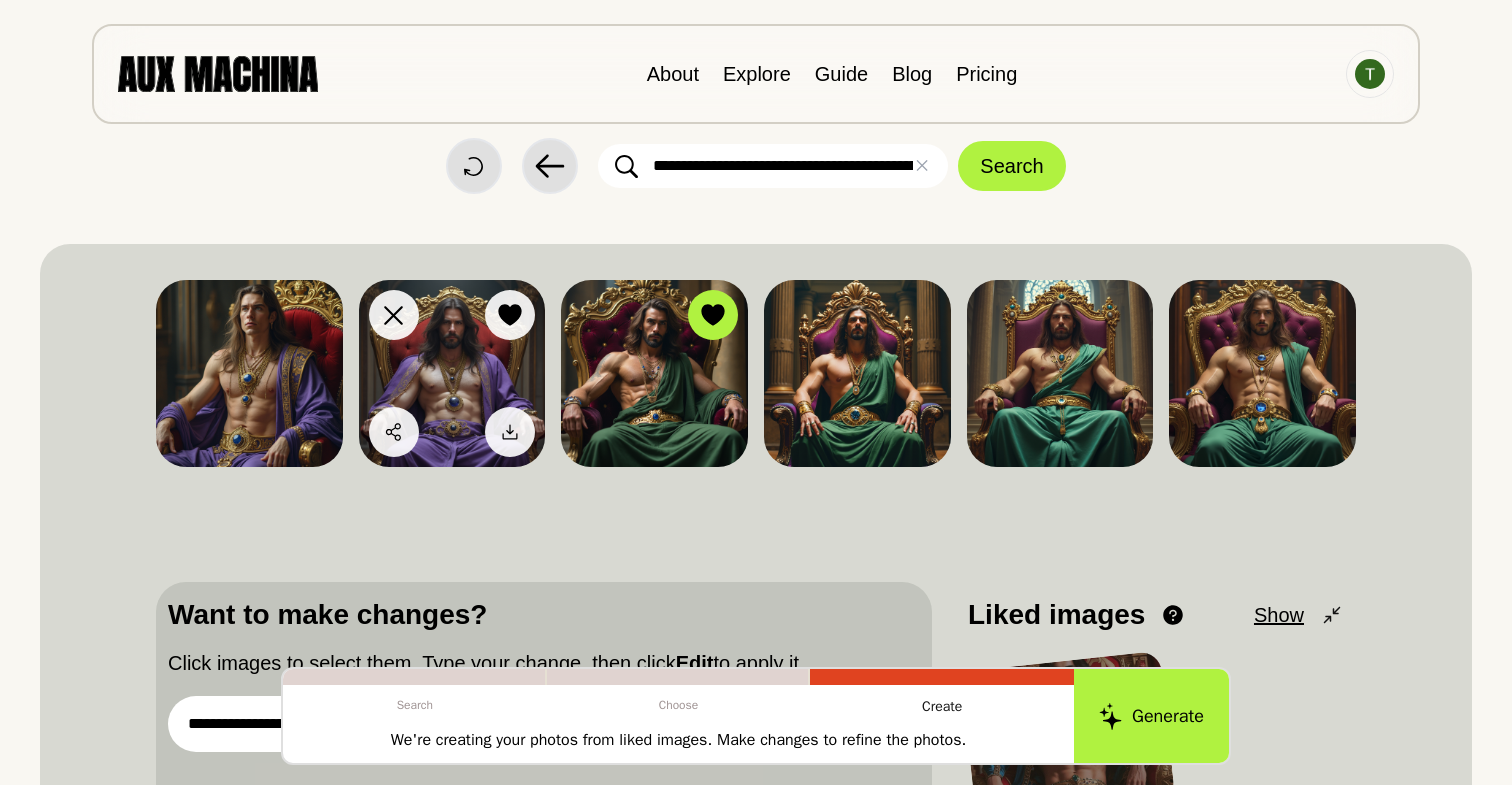 click at bounding box center [0, 0] 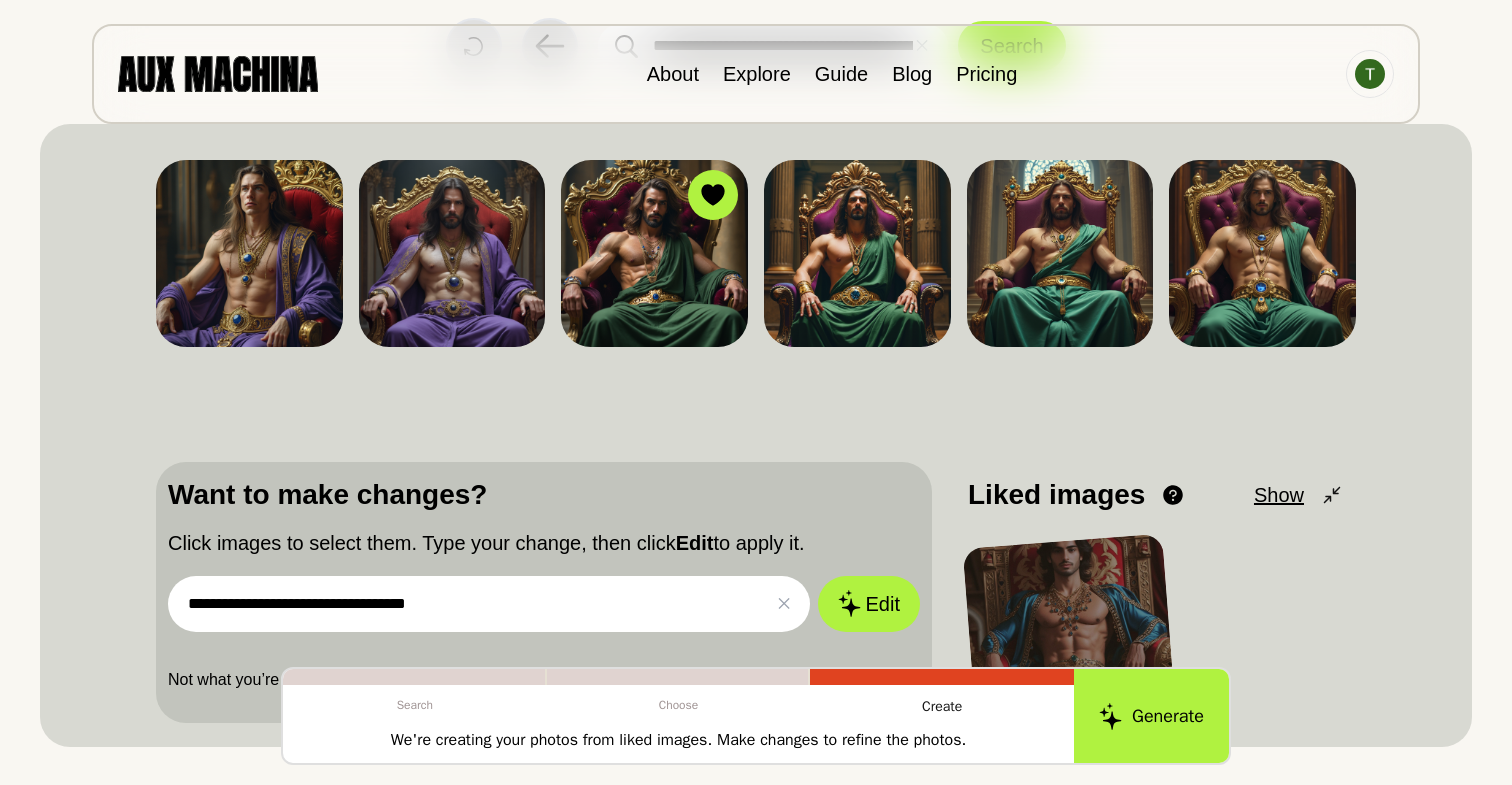 scroll, scrollTop: 203, scrollLeft: 0, axis: vertical 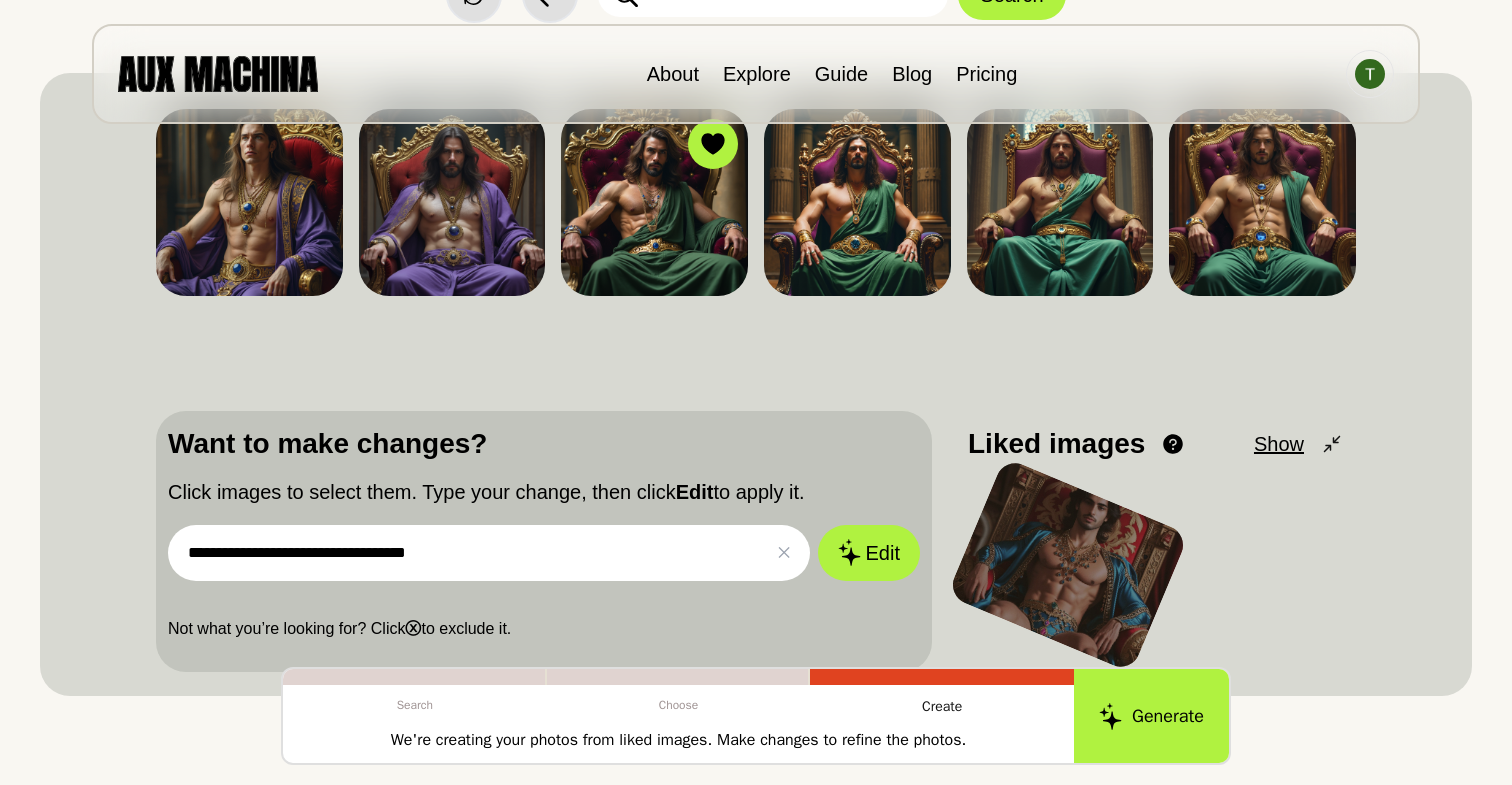 click on "**********" at bounding box center [489, 553] 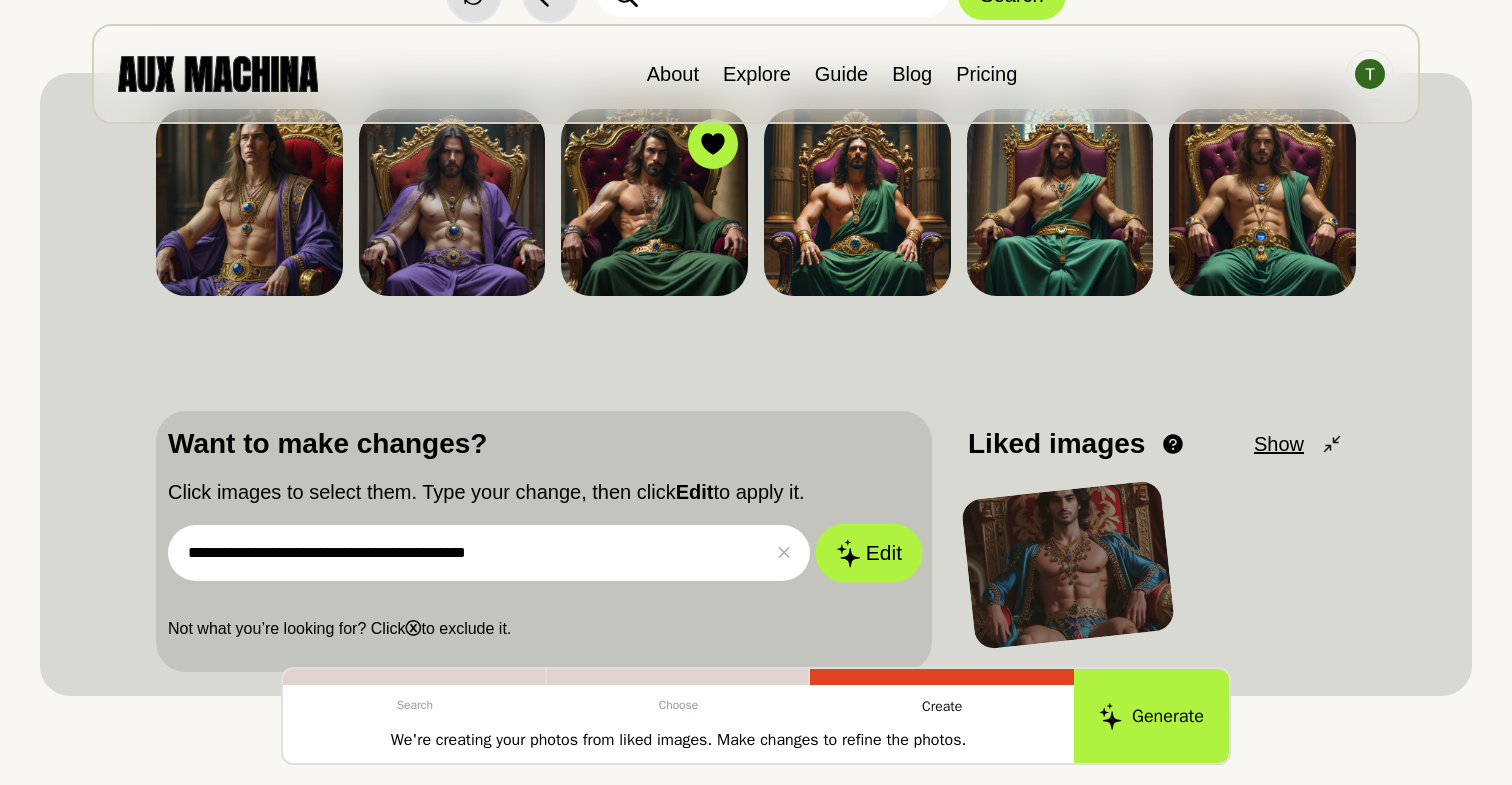 click on "Edit" at bounding box center (869, 552) 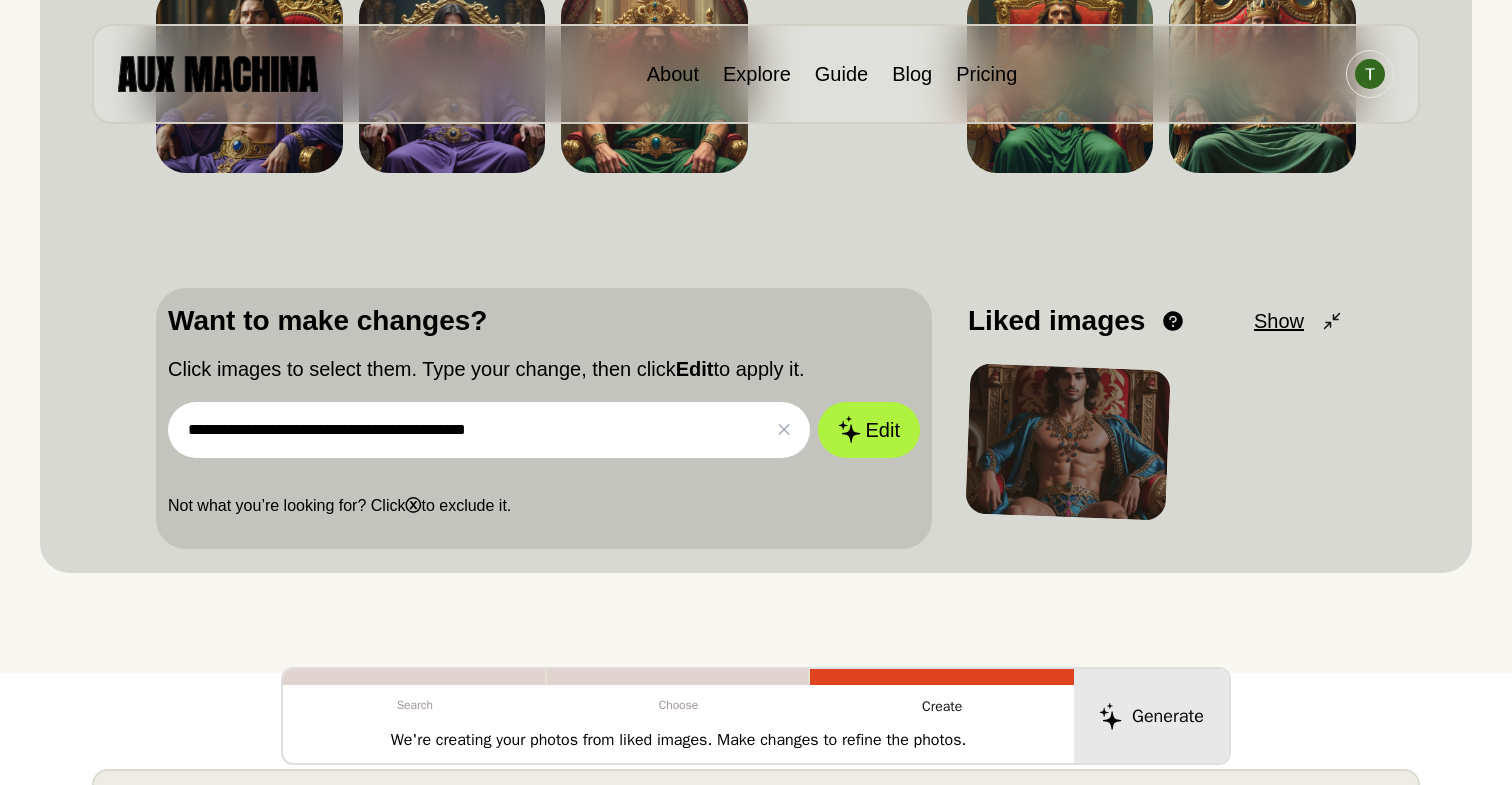 scroll, scrollTop: 337, scrollLeft: 0, axis: vertical 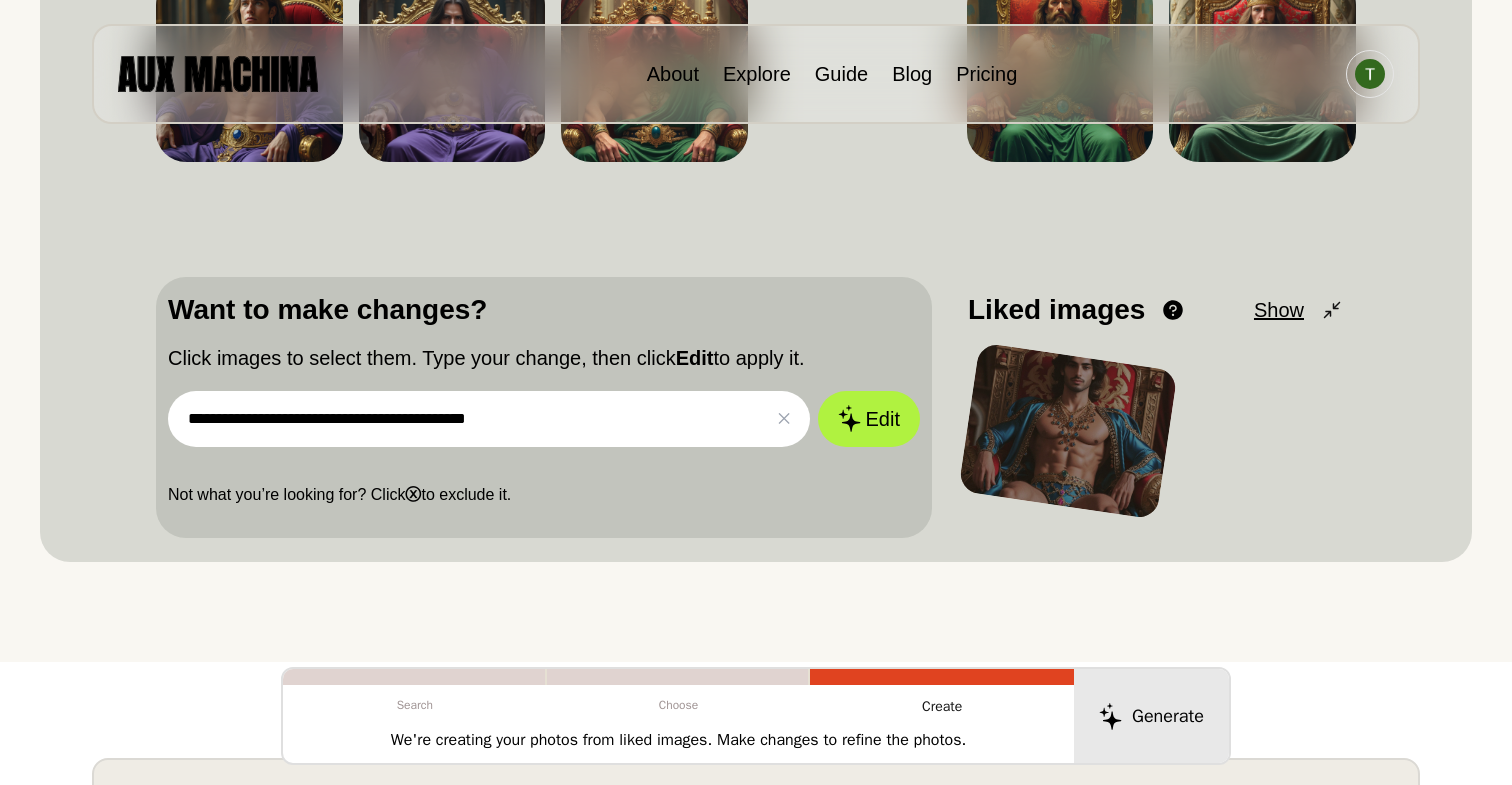click on "**********" at bounding box center (489, 419) 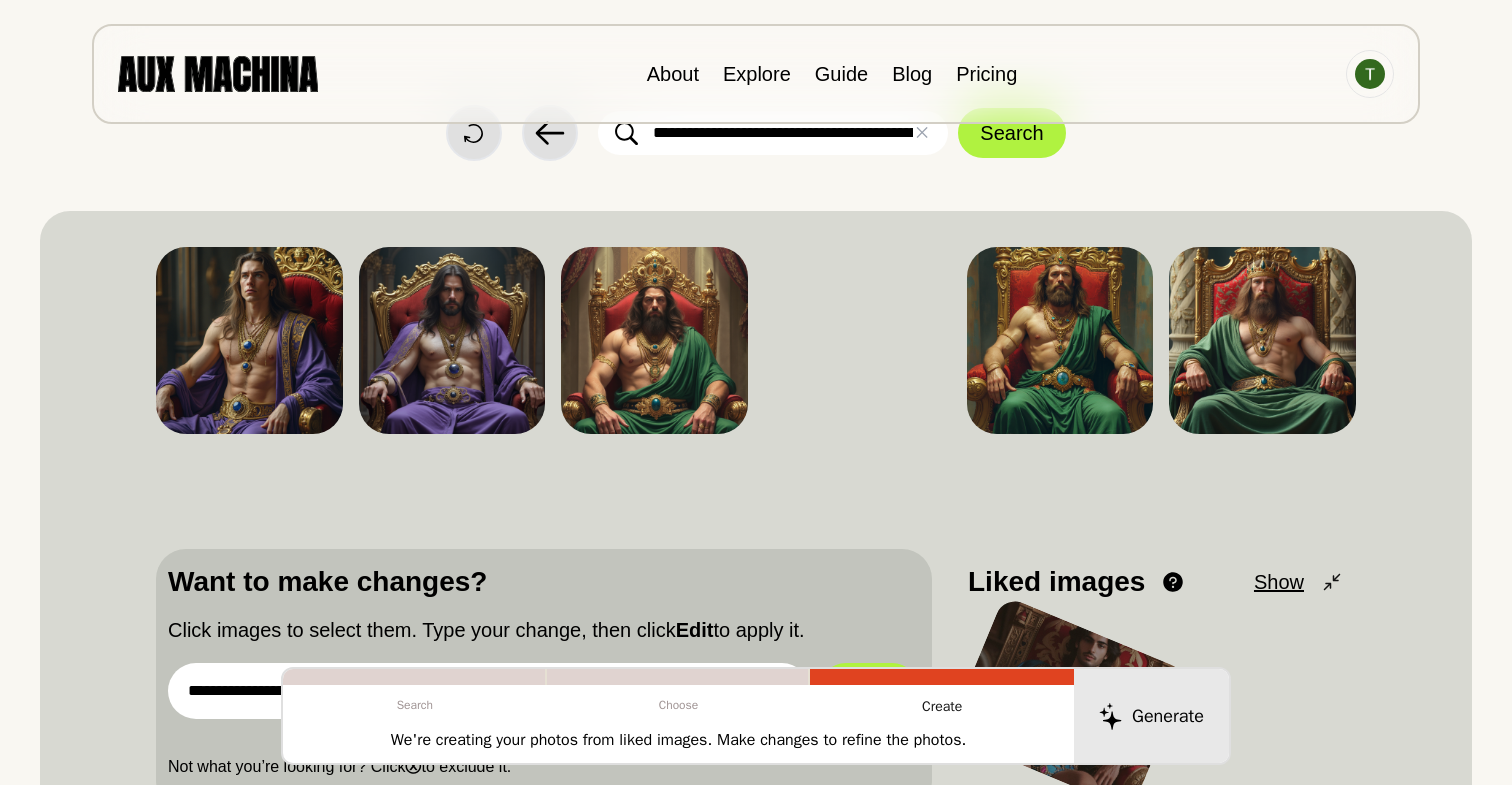 scroll, scrollTop: 0, scrollLeft: 0, axis: both 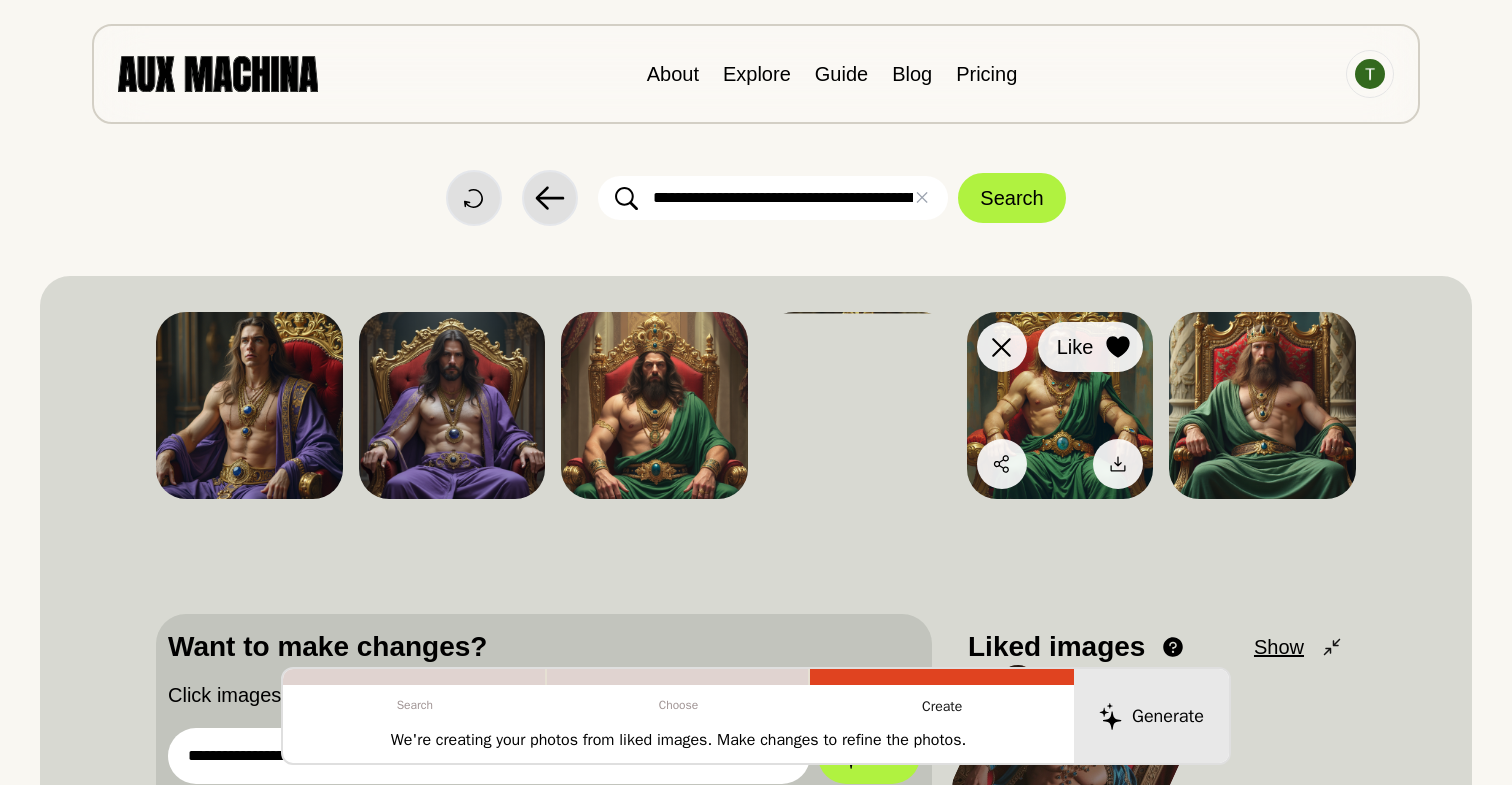 type on "**********" 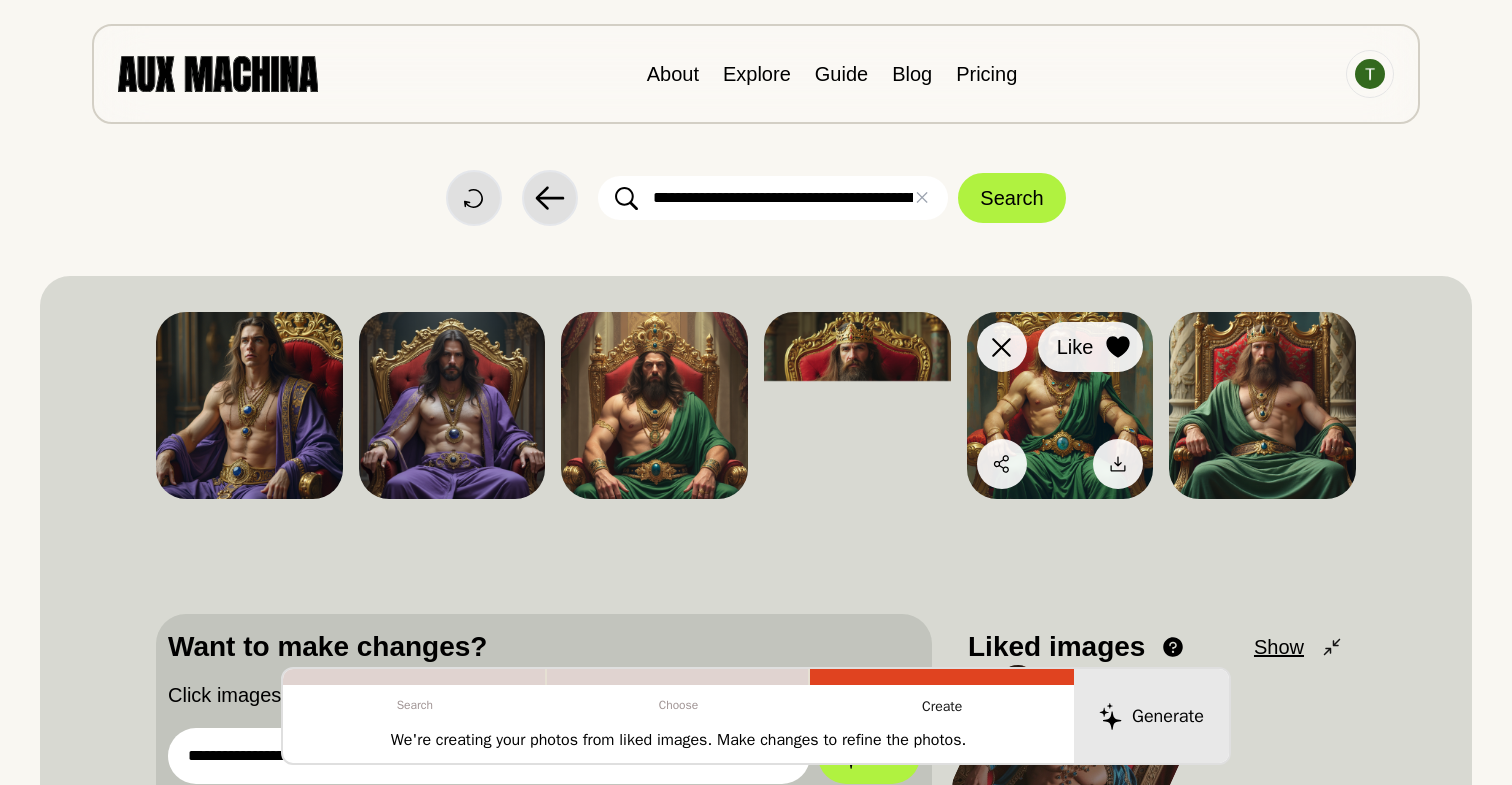 click at bounding box center [0, 0] 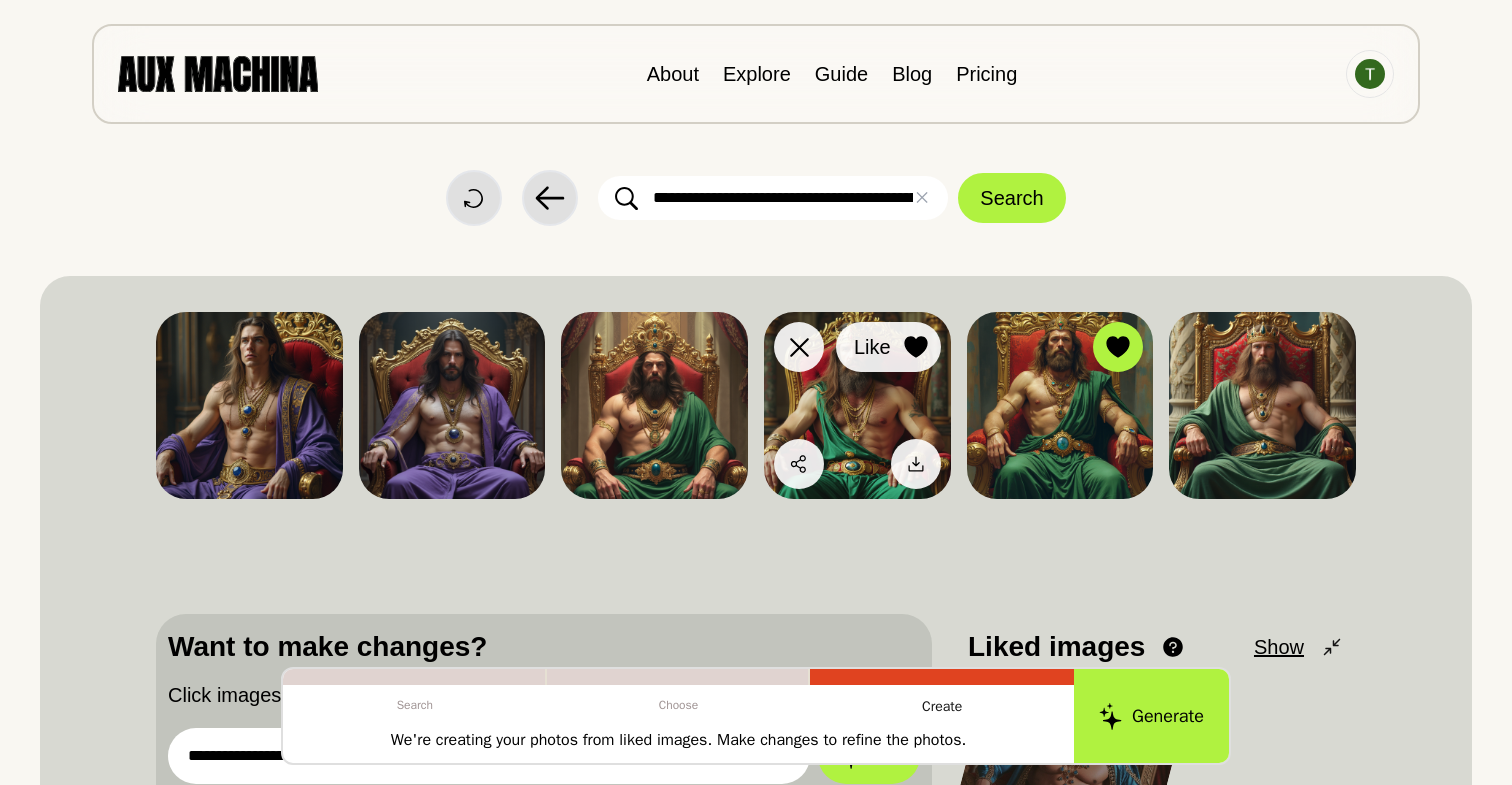 click at bounding box center (0, 0) 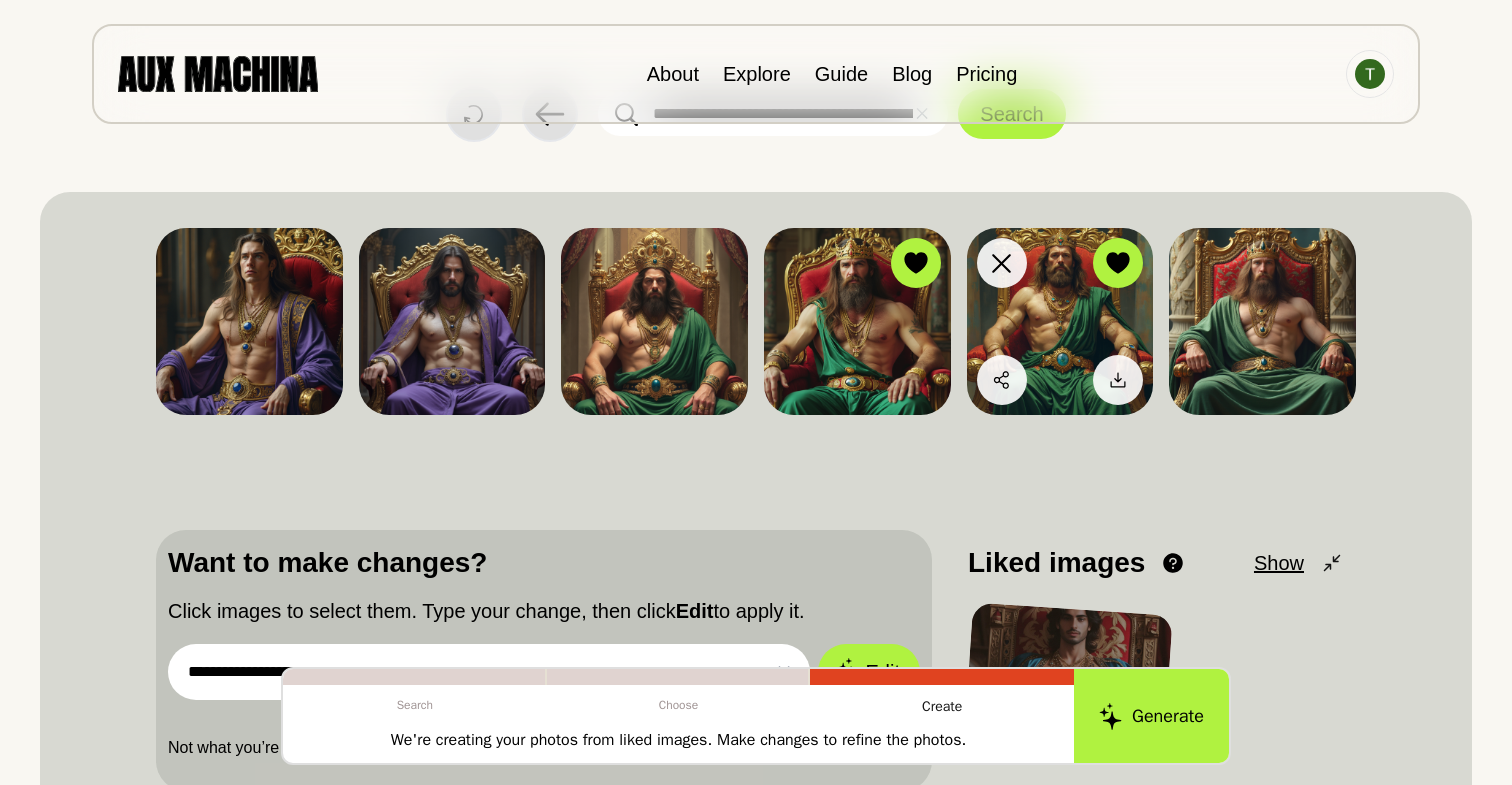 scroll, scrollTop: 94, scrollLeft: 0, axis: vertical 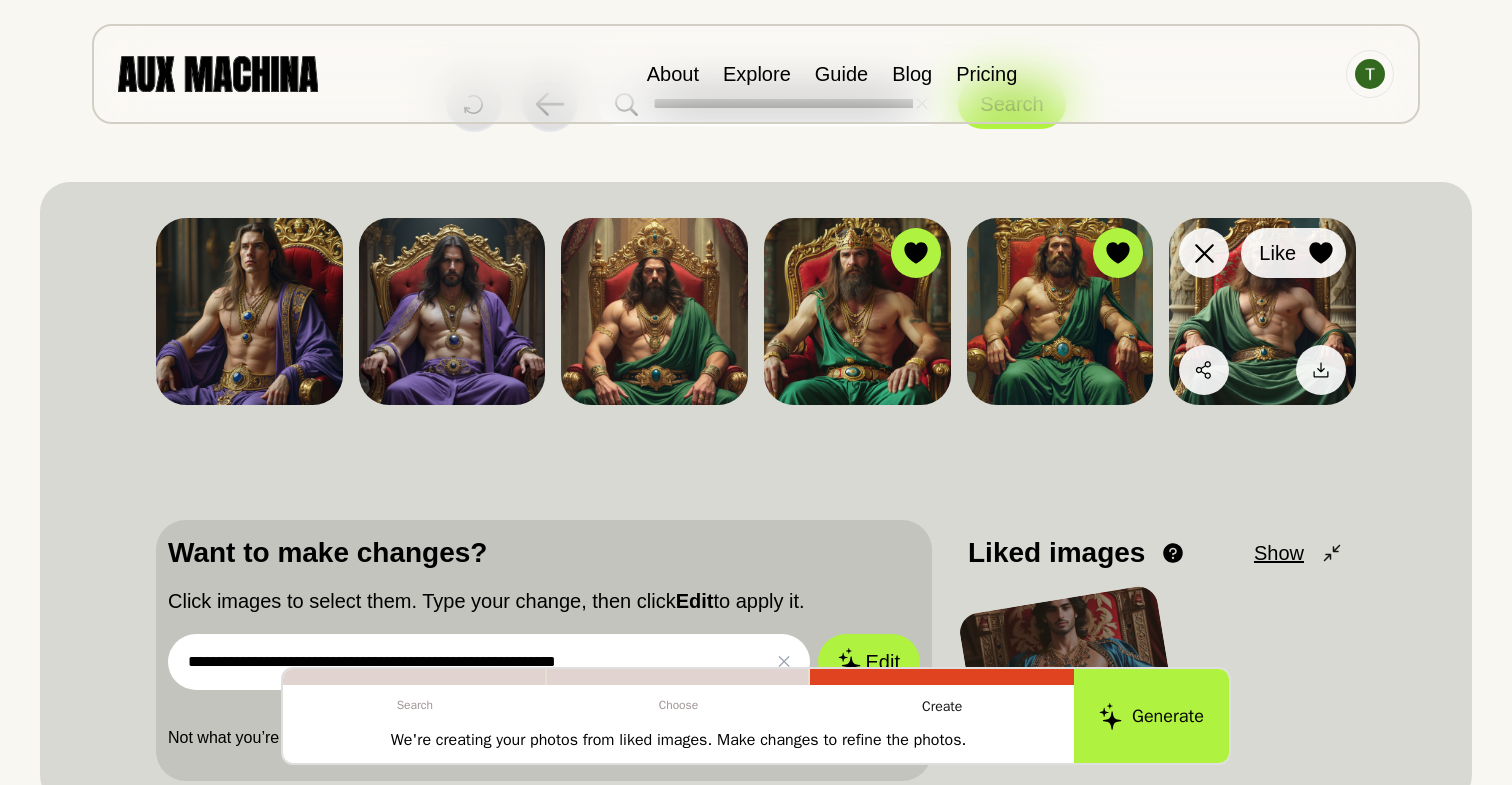click at bounding box center (0, 0) 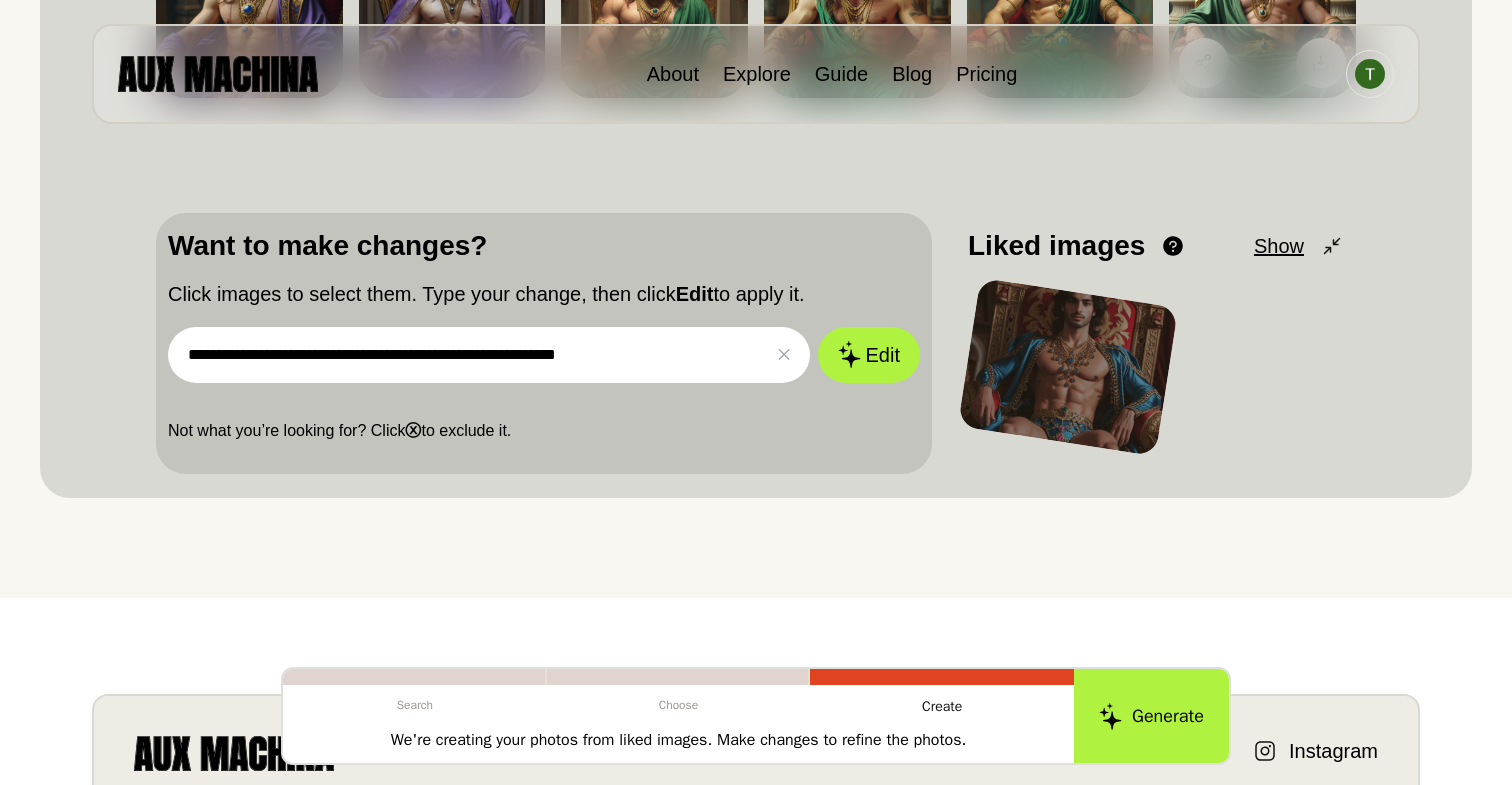scroll, scrollTop: 490, scrollLeft: 0, axis: vertical 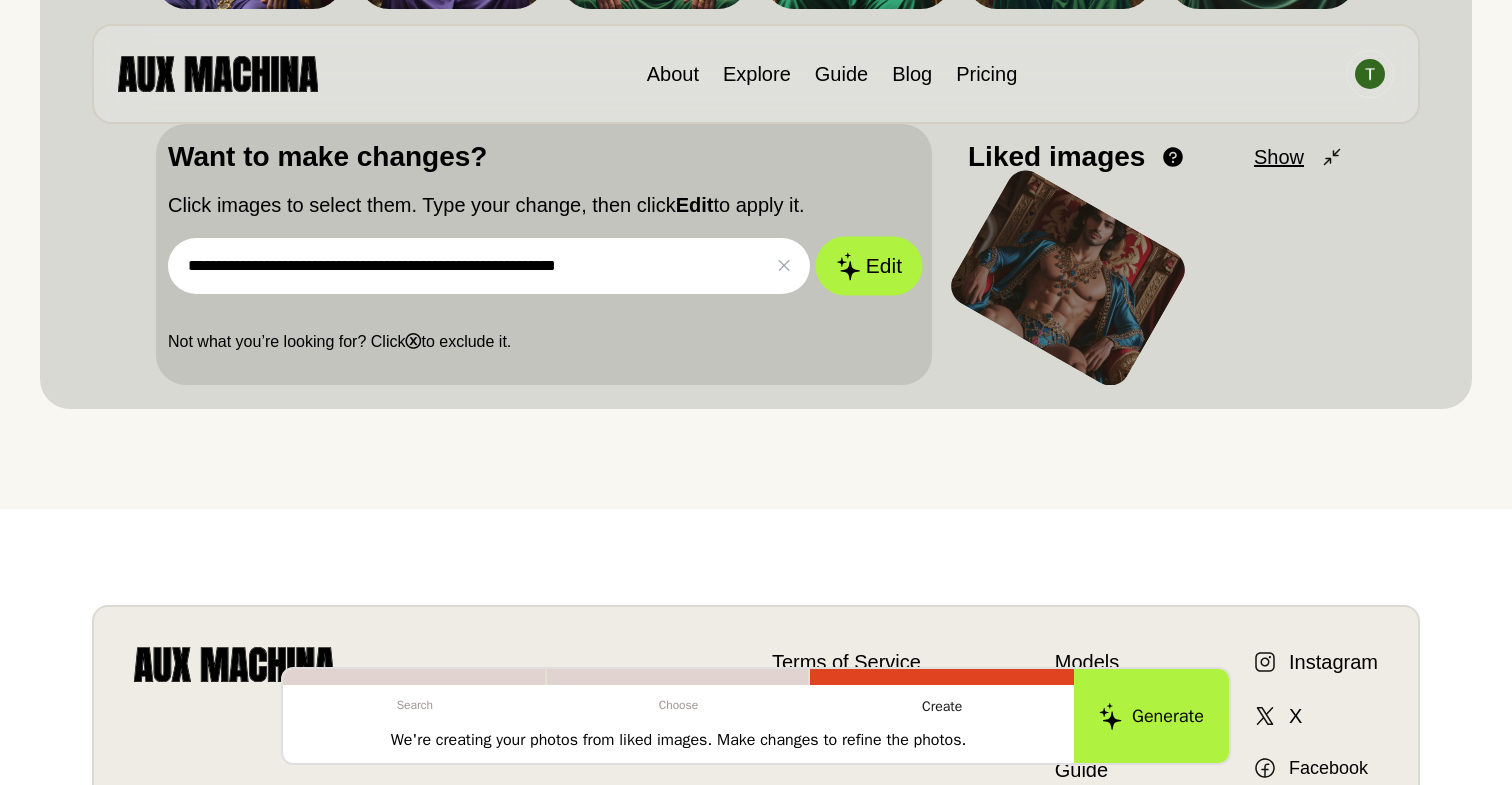 click on "Edit" at bounding box center (869, 265) 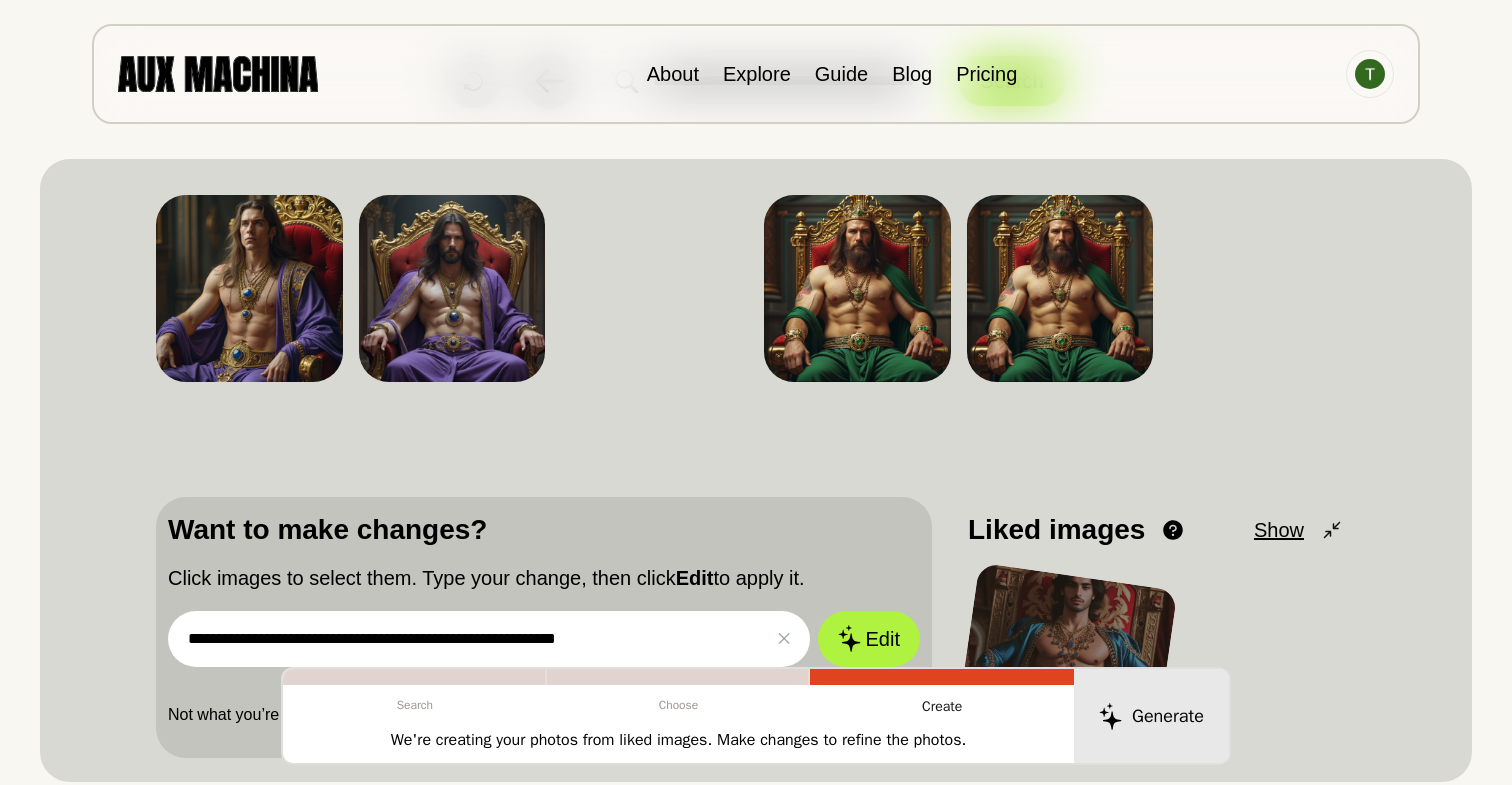scroll, scrollTop: 0, scrollLeft: 0, axis: both 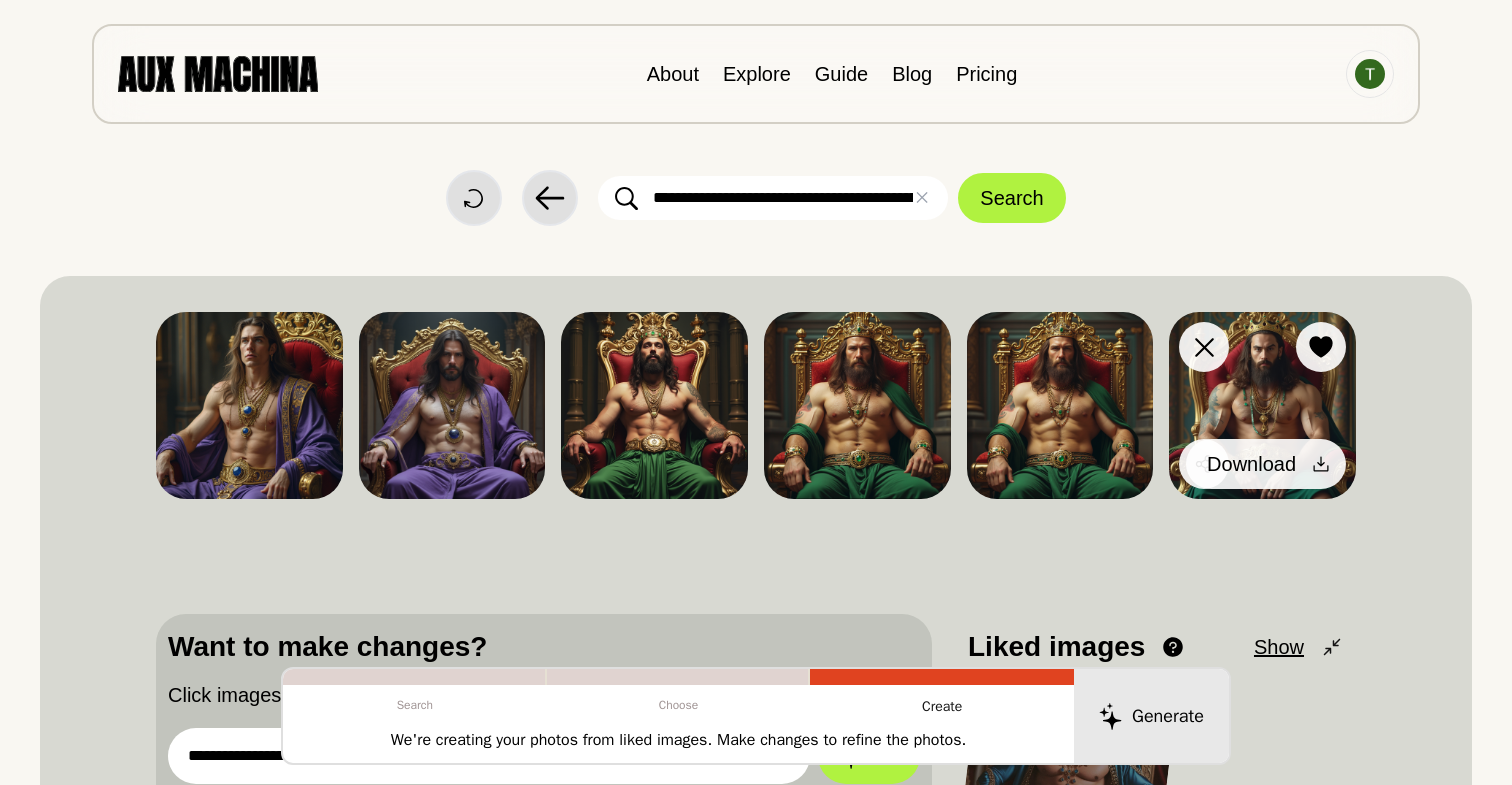 click at bounding box center (0, 0) 